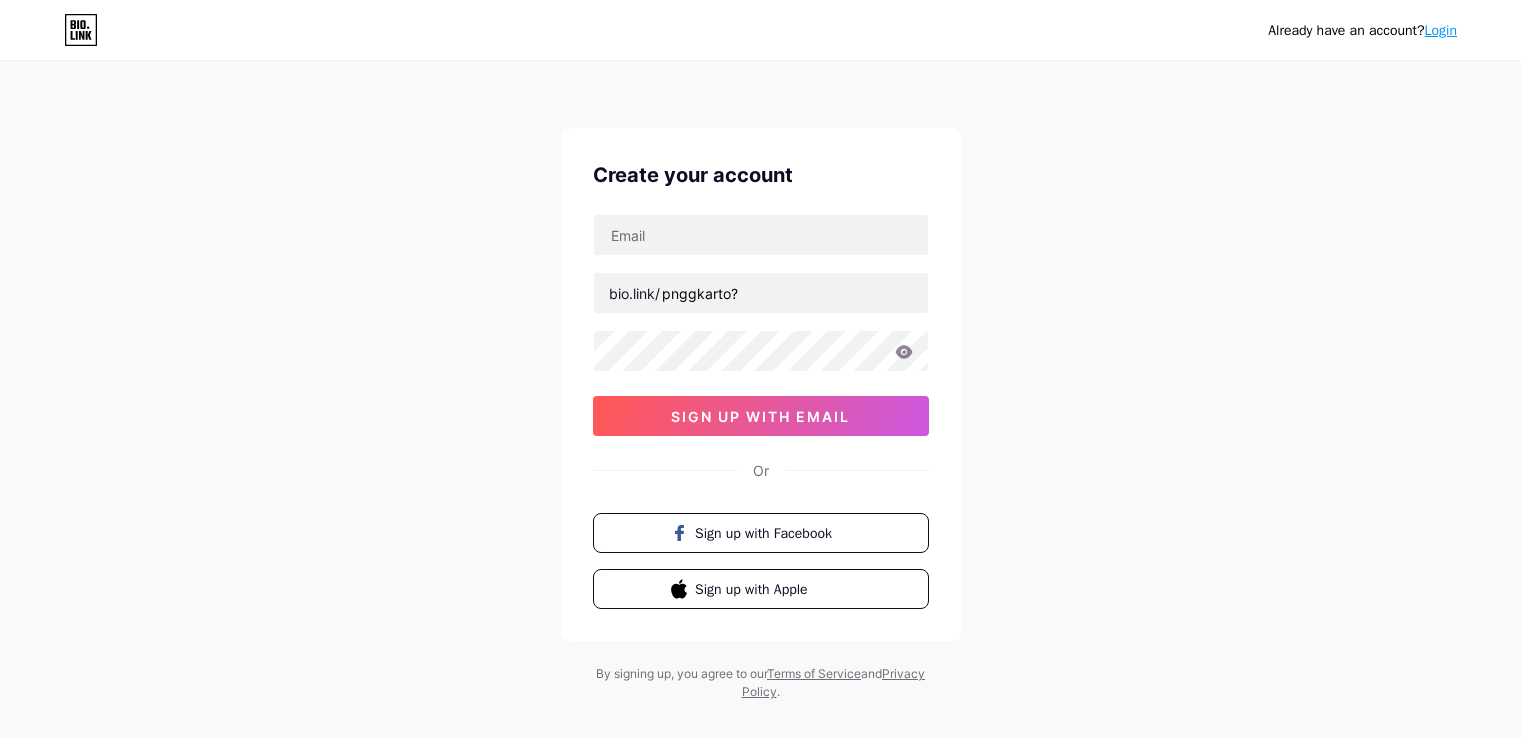 scroll, scrollTop: 0, scrollLeft: 0, axis: both 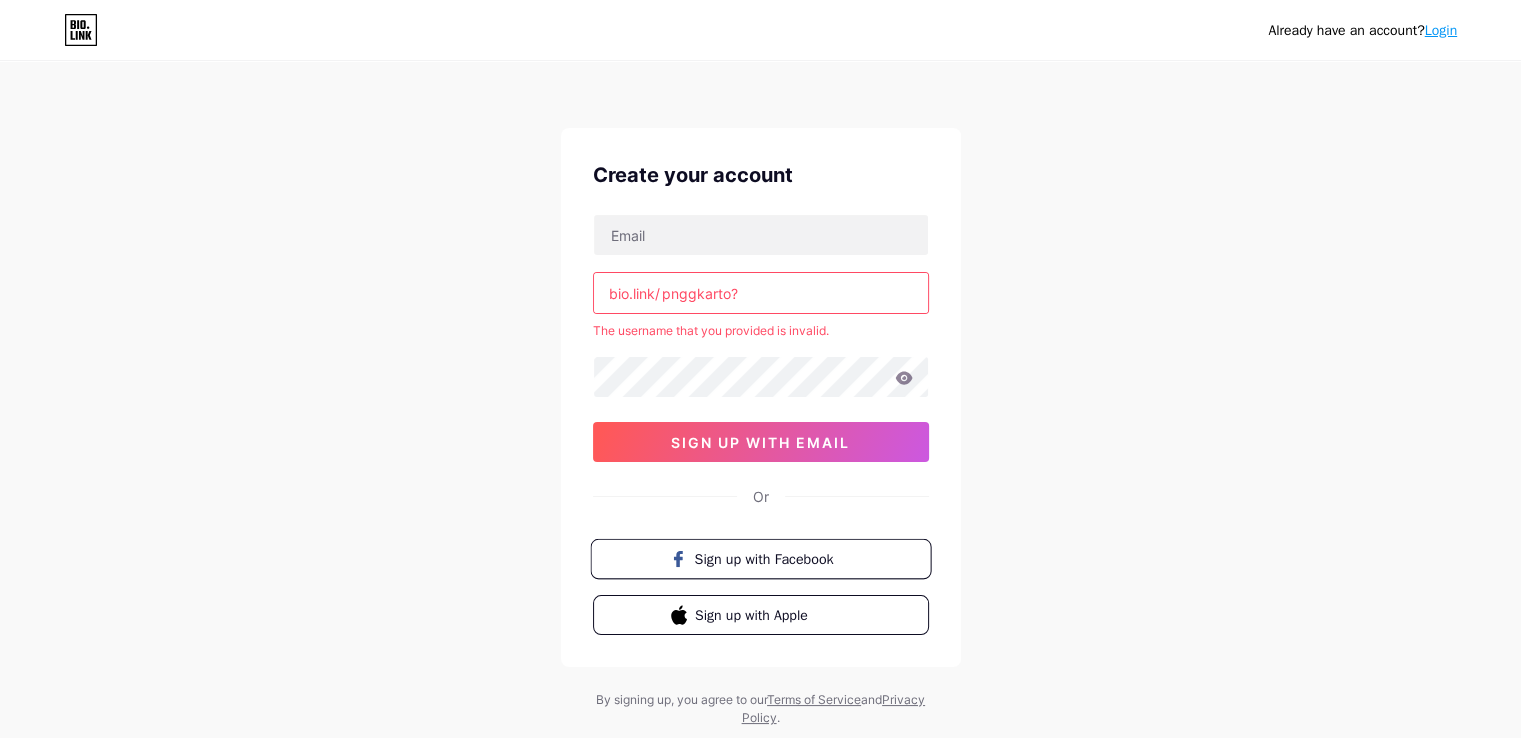 click on "Sign up with Facebook" at bounding box center (772, 558) 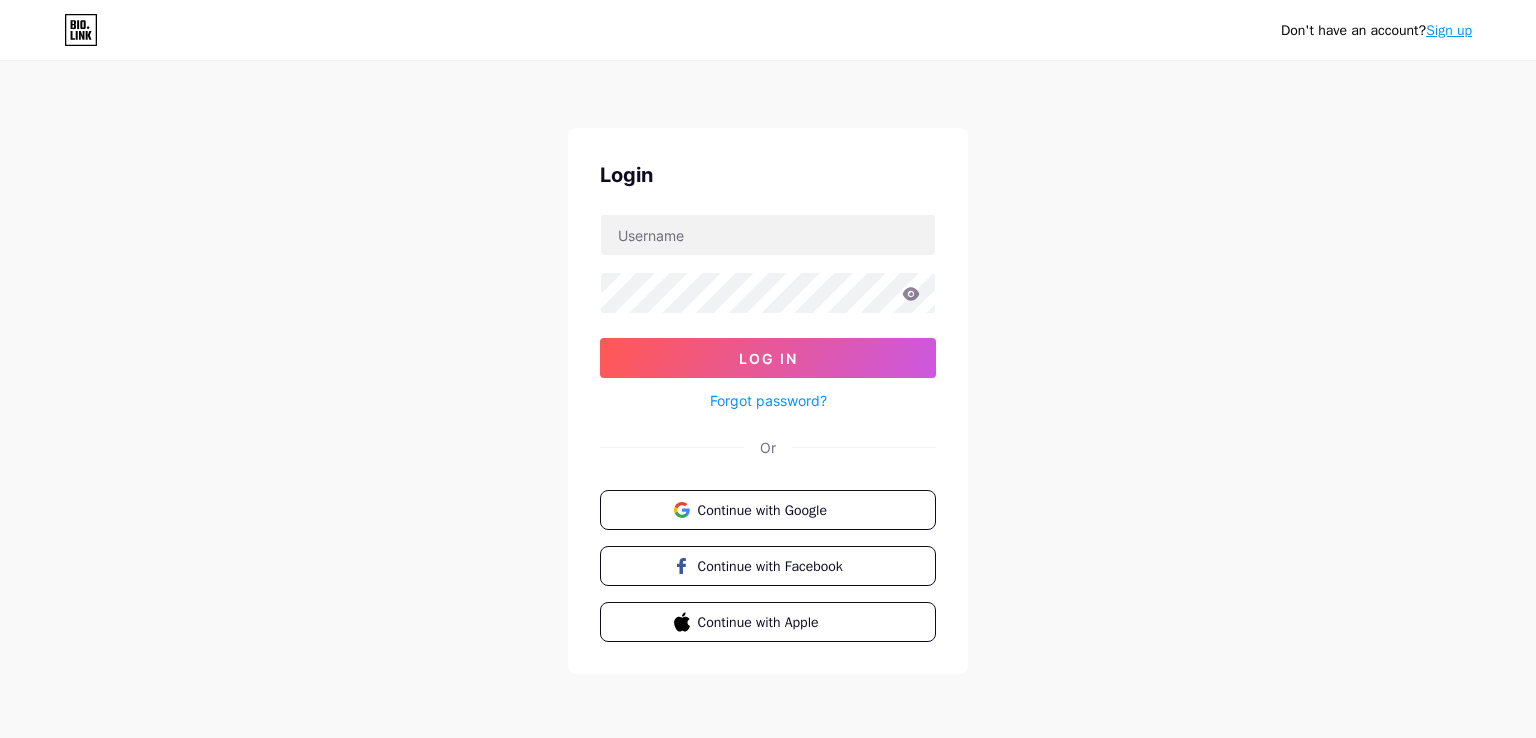 scroll, scrollTop: 0, scrollLeft: 0, axis: both 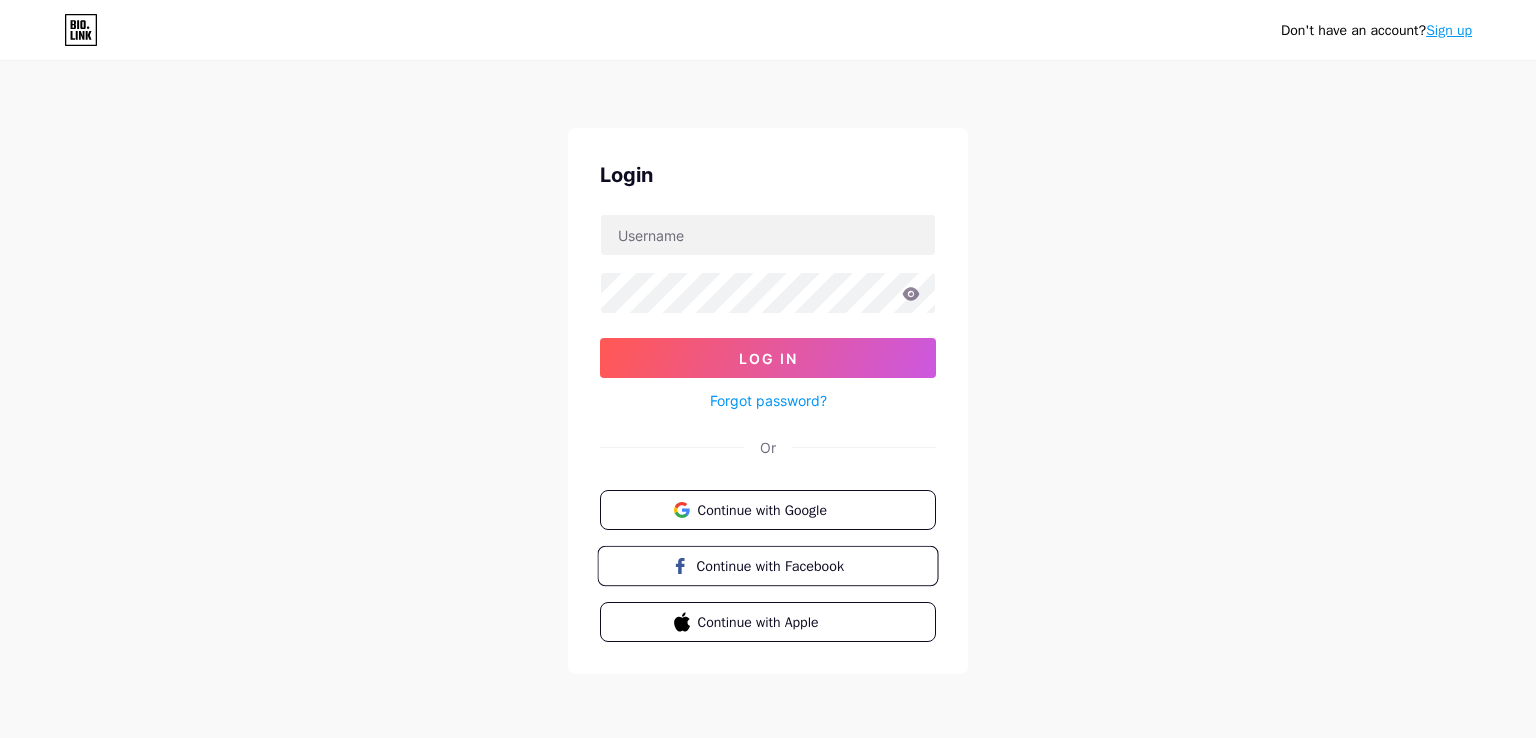 click on "Continue with Facebook" at bounding box center (767, 566) 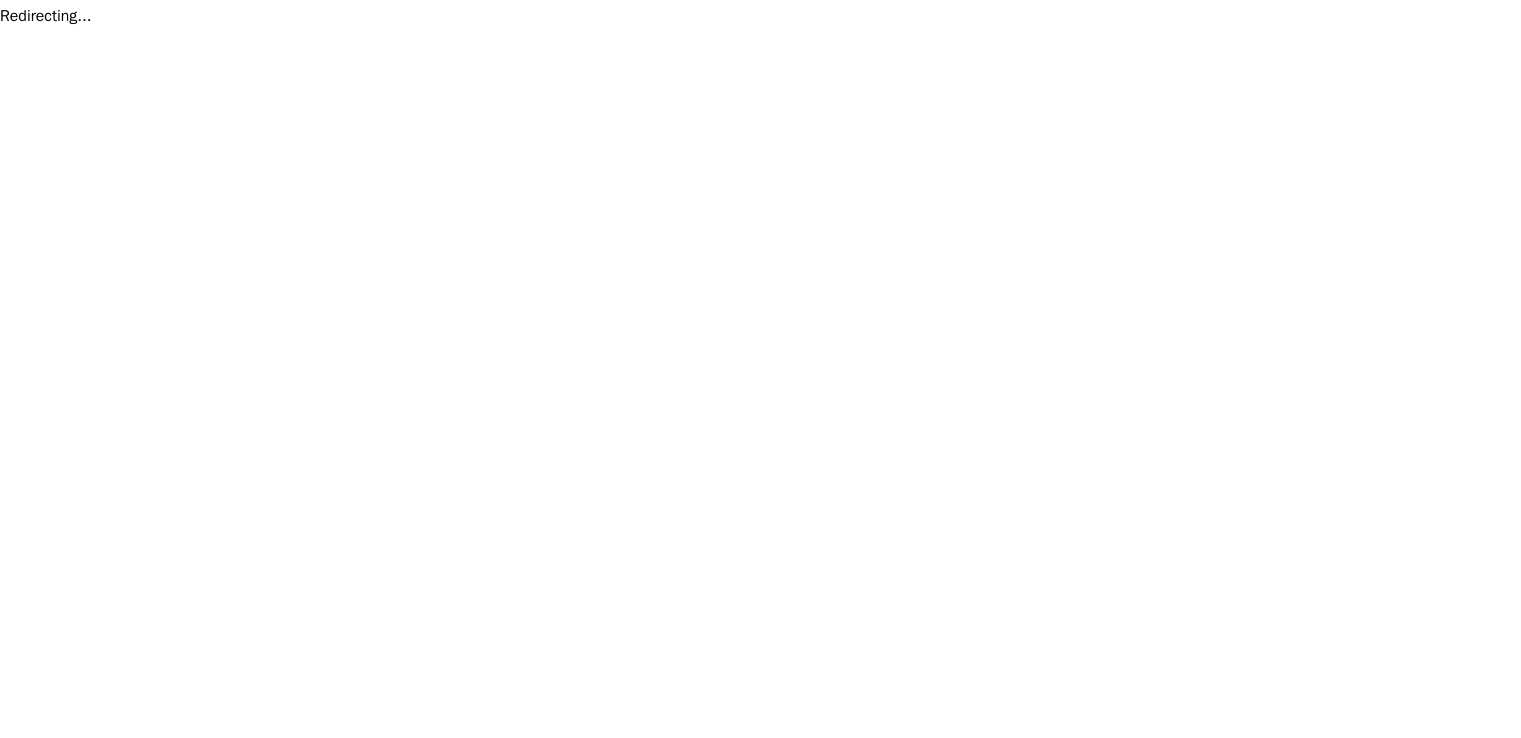 scroll, scrollTop: 0, scrollLeft: 0, axis: both 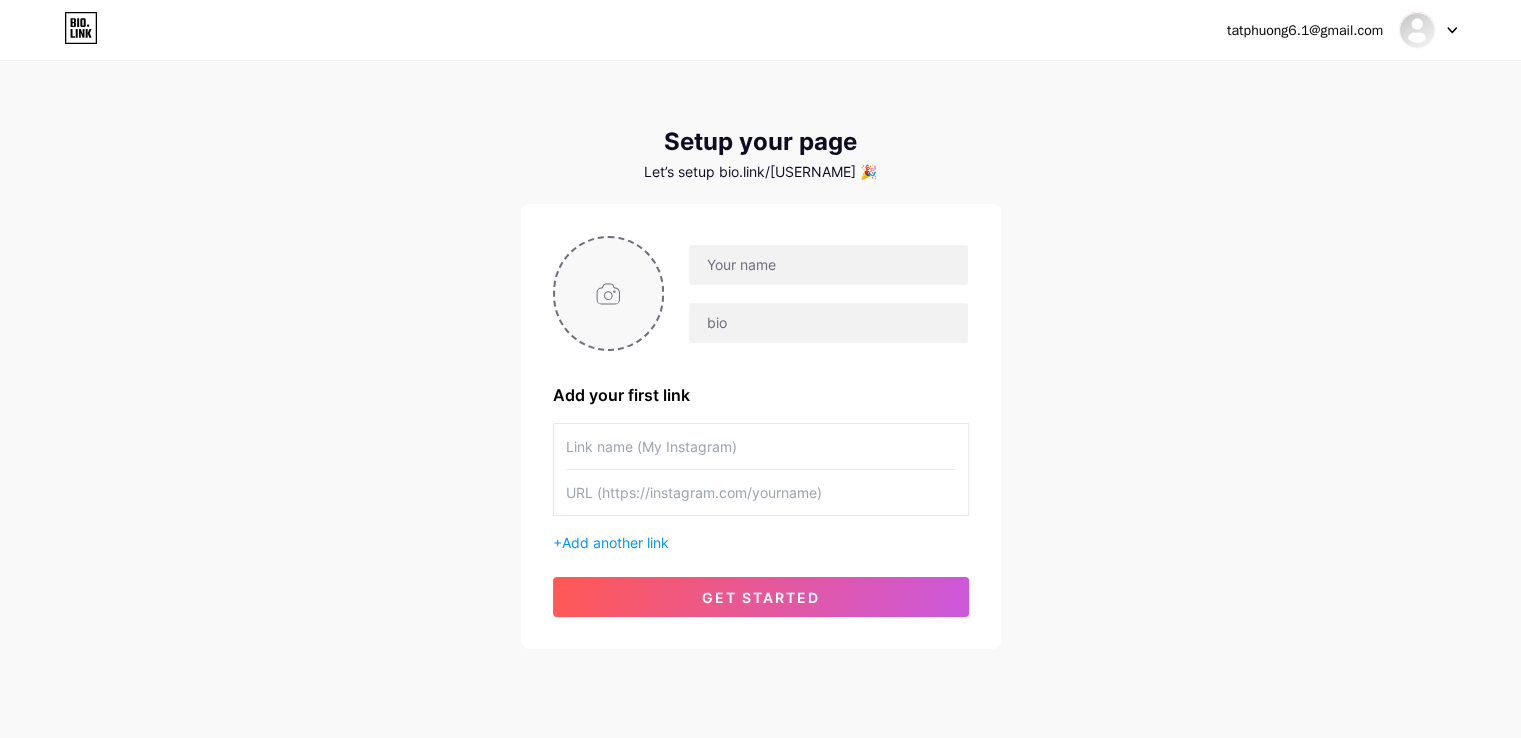 click at bounding box center [609, 293] 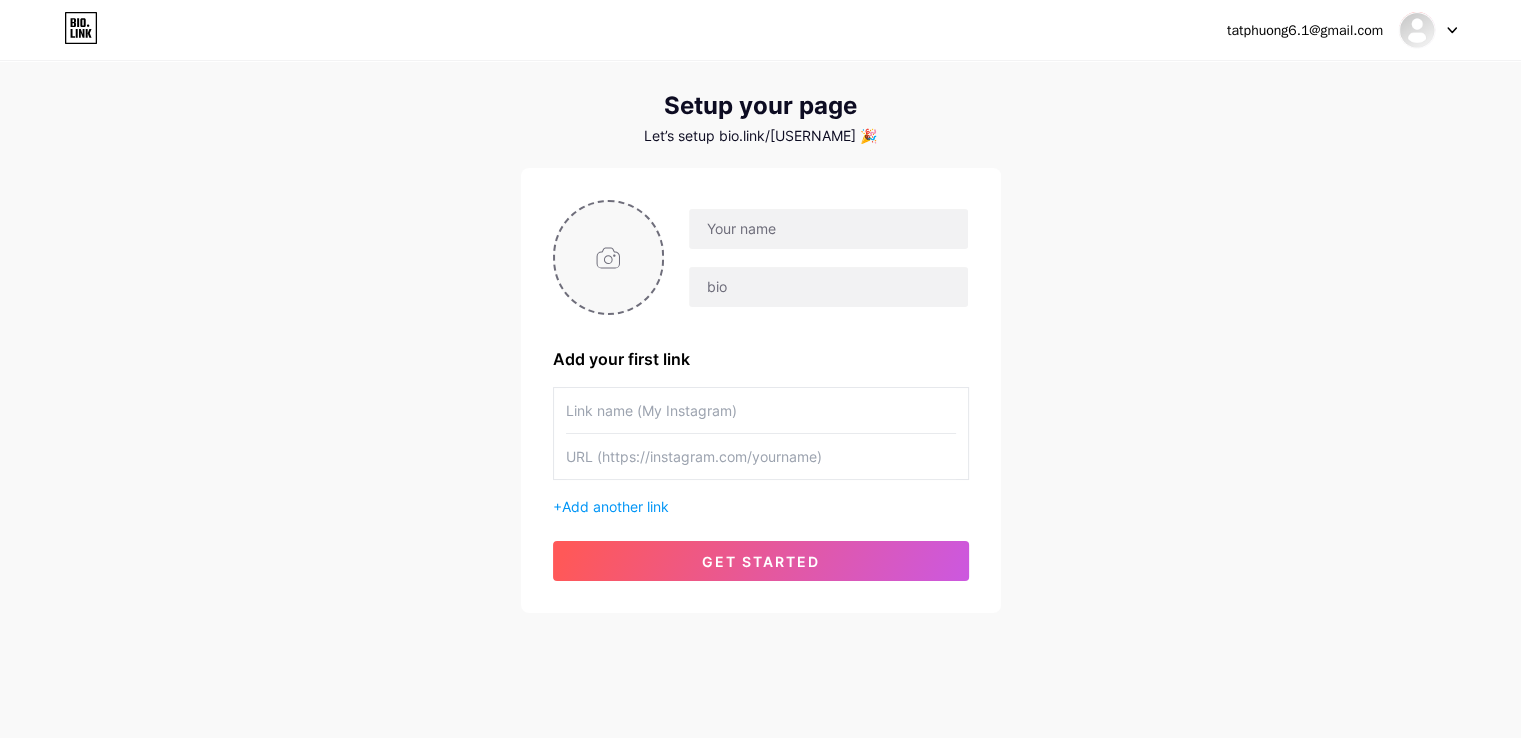 scroll, scrollTop: 55, scrollLeft: 0, axis: vertical 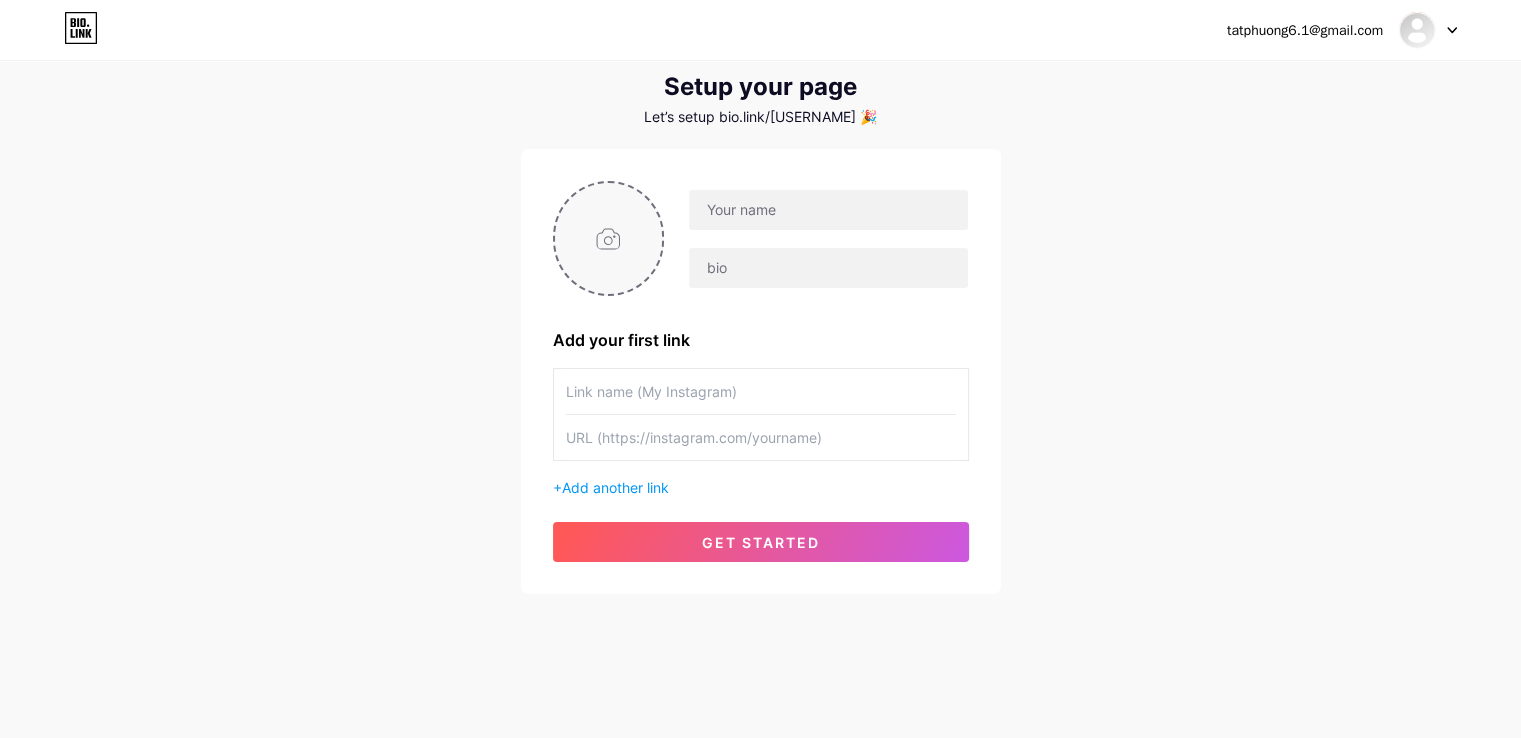 type on "C:\fakepath\[FILENAME].jpg" 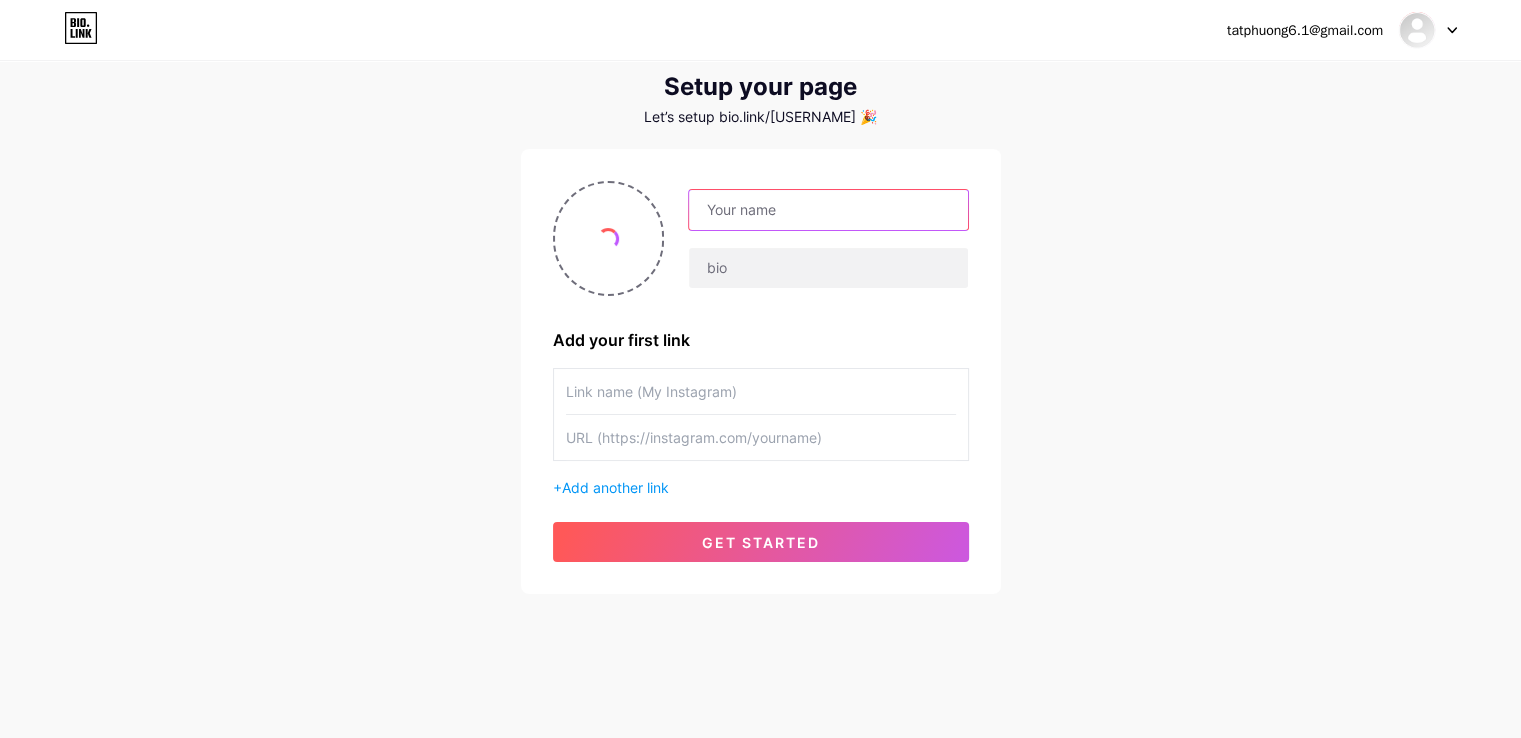 click at bounding box center (828, 210) 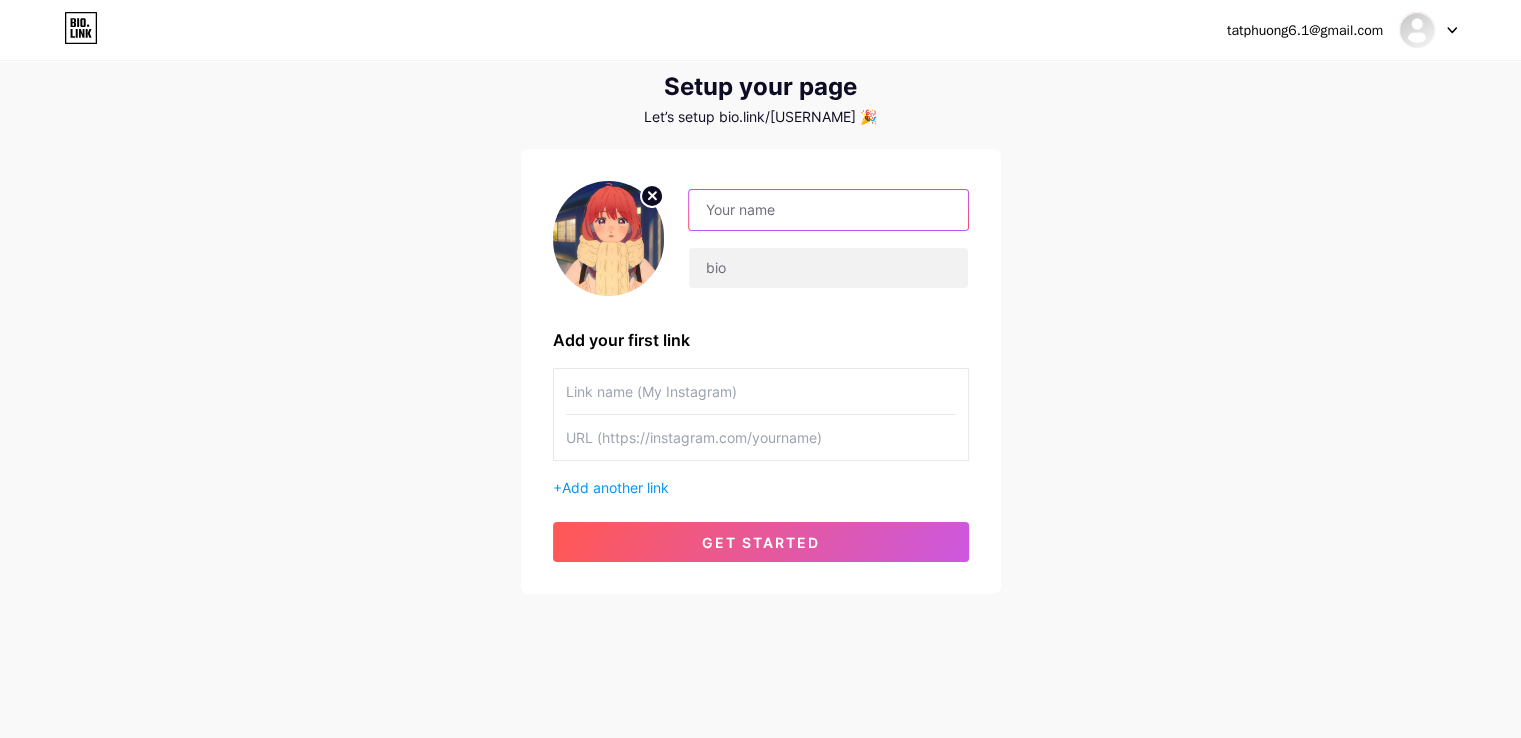 click at bounding box center (828, 210) 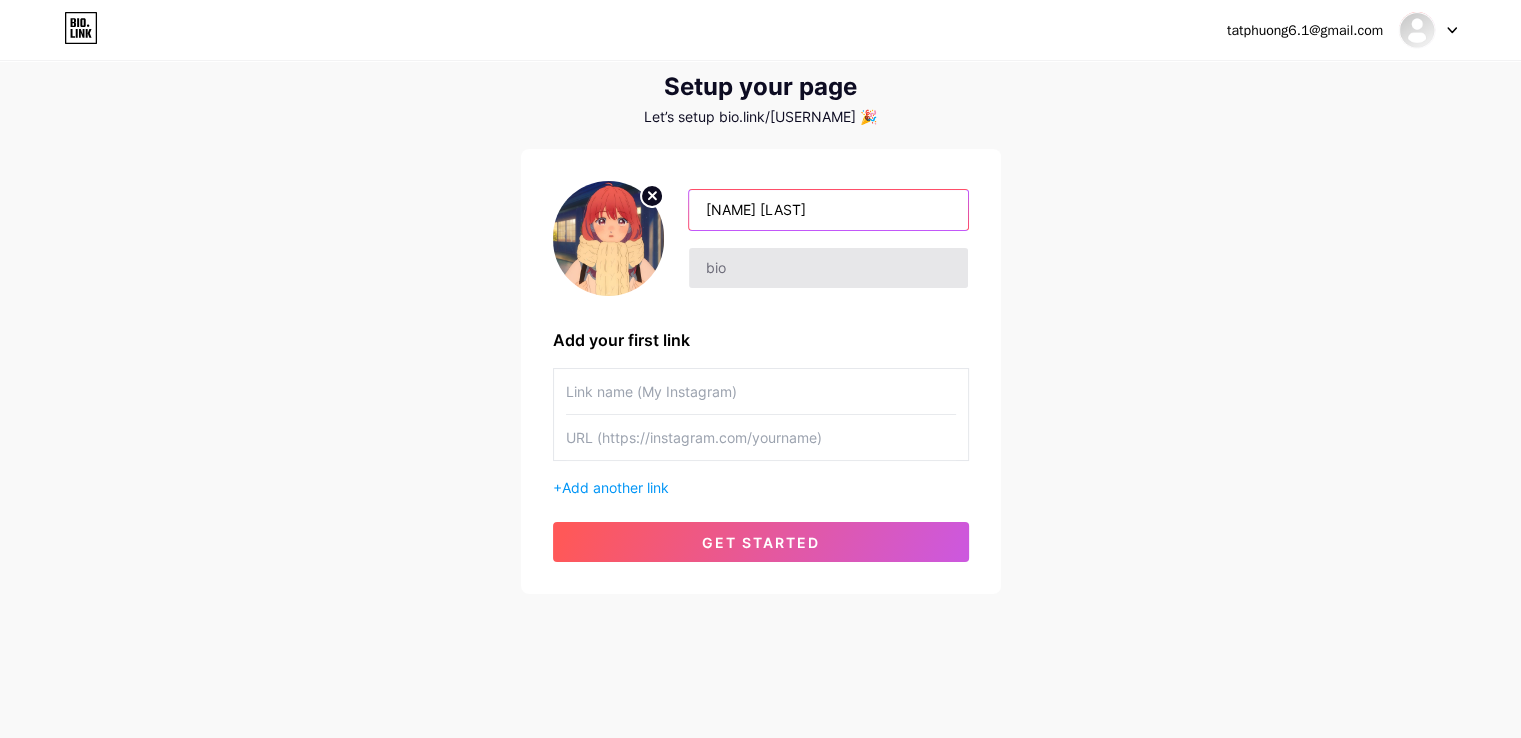 type on "[NAME] [LAST]" 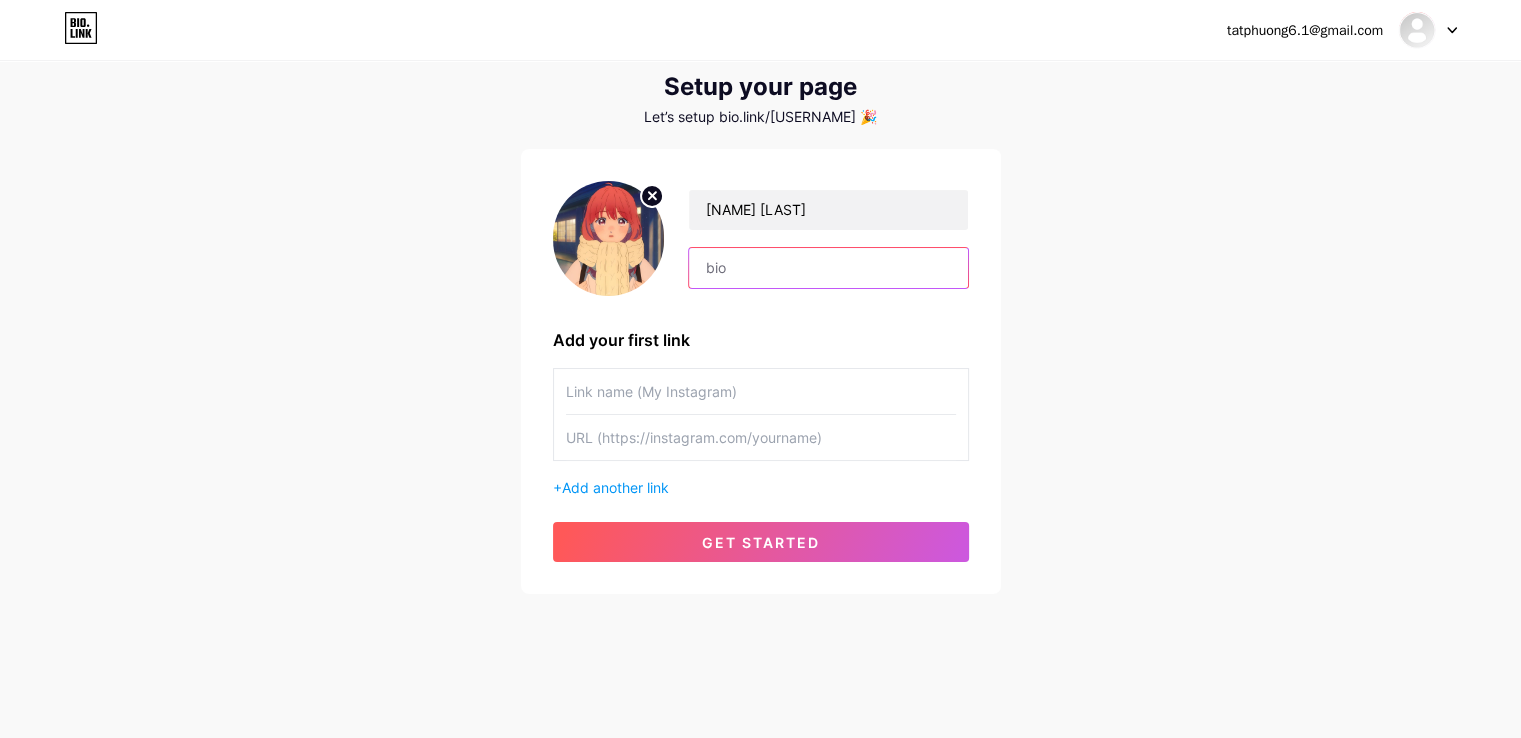 click at bounding box center (828, 268) 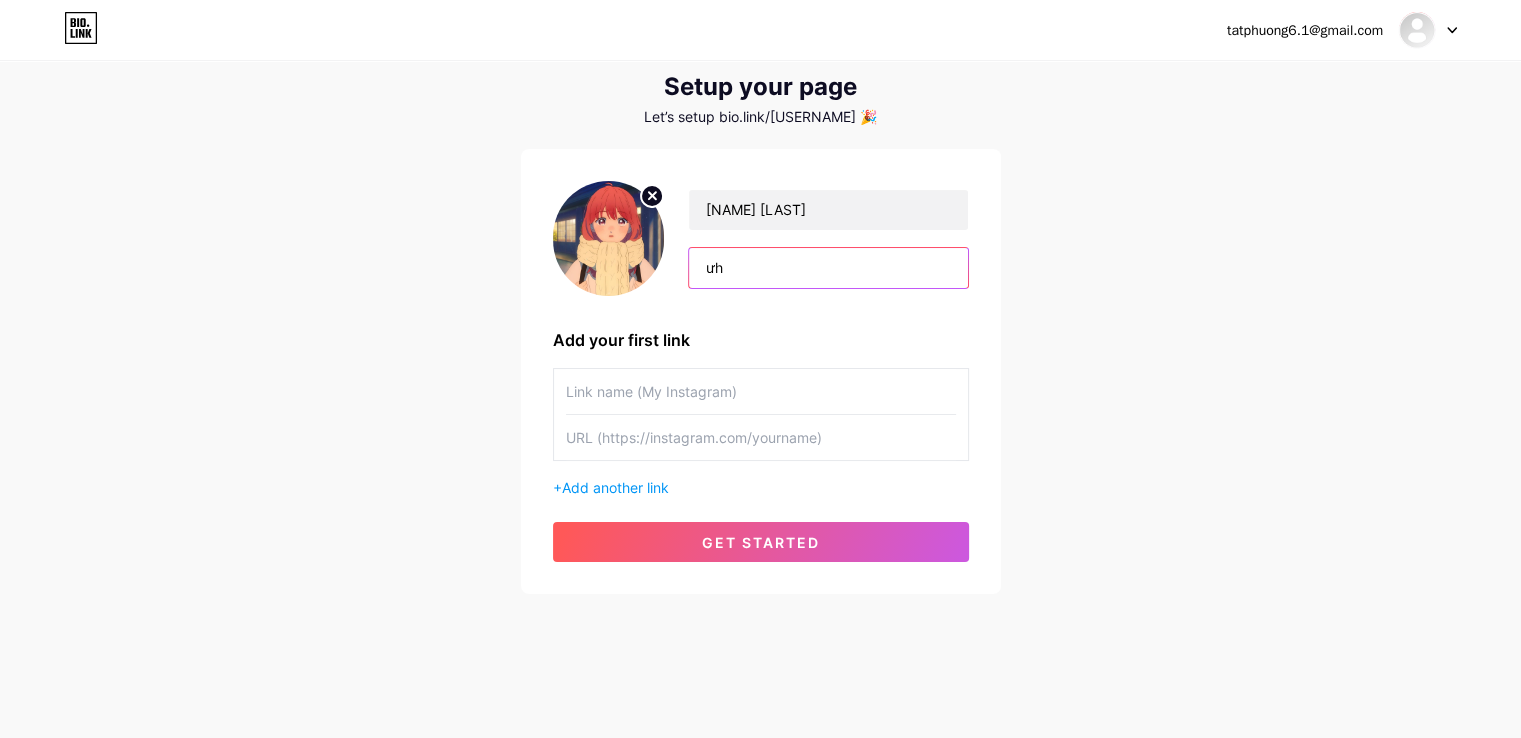 type on "ư" 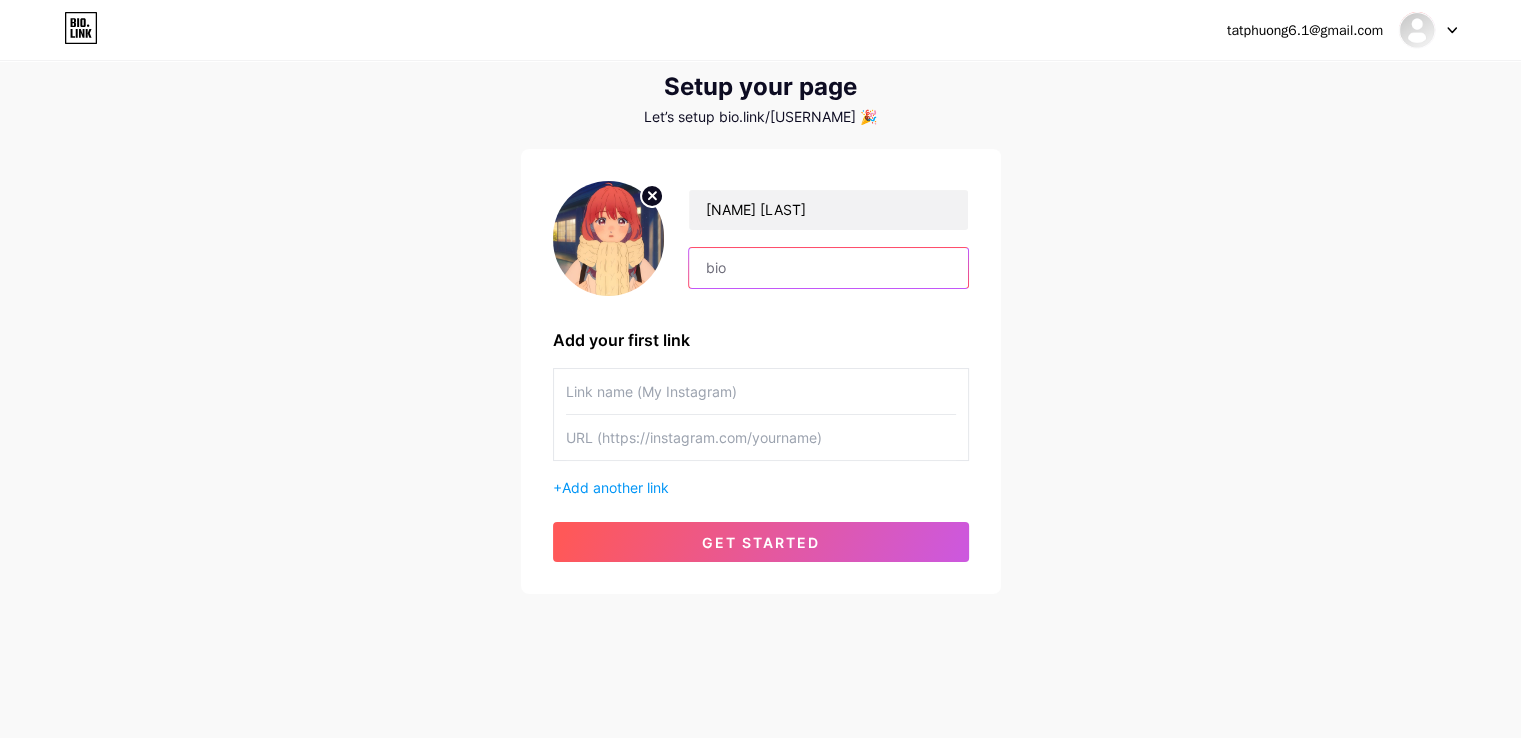 type on "i" 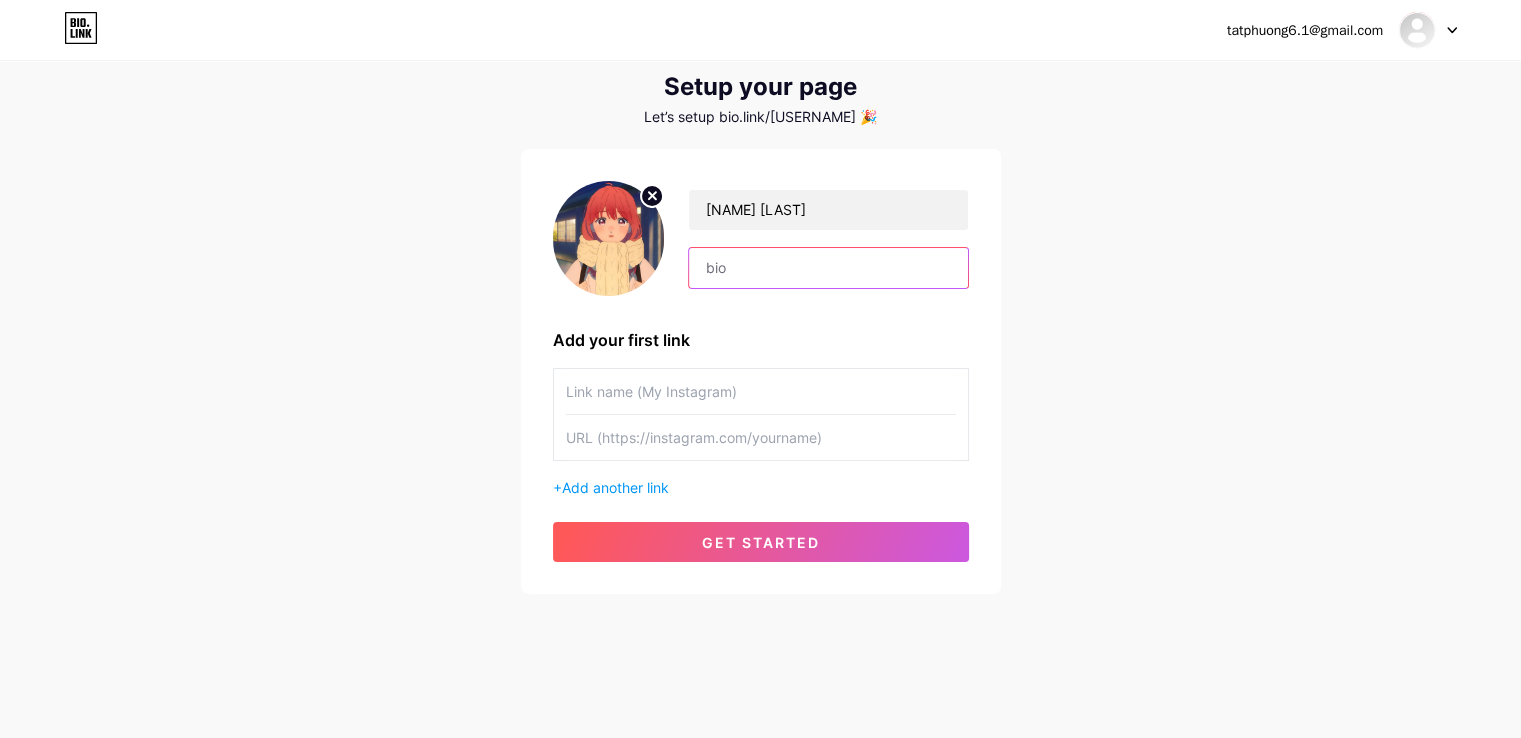 type on "i" 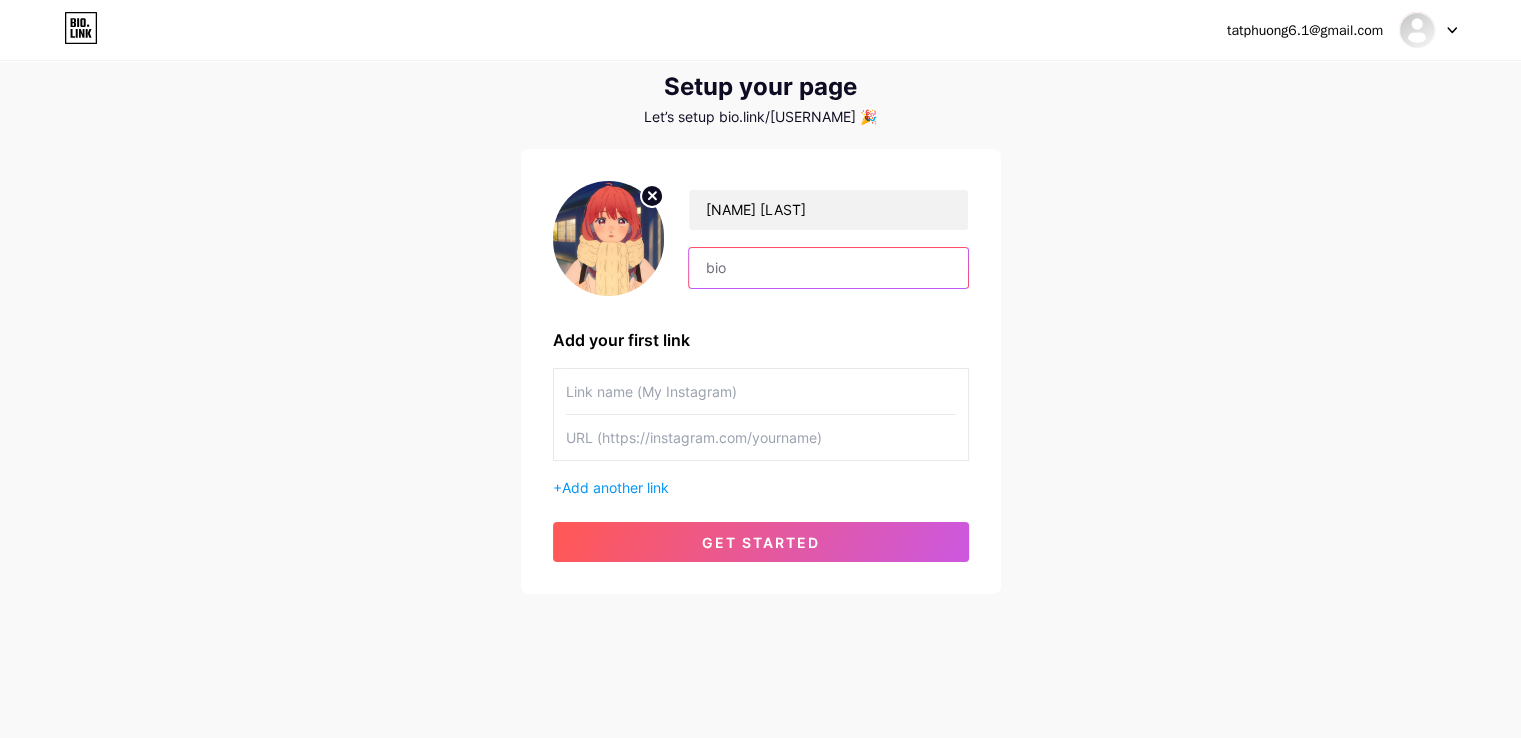 type on "ì" 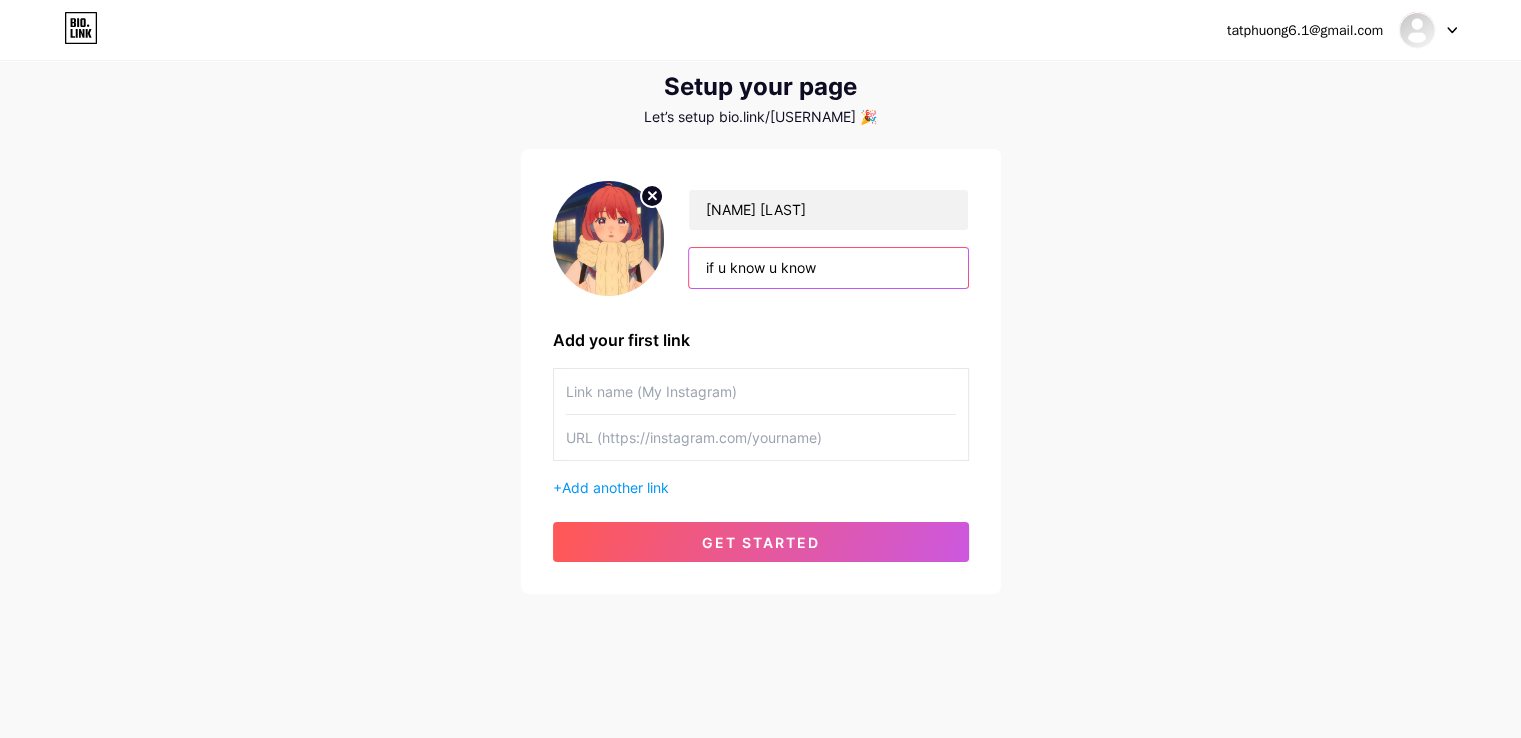 type on "if u know u know" 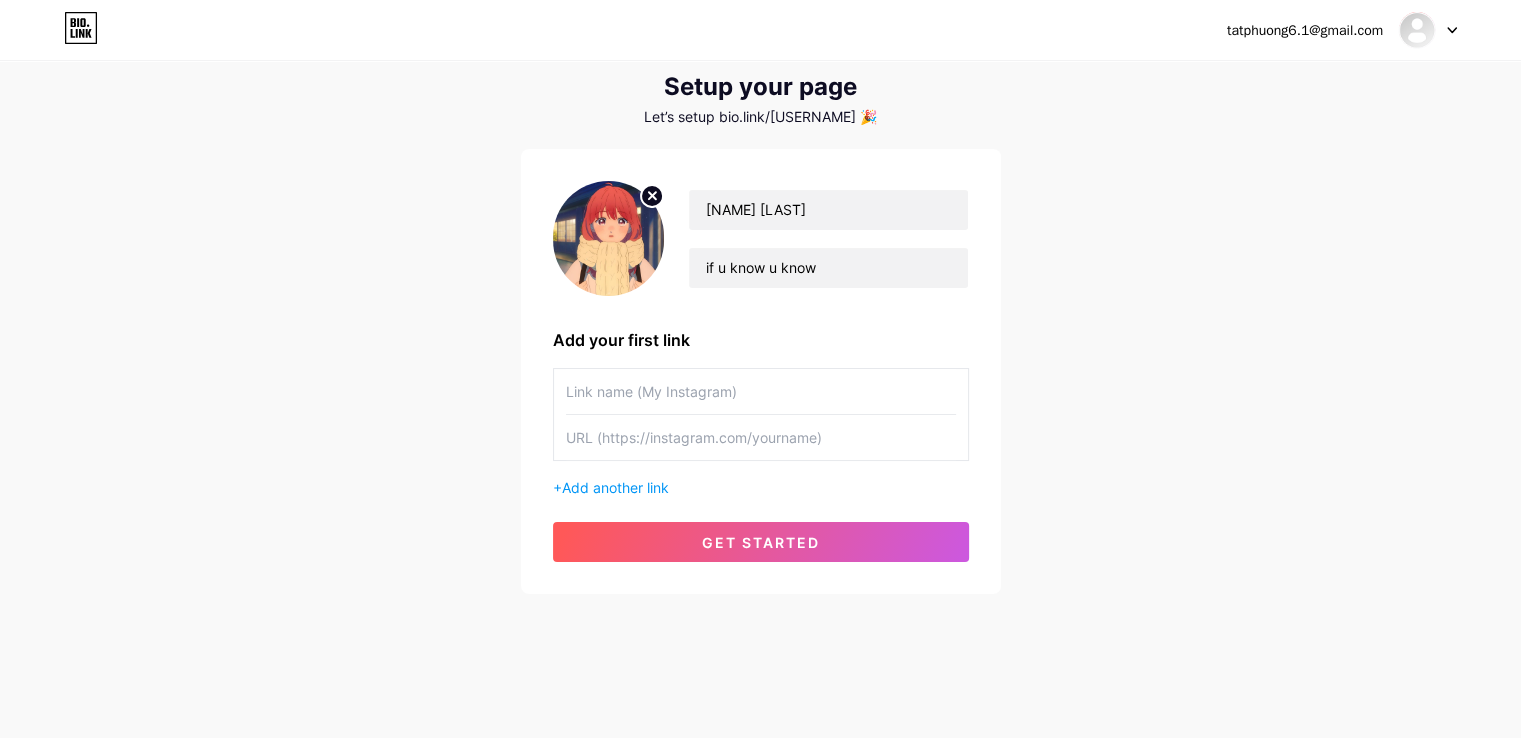 click at bounding box center [761, 391] 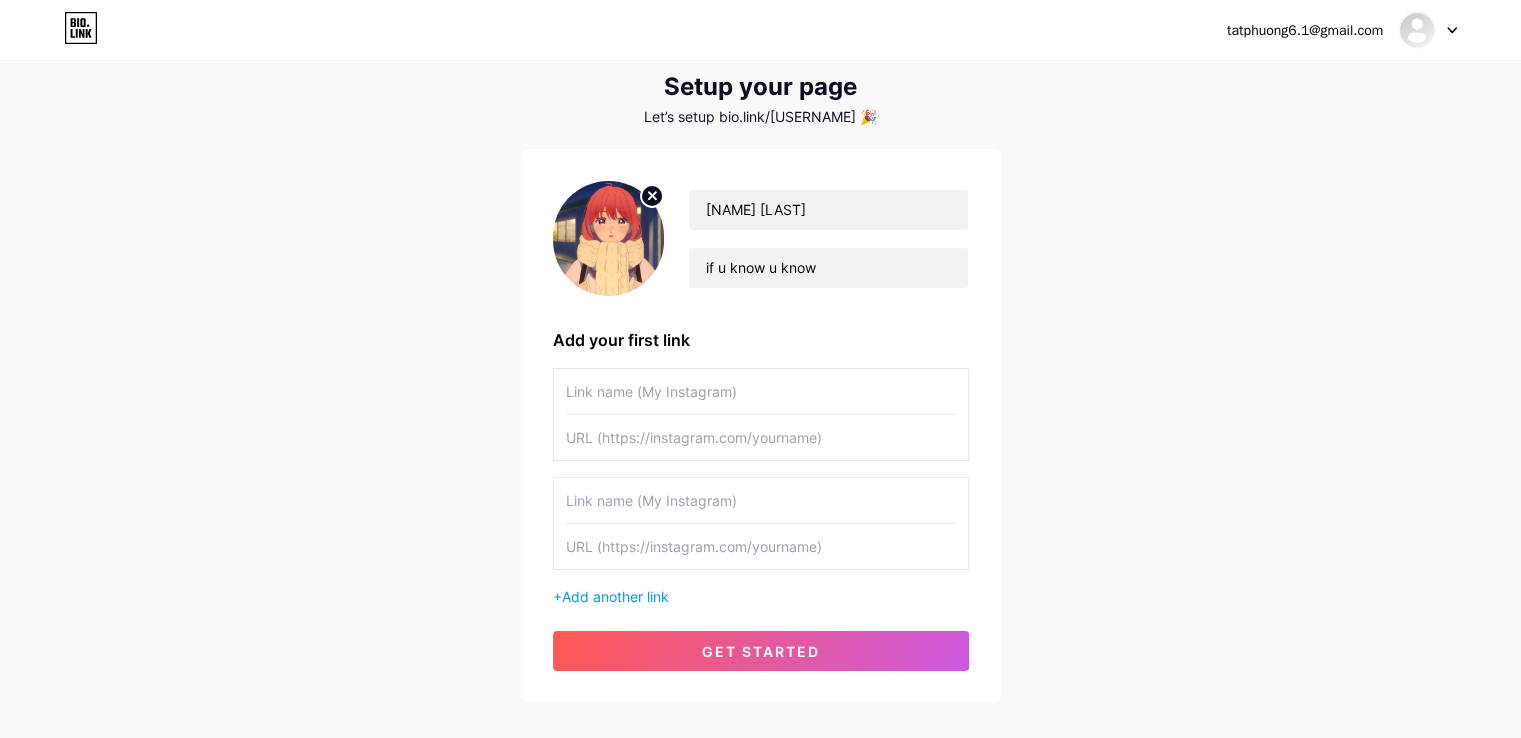 scroll, scrollTop: 155, scrollLeft: 0, axis: vertical 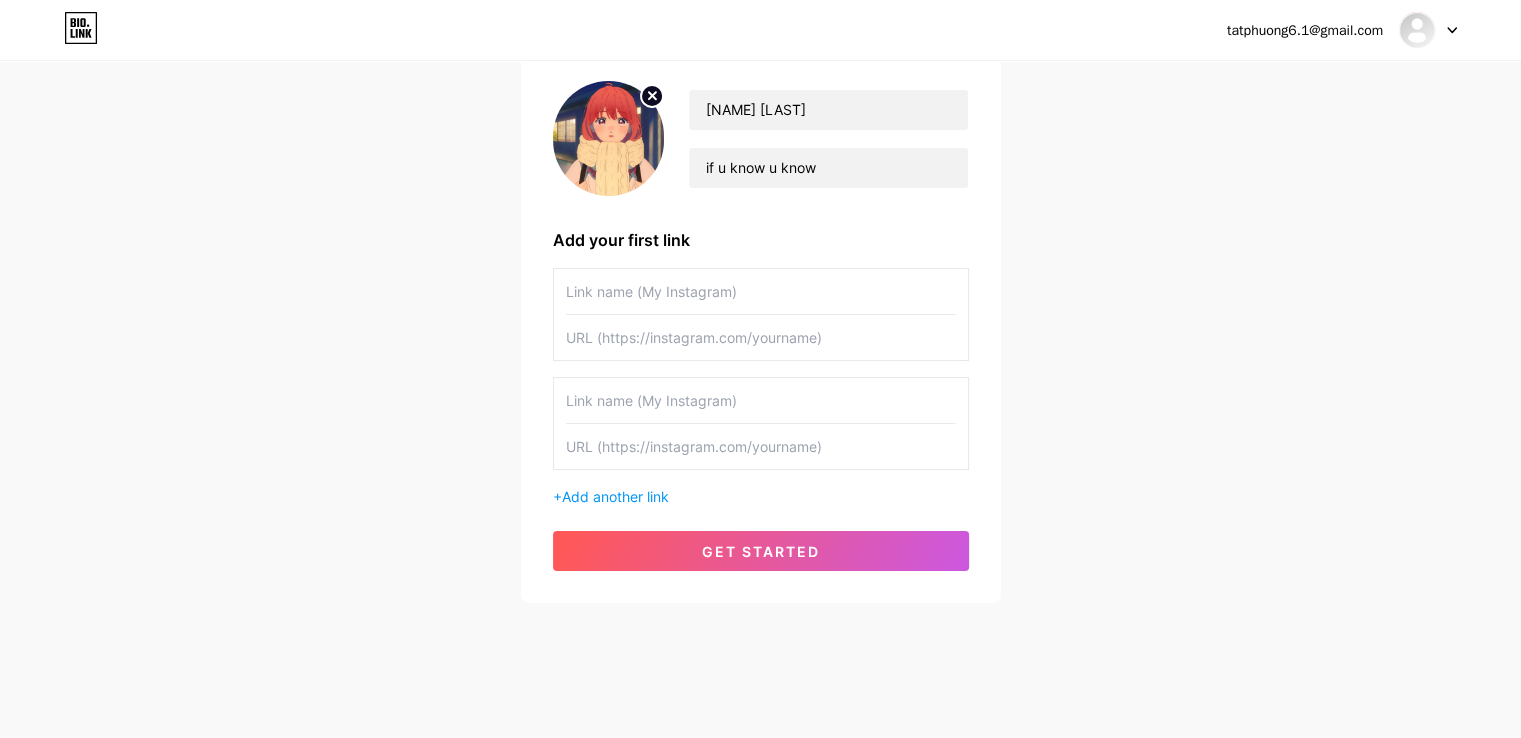 click at bounding box center [761, 400] 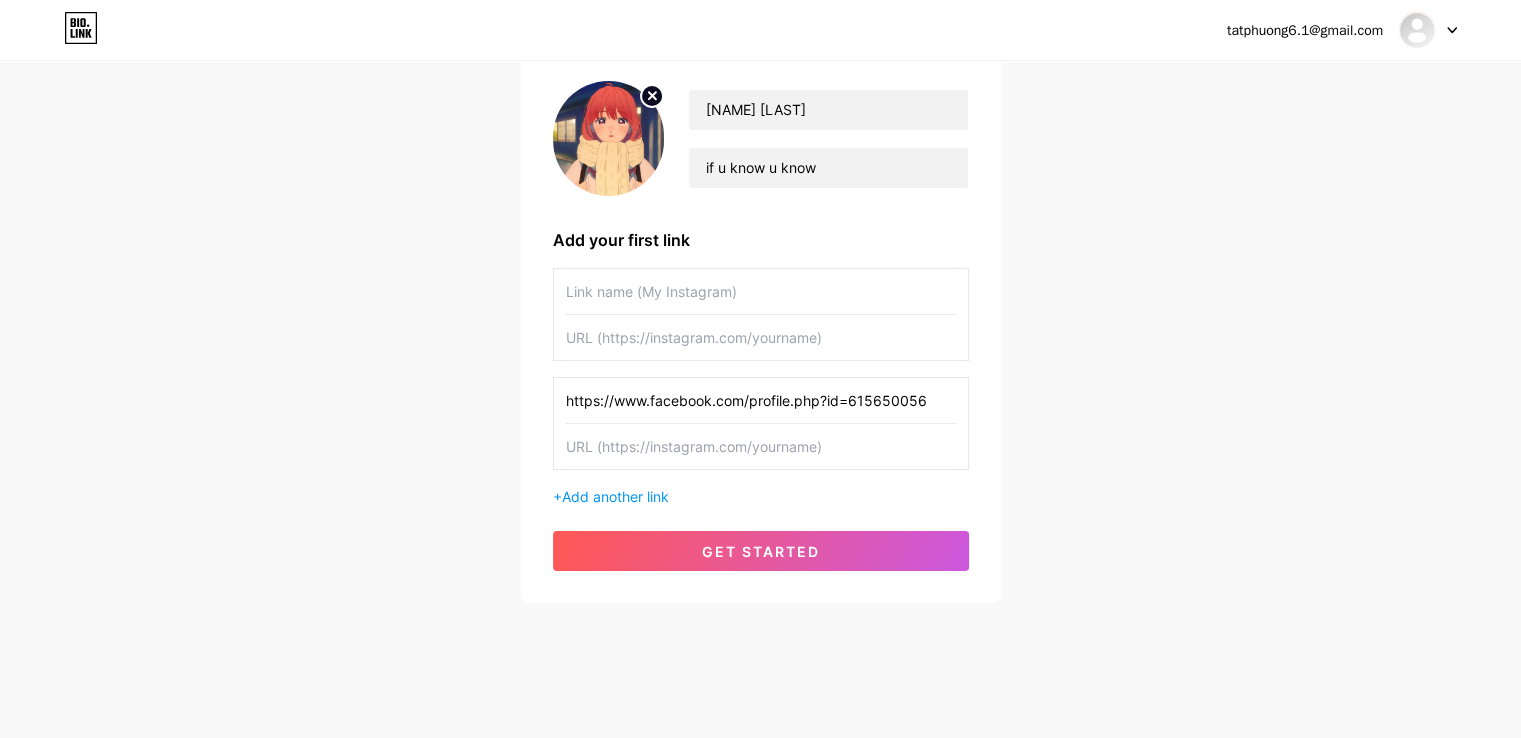 scroll, scrollTop: 0, scrollLeft: 0, axis: both 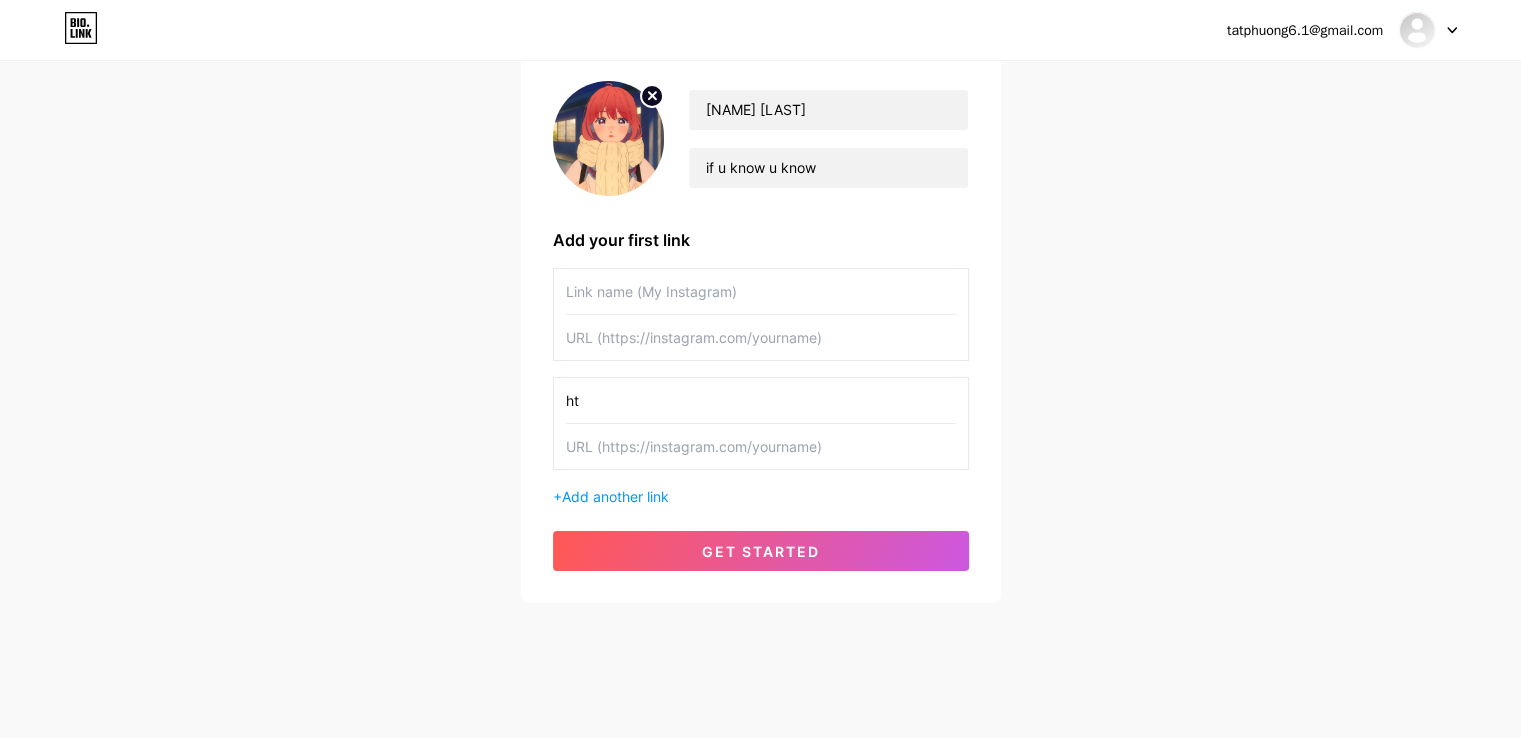 type on "h" 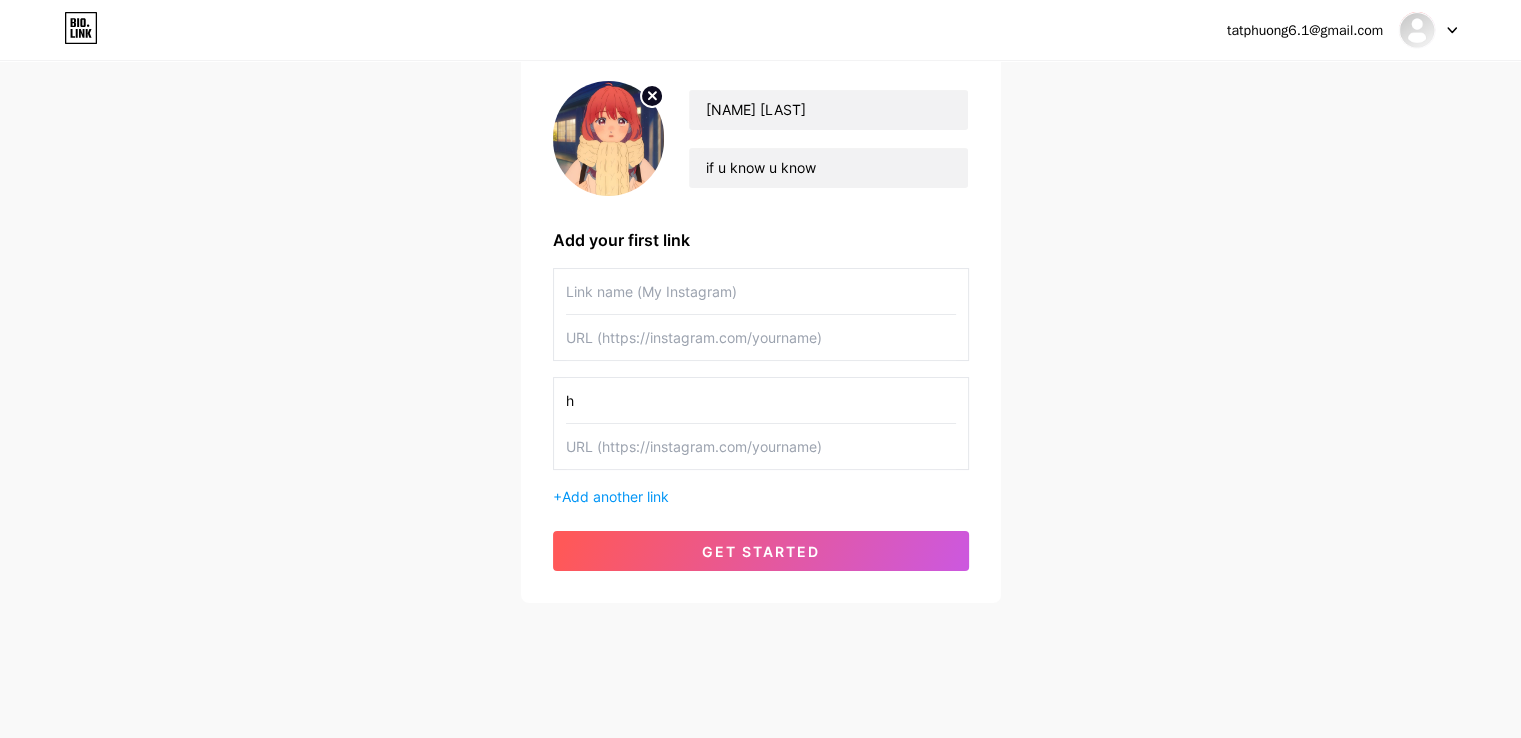 type 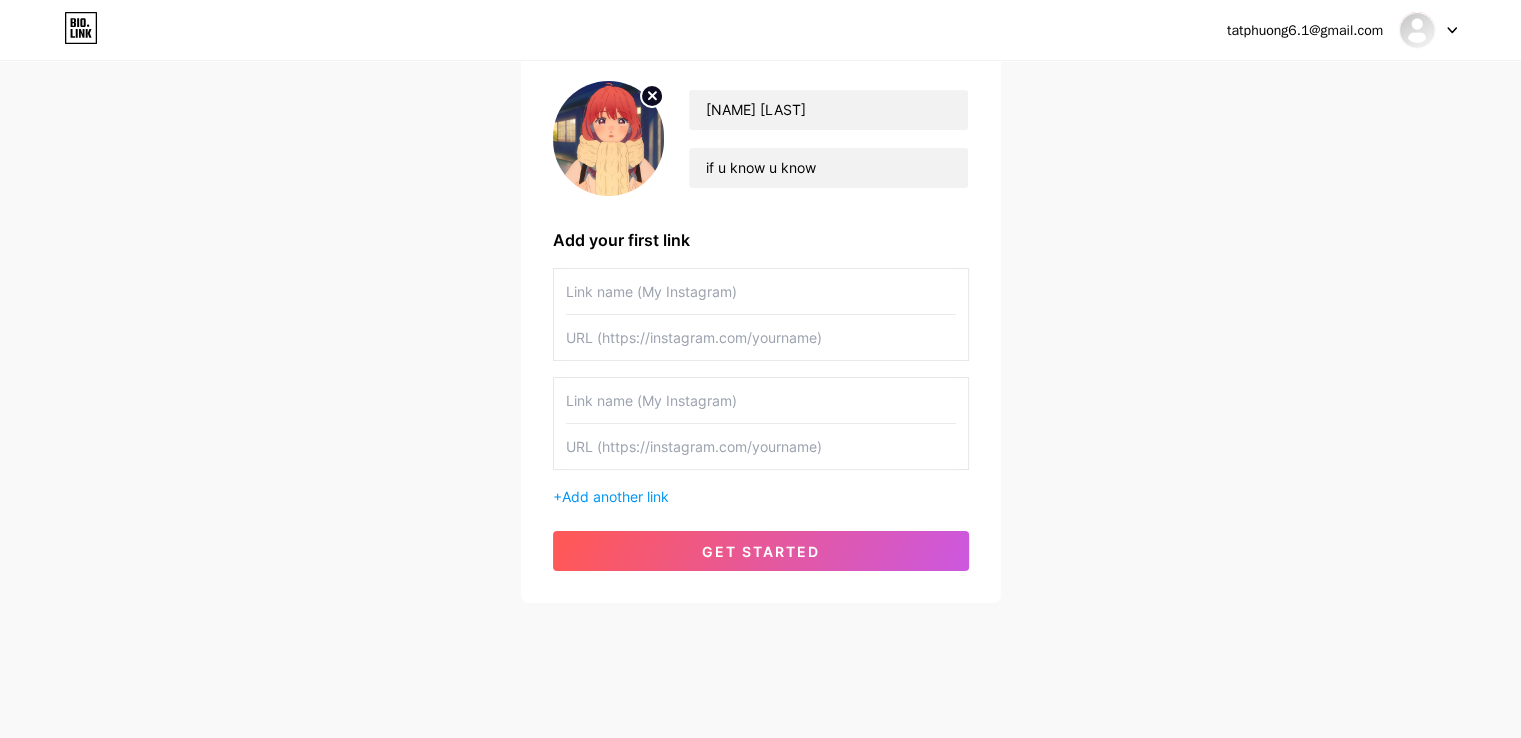 click at bounding box center (761, 446) 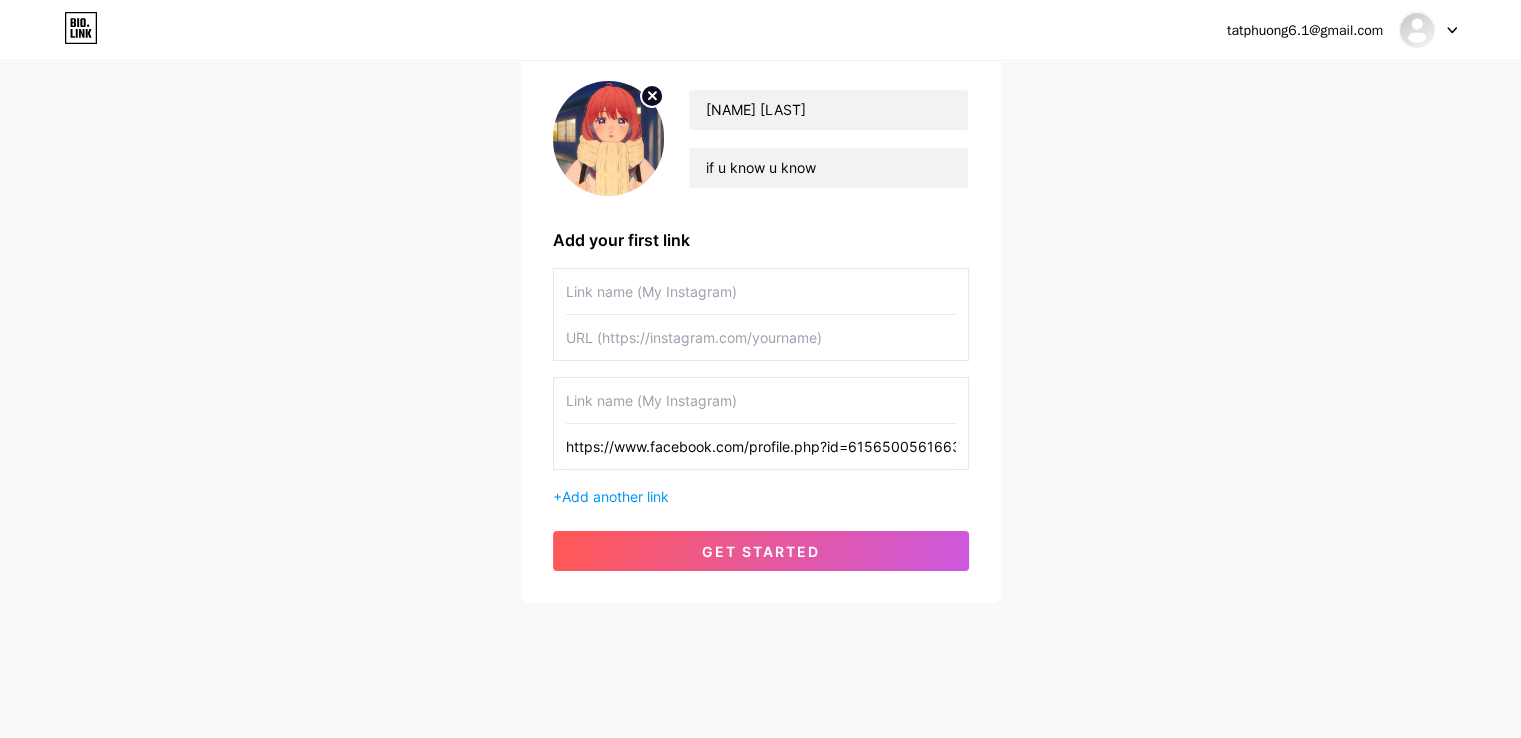 scroll, scrollTop: 0, scrollLeft: 10, axis: horizontal 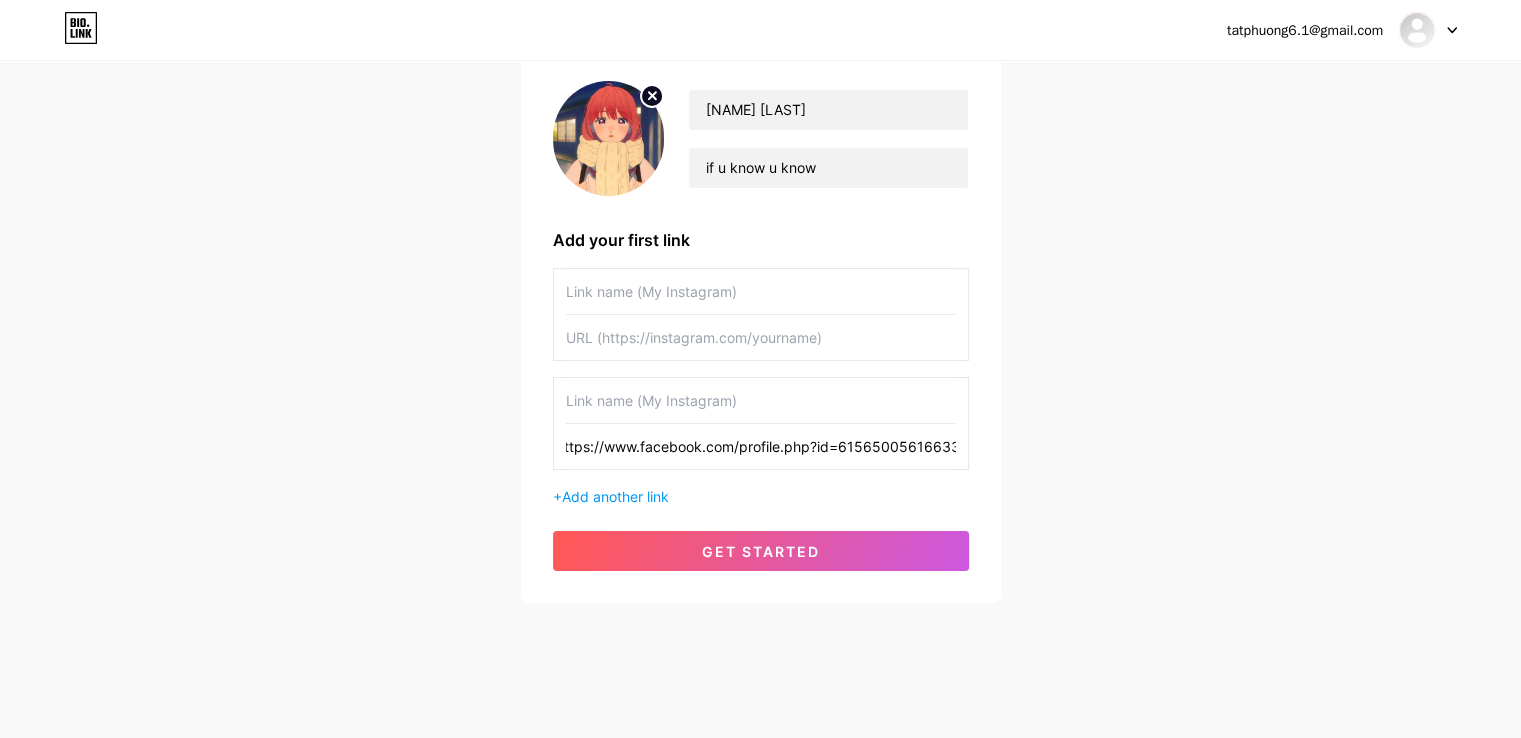 type on "https://www.facebook.com/profile.php?id=61565005616633" 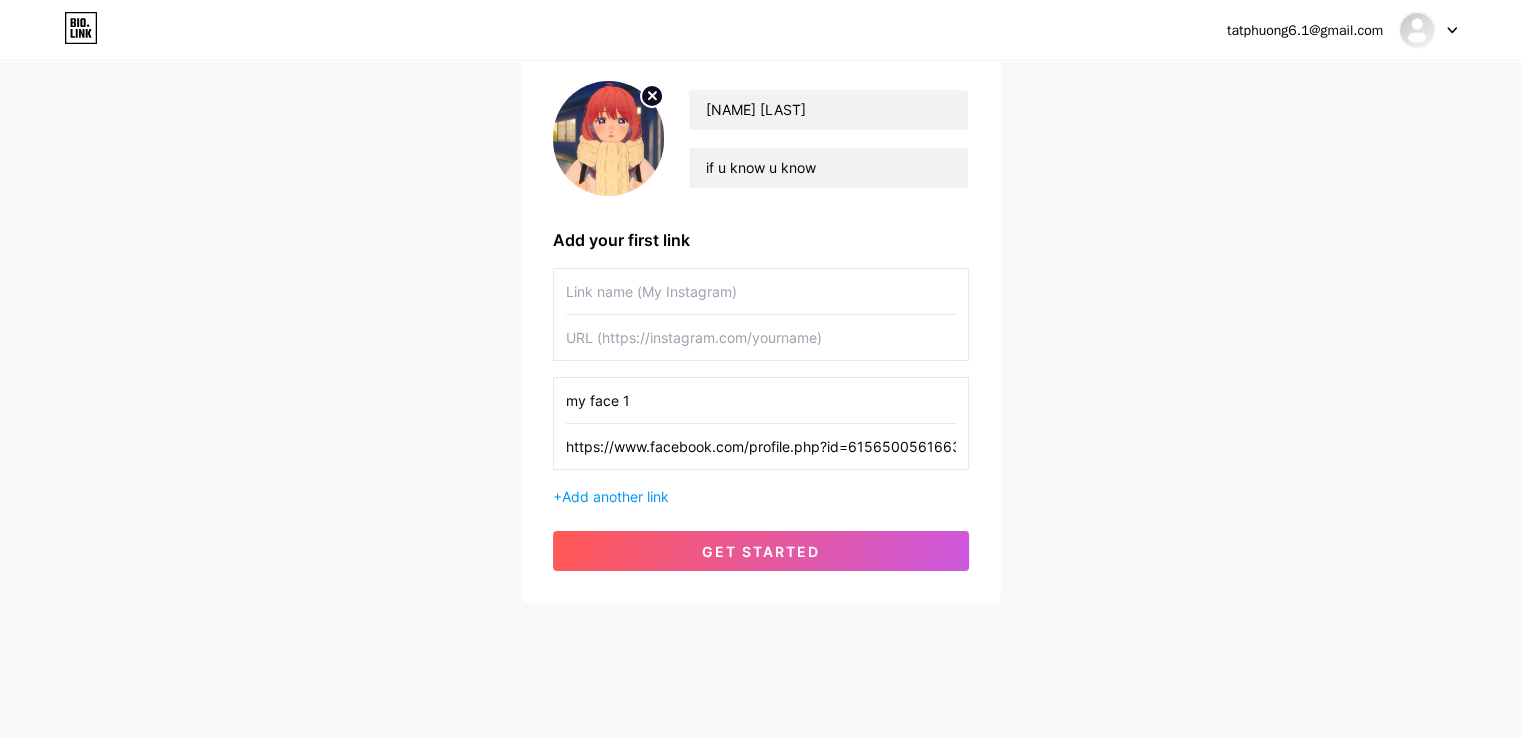 click on "my face 1" at bounding box center (761, 400) 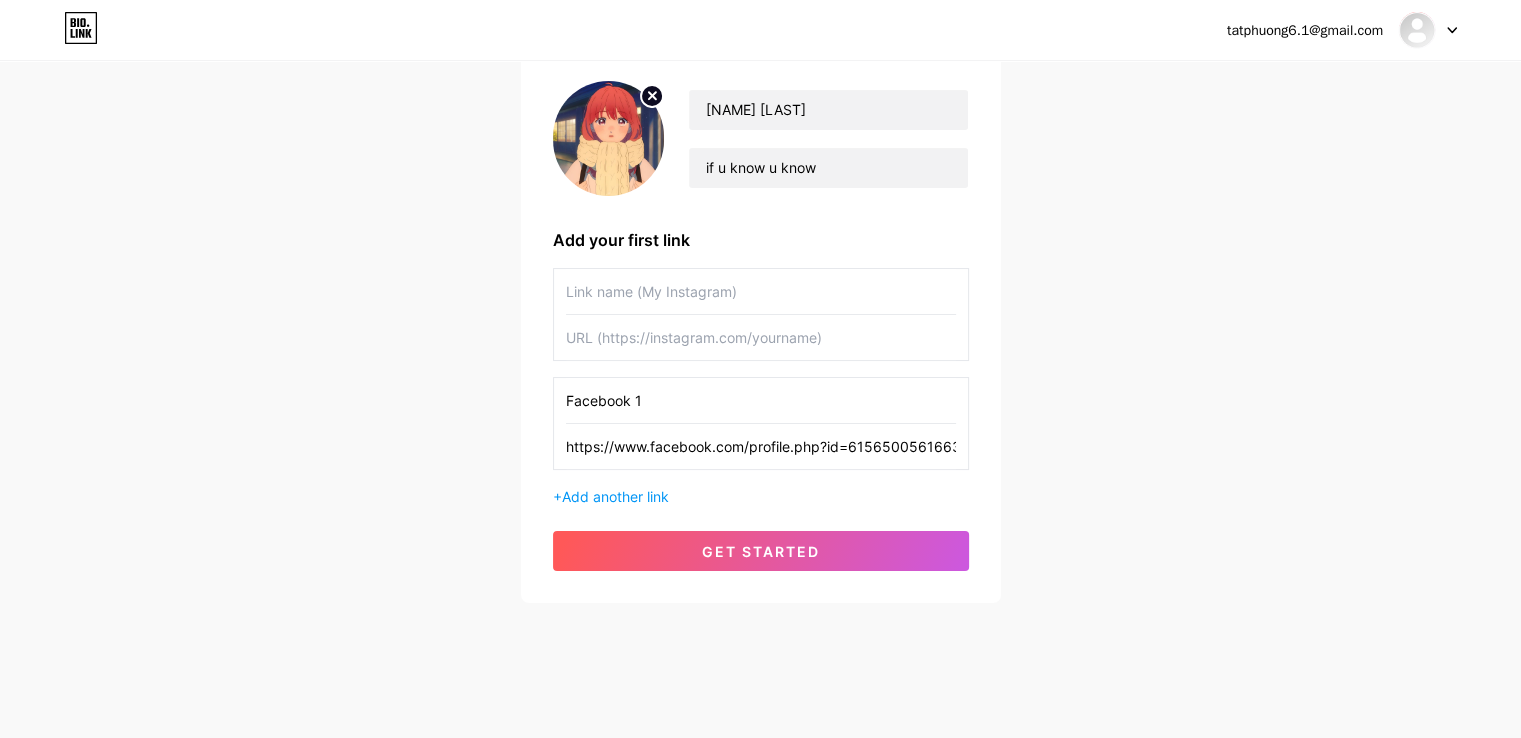 type on "Facebook 1" 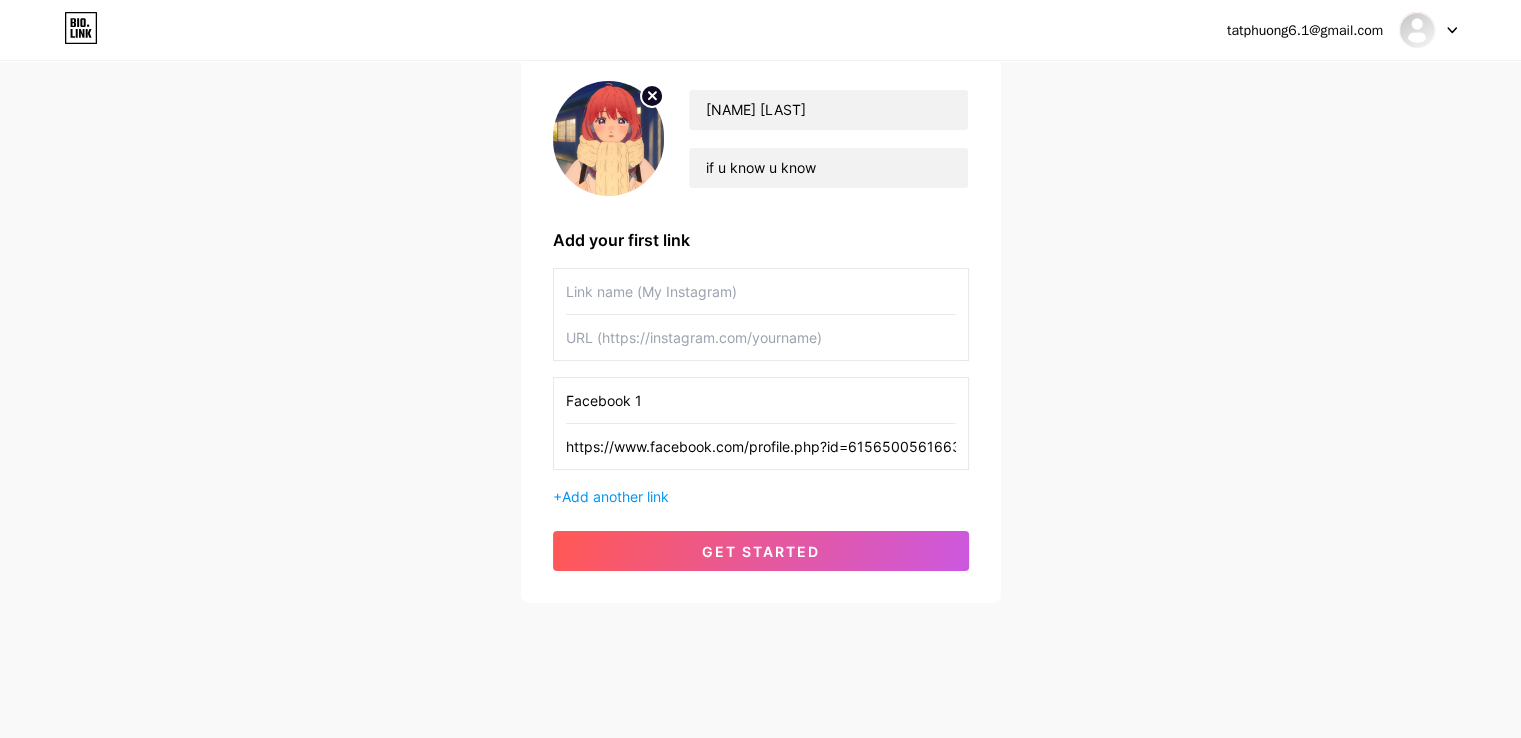 click at bounding box center (761, 337) 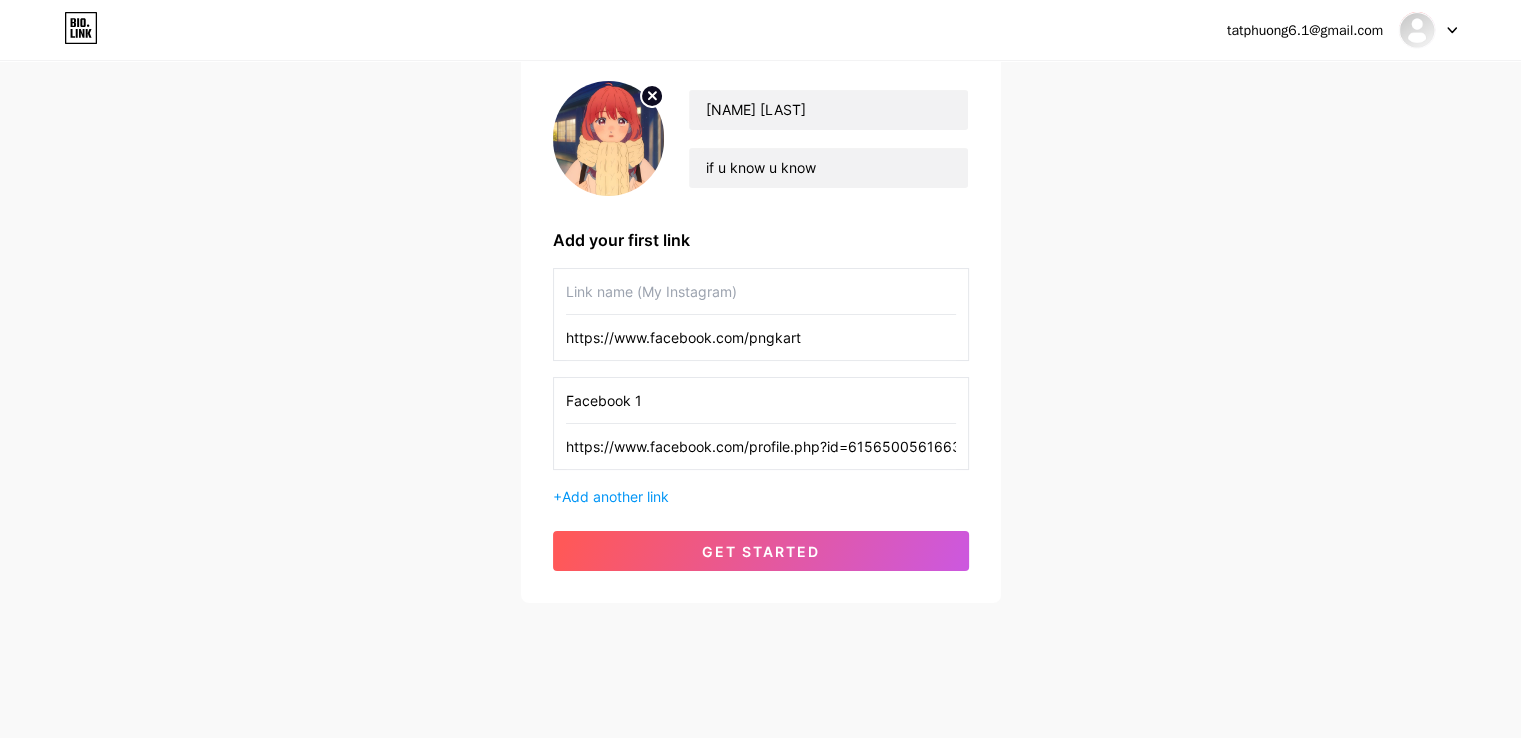 type on "https://www.facebook.com/pngkart" 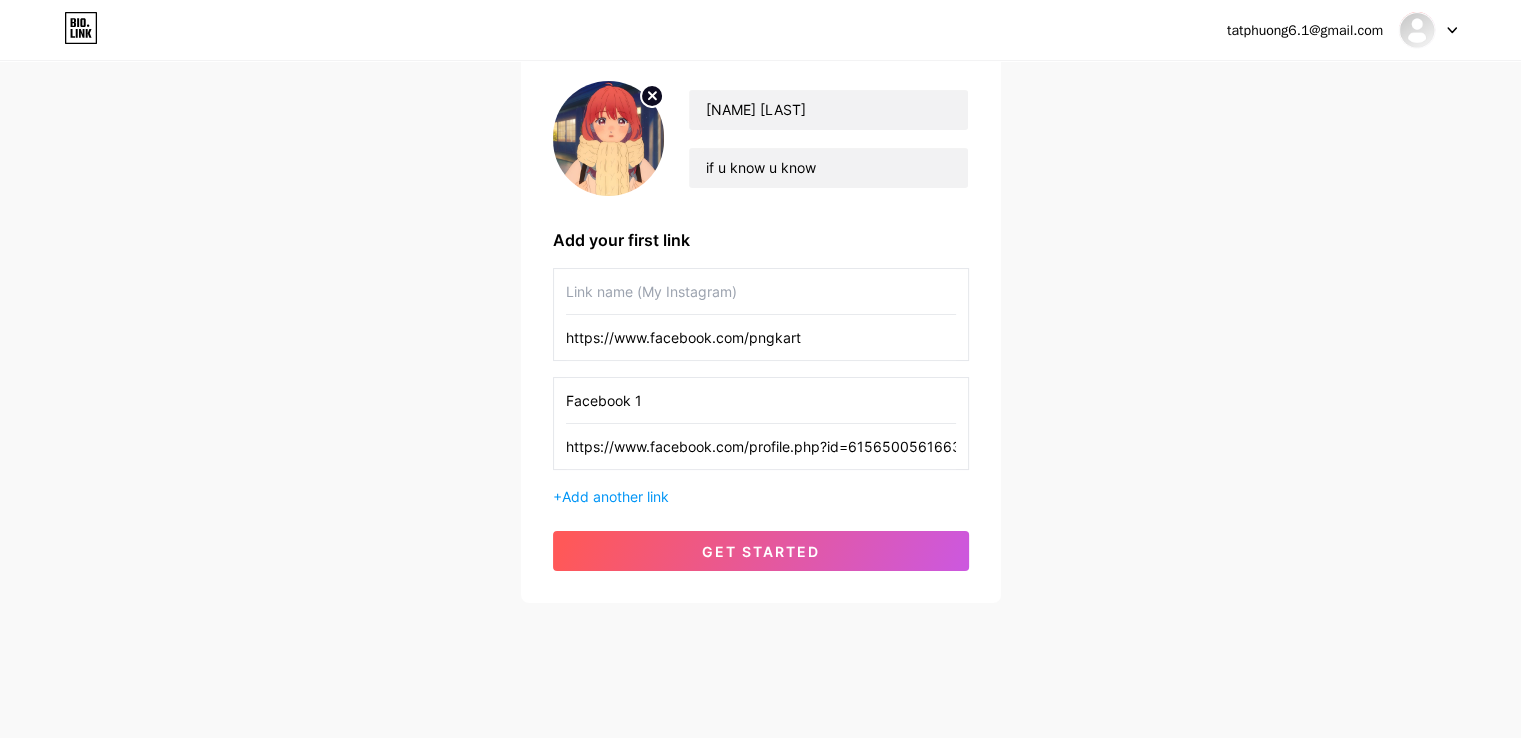 click on "Facebook 1" at bounding box center (761, 400) 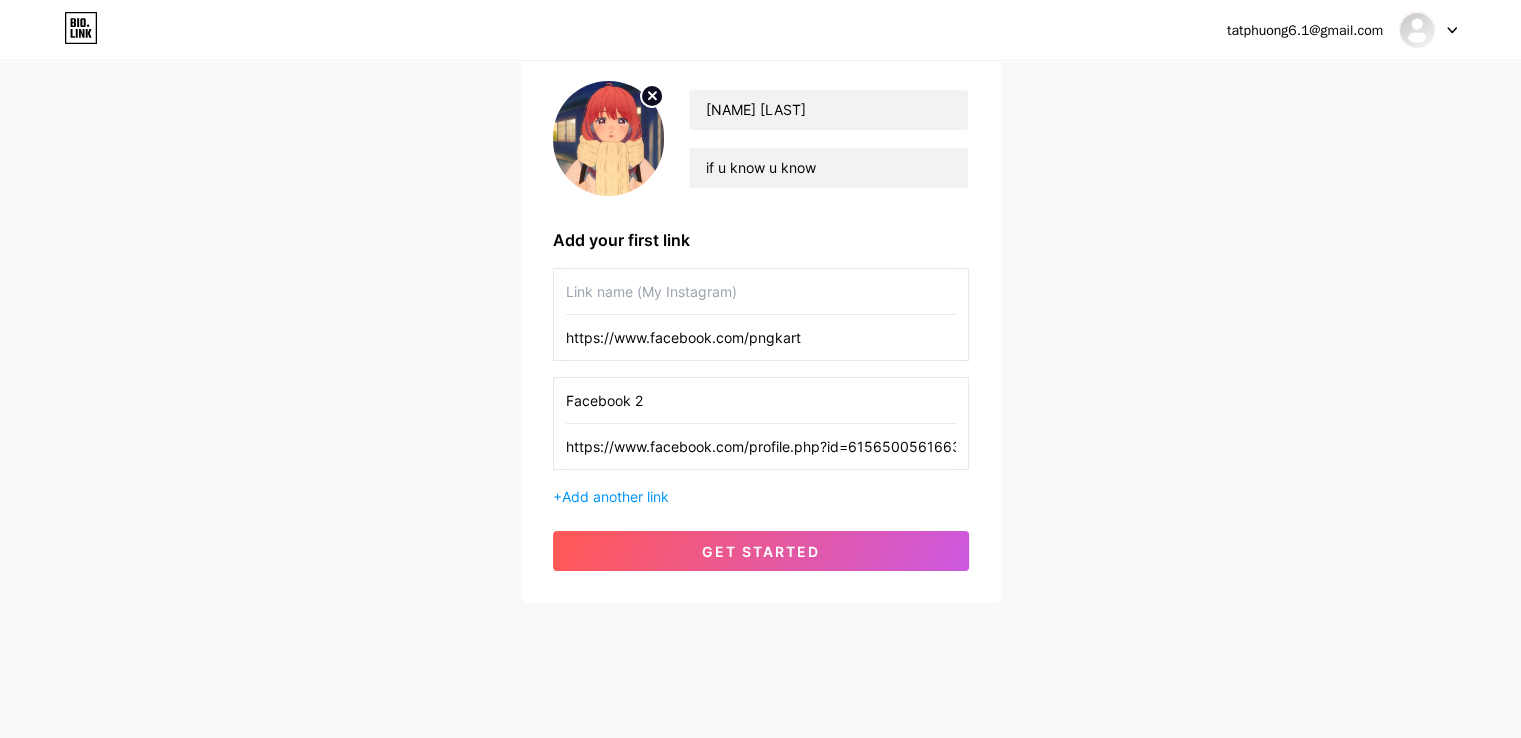 type on "Facebook 2" 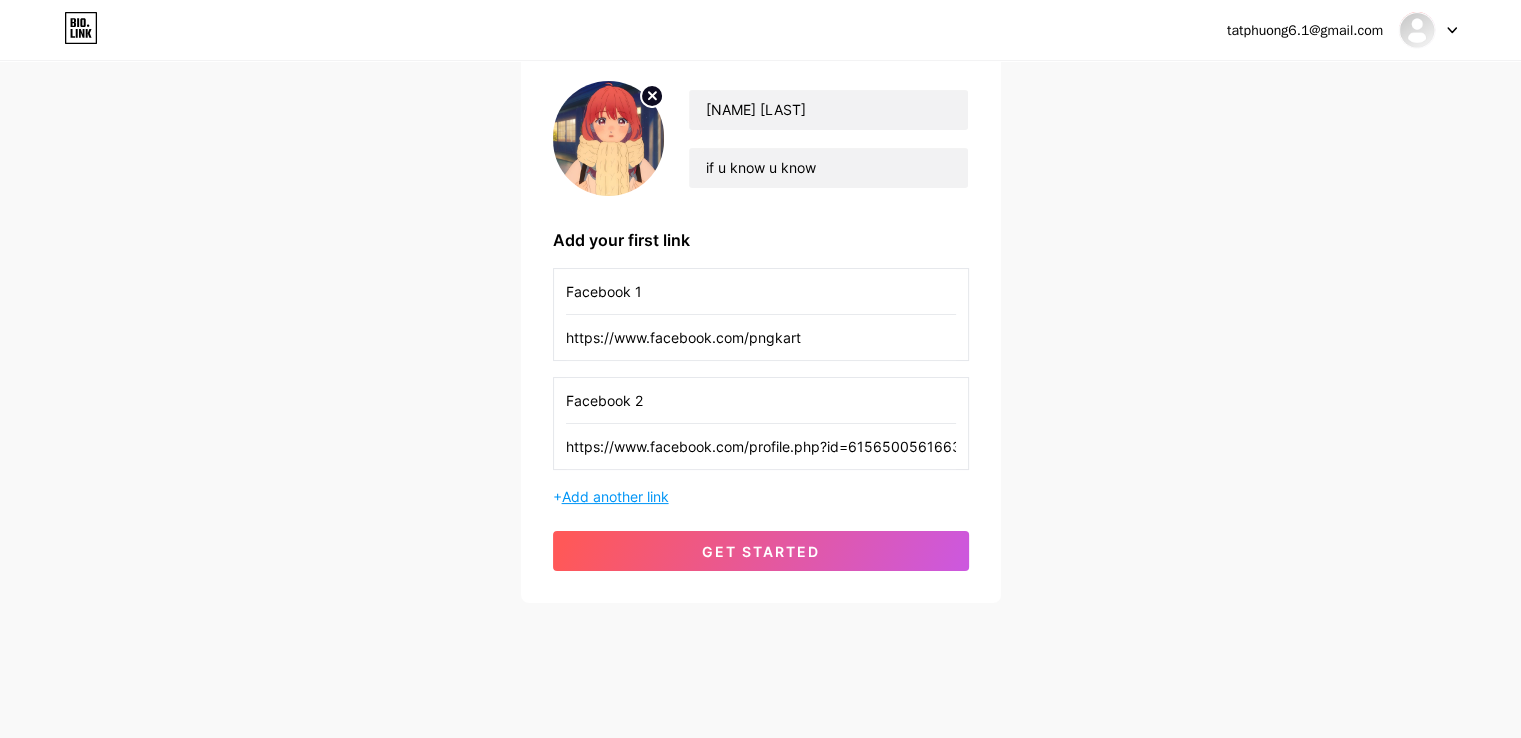 type on "Facebook 1" 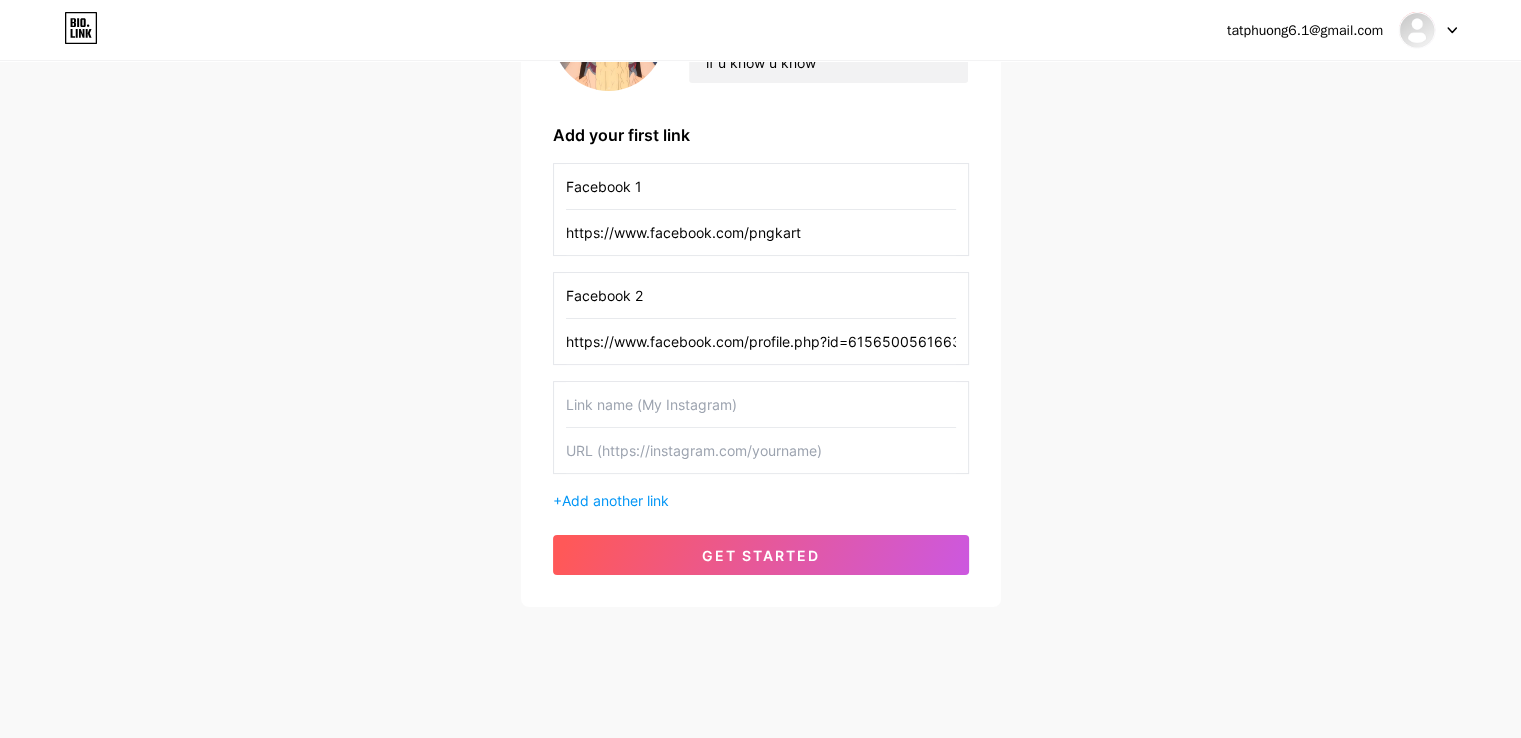 scroll, scrollTop: 272, scrollLeft: 0, axis: vertical 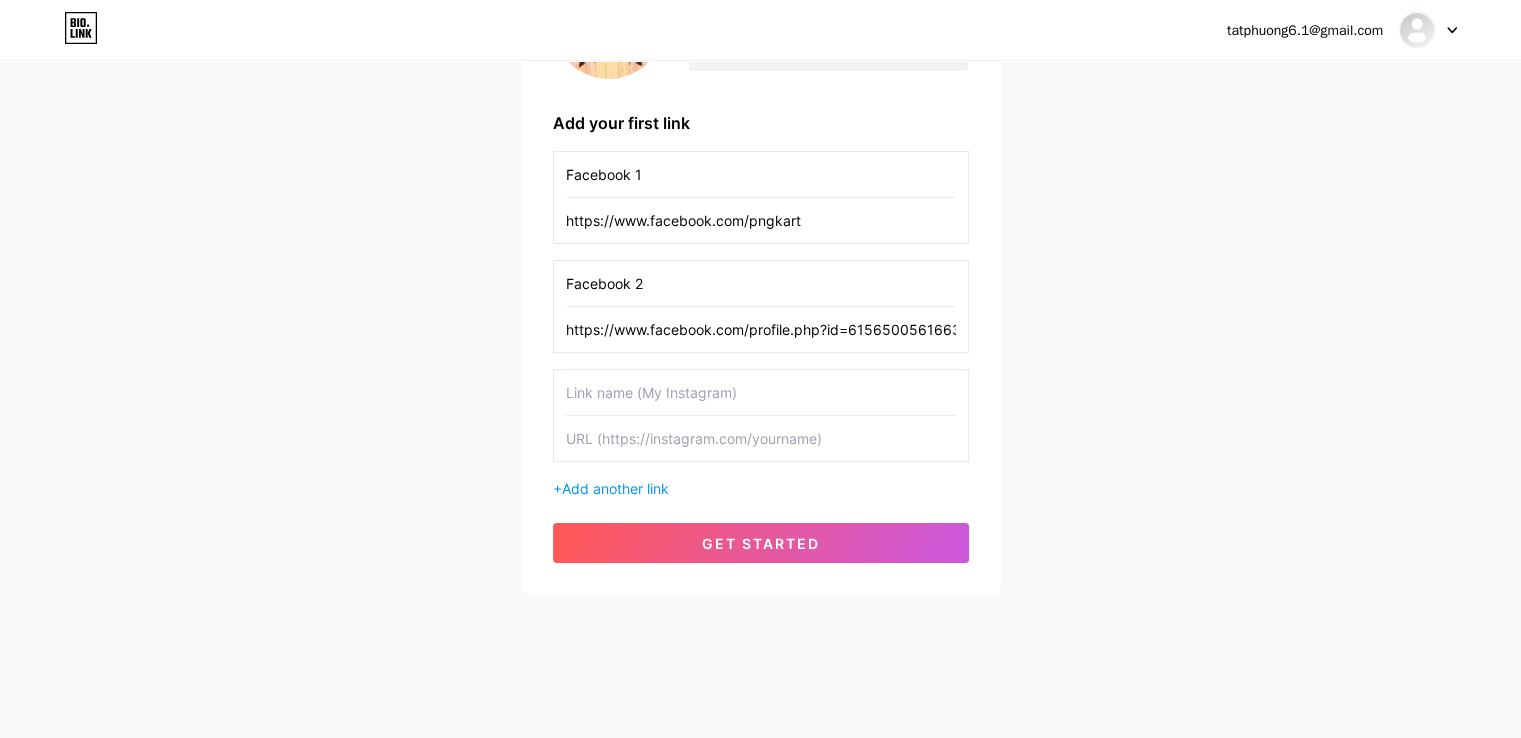 click at bounding box center [761, 392] 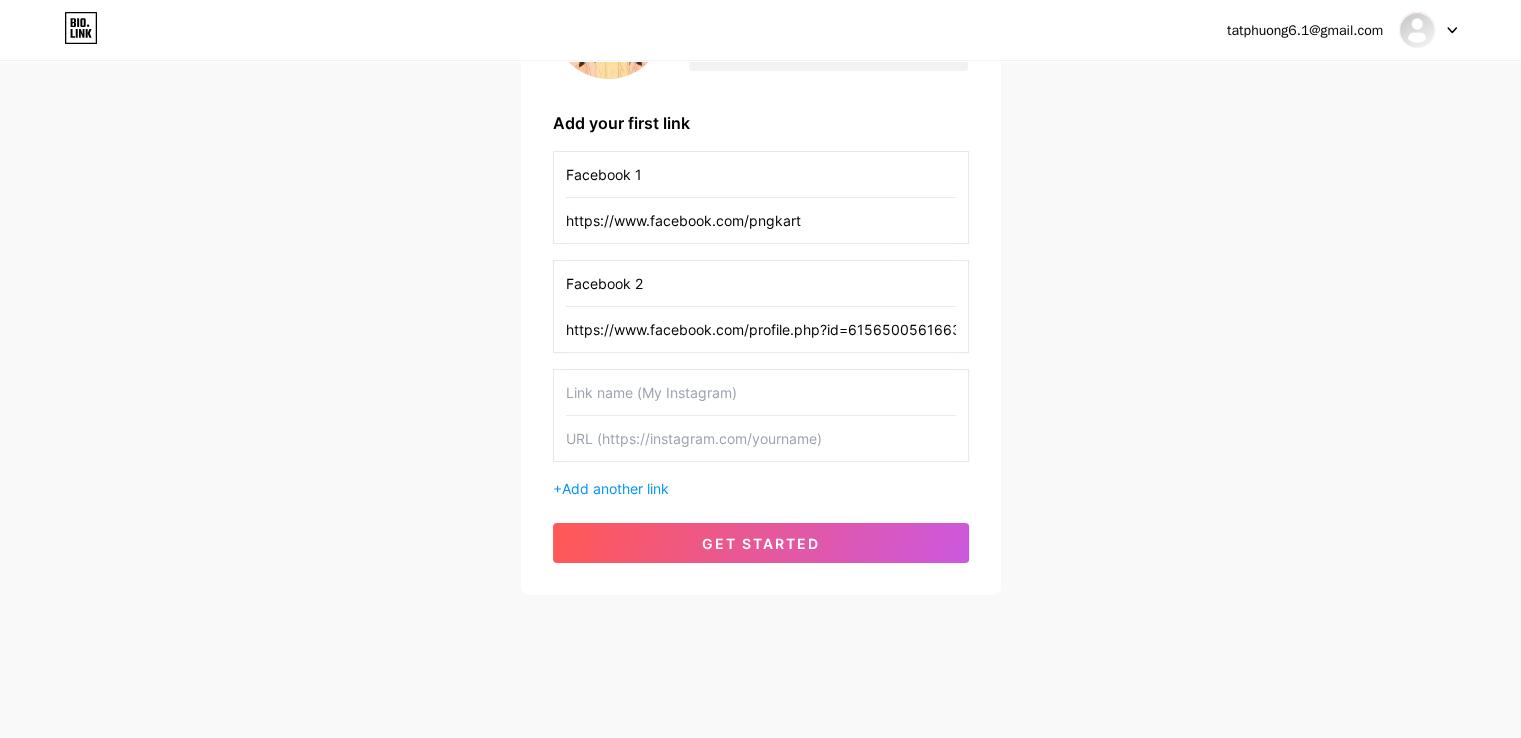 click on "tatphuong6.1@gmail.com     Dashboard     Logout   Setup your page   Let’s setup bio.link/[USERNAME] 🎉               [NAME] [LAST]     if u know u know     Add your first link   Facebook 1   https://www.facebook.com/pngkart   Facebook 2   https://www.facebook.com/profile.php?id=61565005616633
+  Add another link     get started" at bounding box center (760, 193) 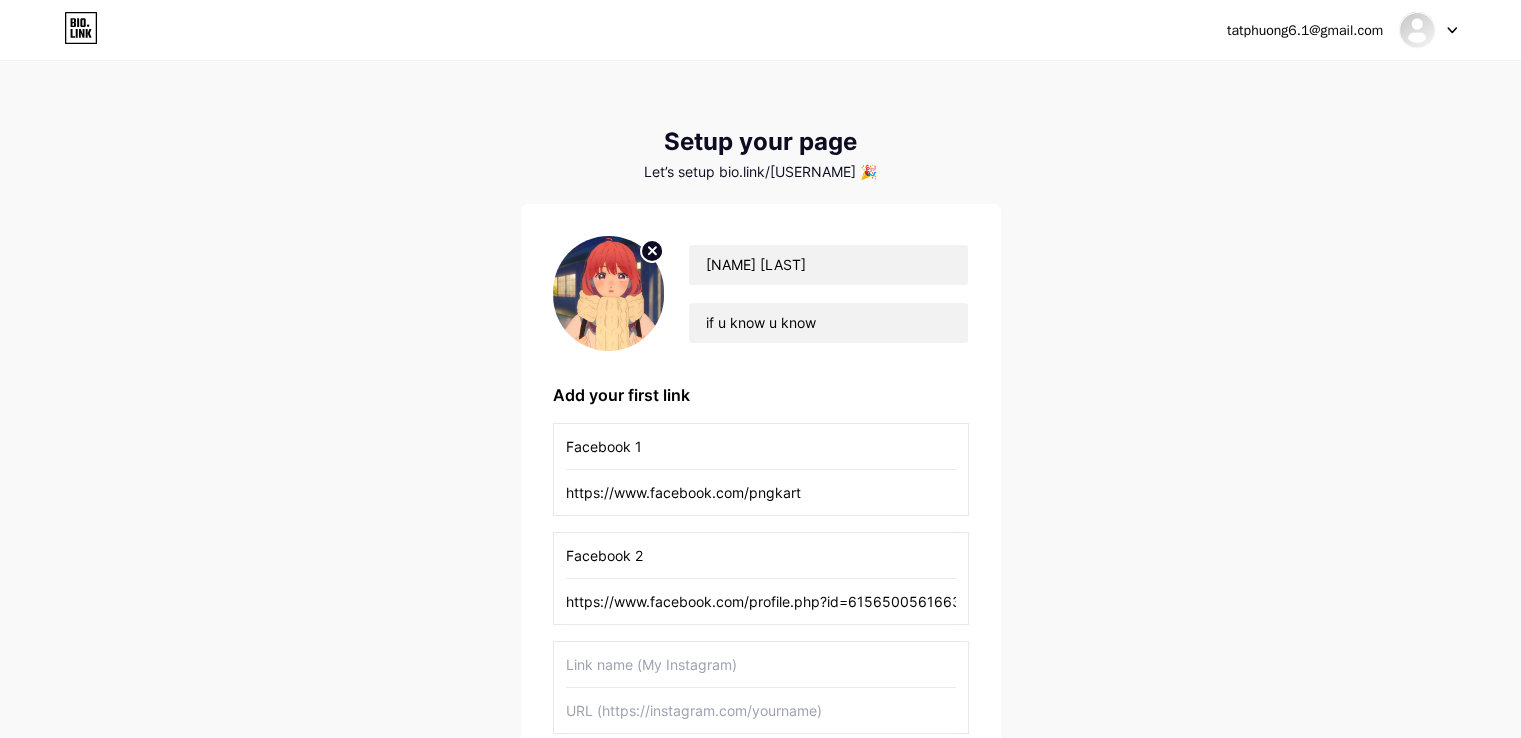 scroll, scrollTop: 272, scrollLeft: 0, axis: vertical 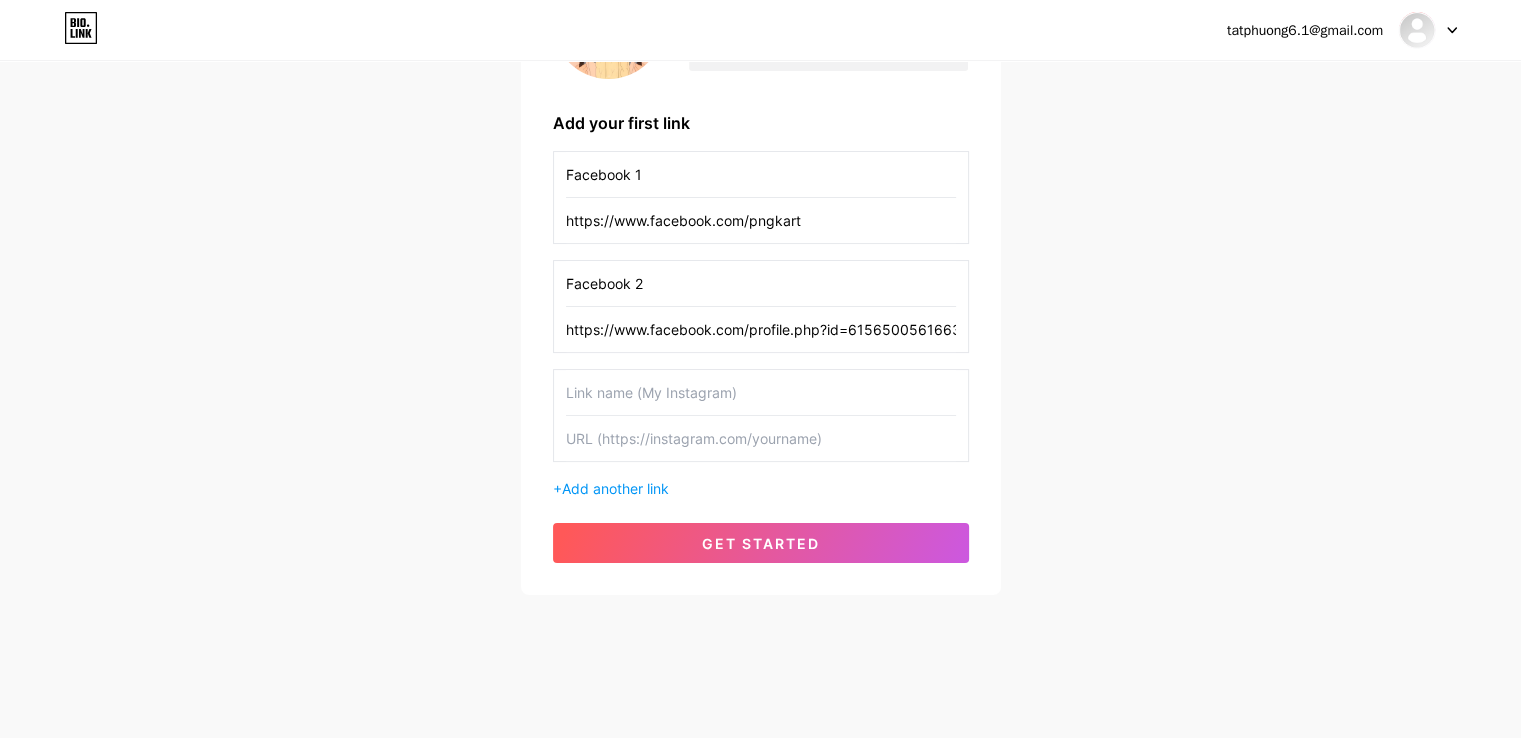click on "tatphuong6.1@gmail.com     Dashboard     Logout   Setup your page   Let’s setup bio.link/[USERNAME] 🎉               [NAME] [LAST]     if u know u know     Add your first link   Facebook 1   https://www.facebook.com/pngkart   Facebook 2   https://www.facebook.com/profile.php?id=61565005616633
+  Add another link     get started" at bounding box center [760, 193] 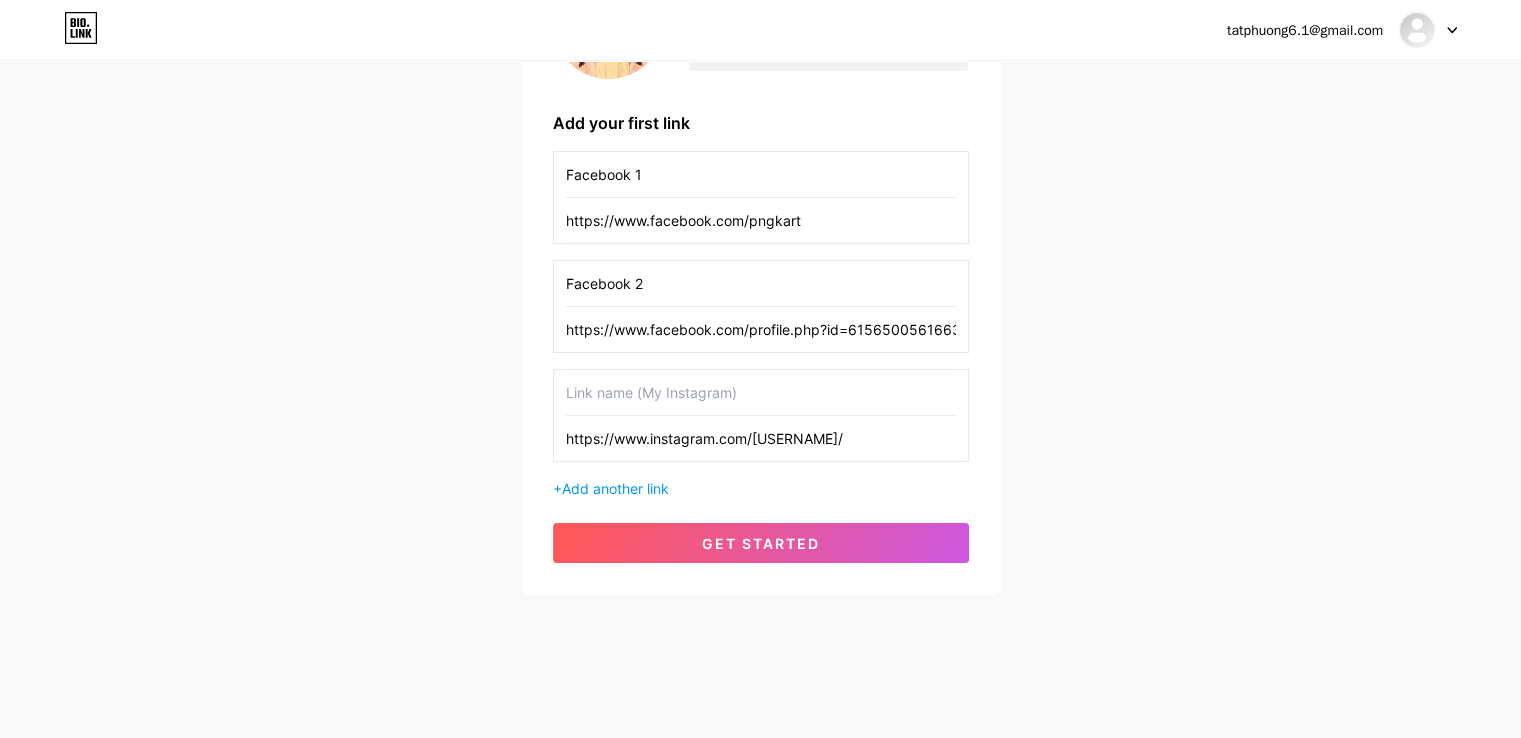 type on "https://www.instagram.com/[USERNAME]/" 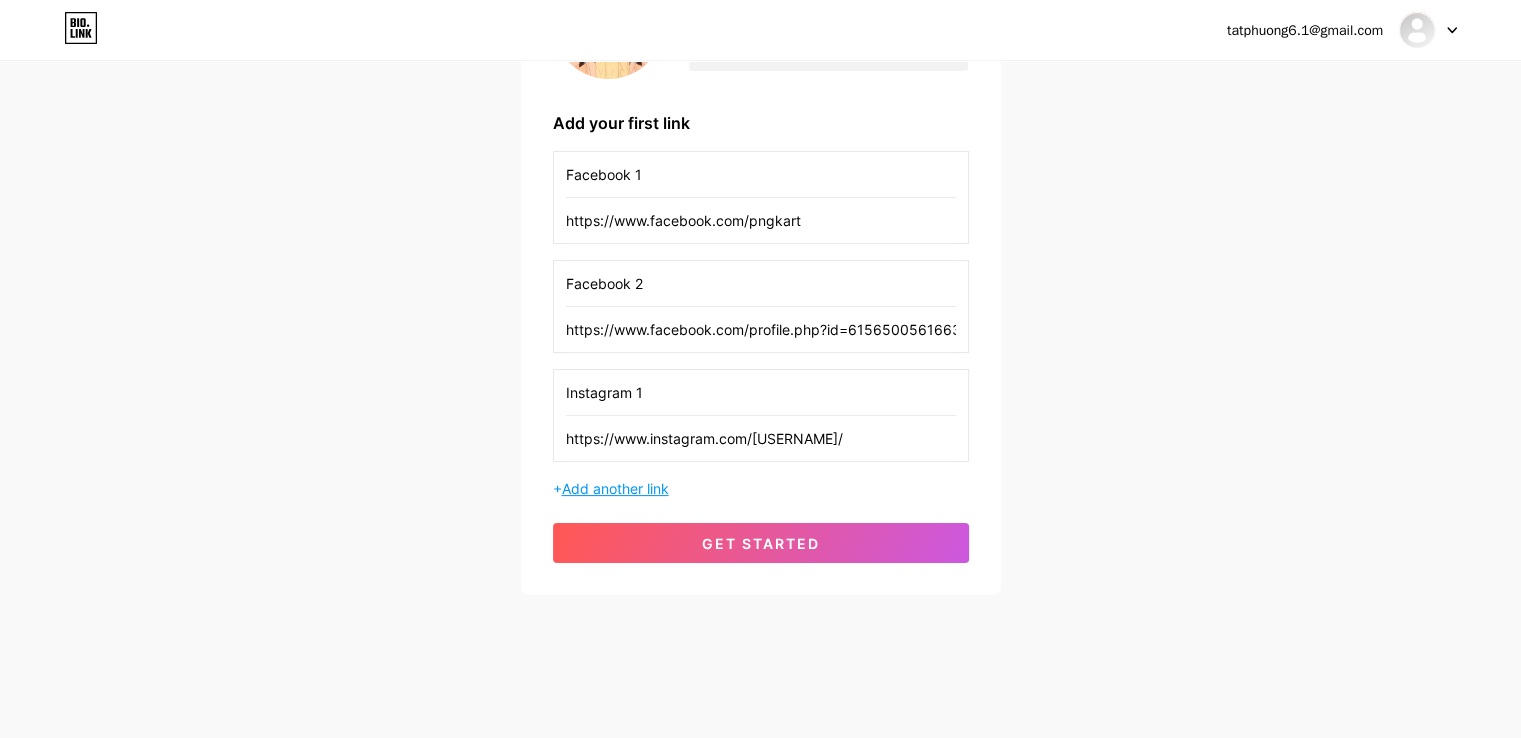 type on "Instagram 1" 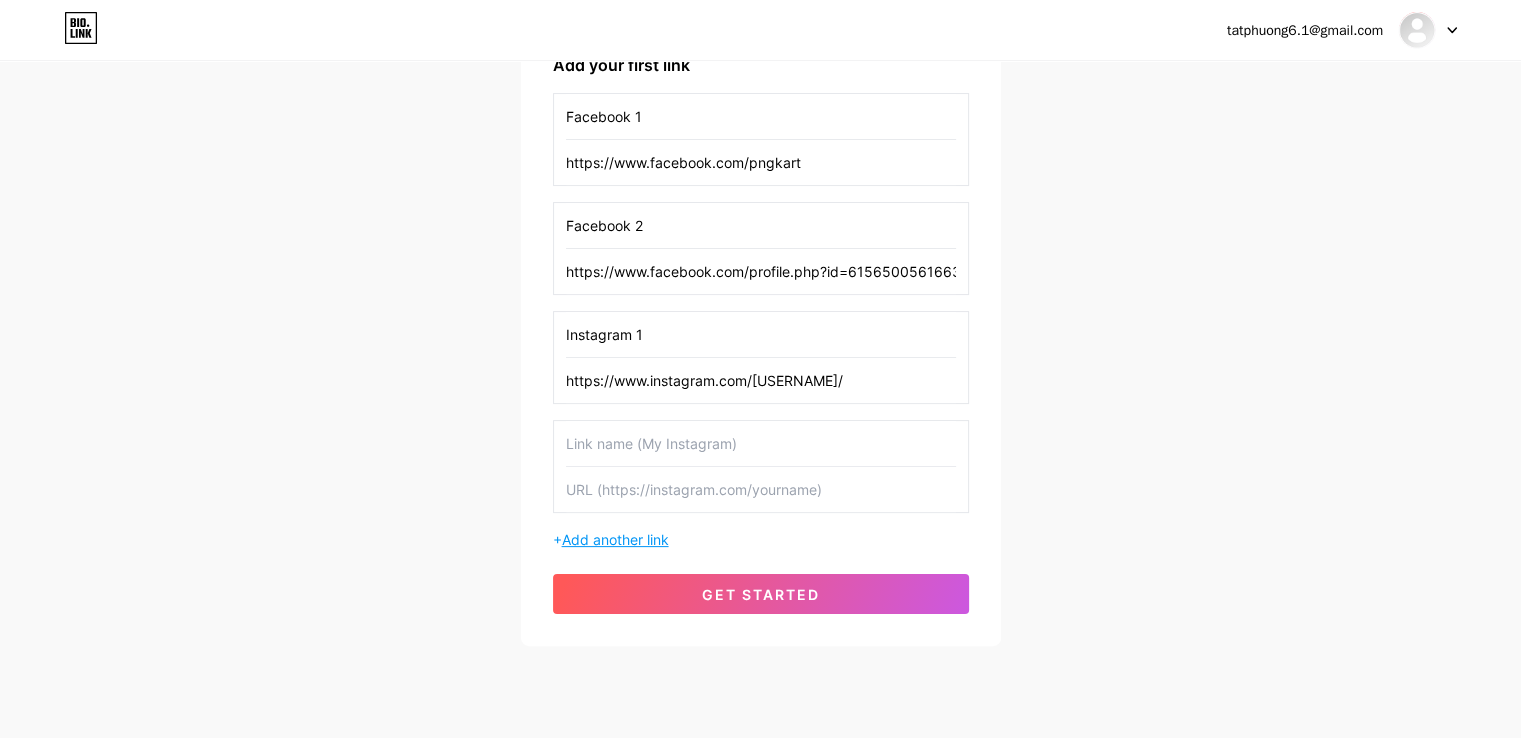 scroll, scrollTop: 380, scrollLeft: 0, axis: vertical 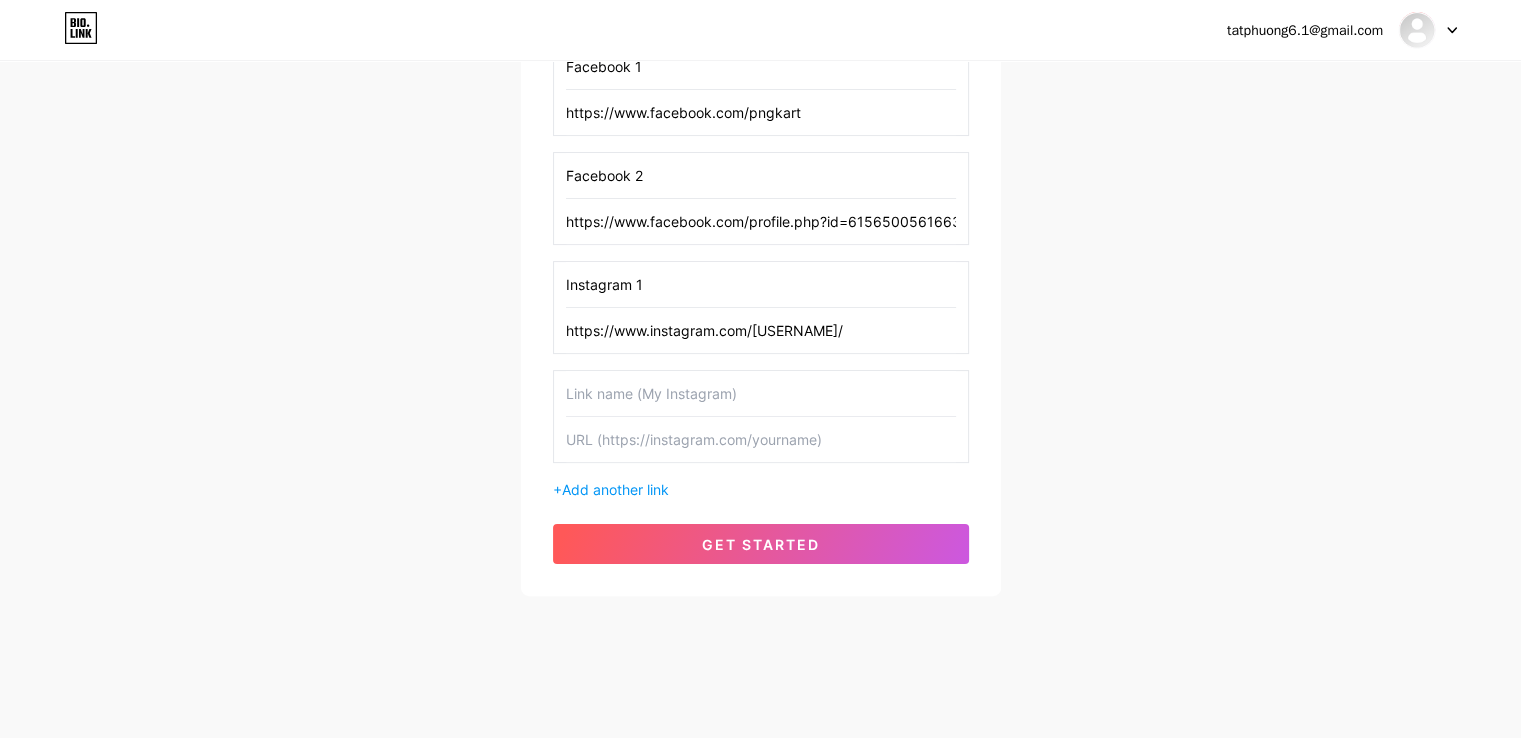 click at bounding box center (761, 393) 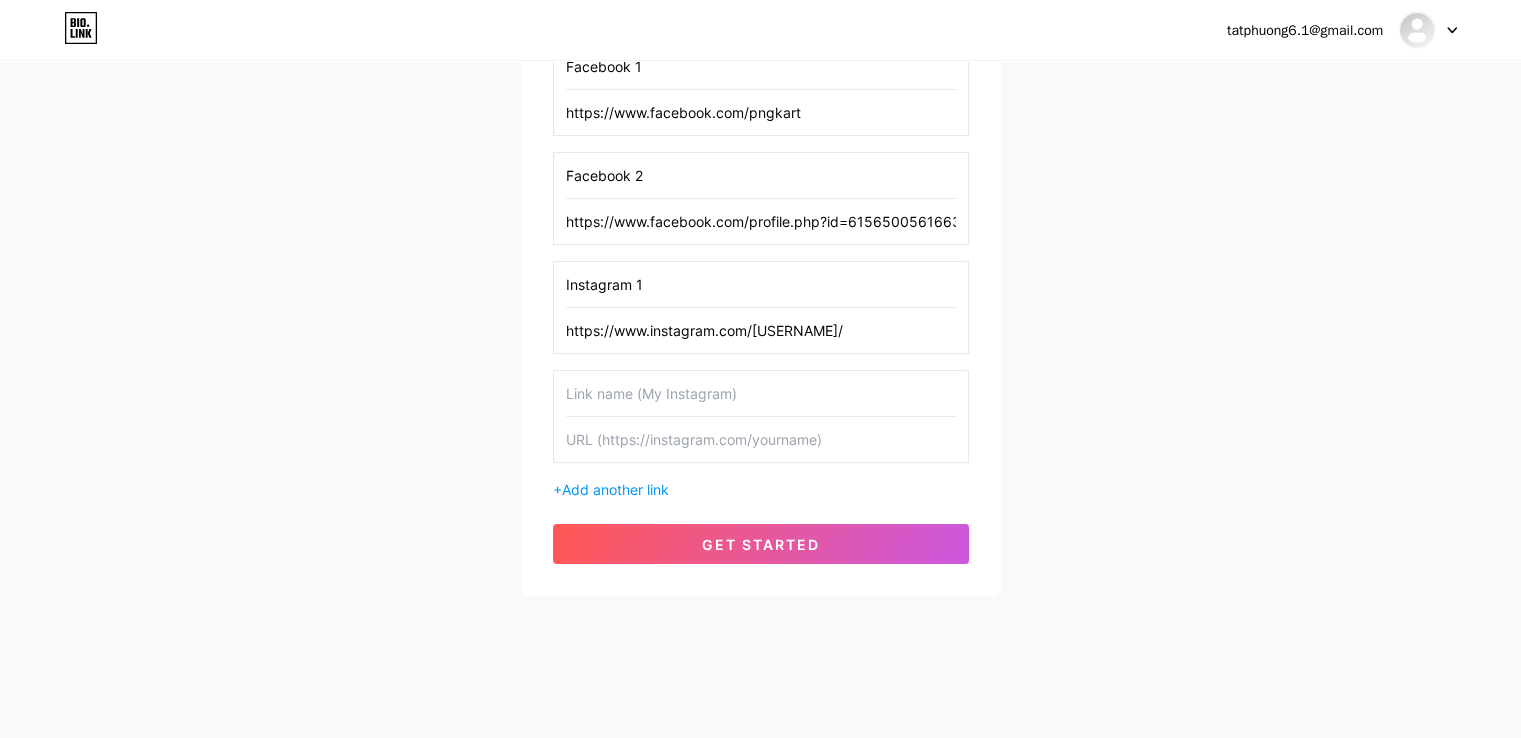 click at bounding box center [761, 439] 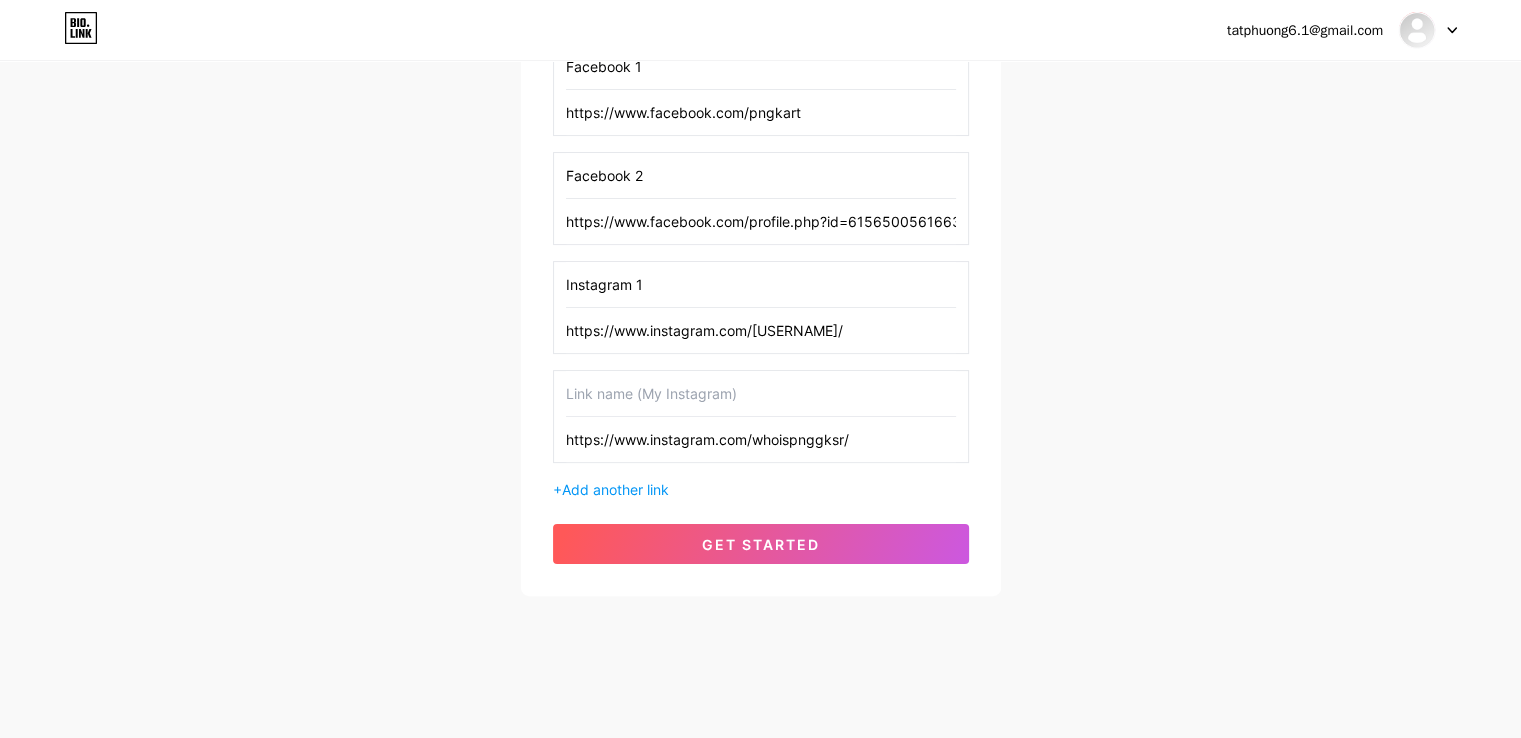 type on "https://www.instagram.com/whoispnggksr/" 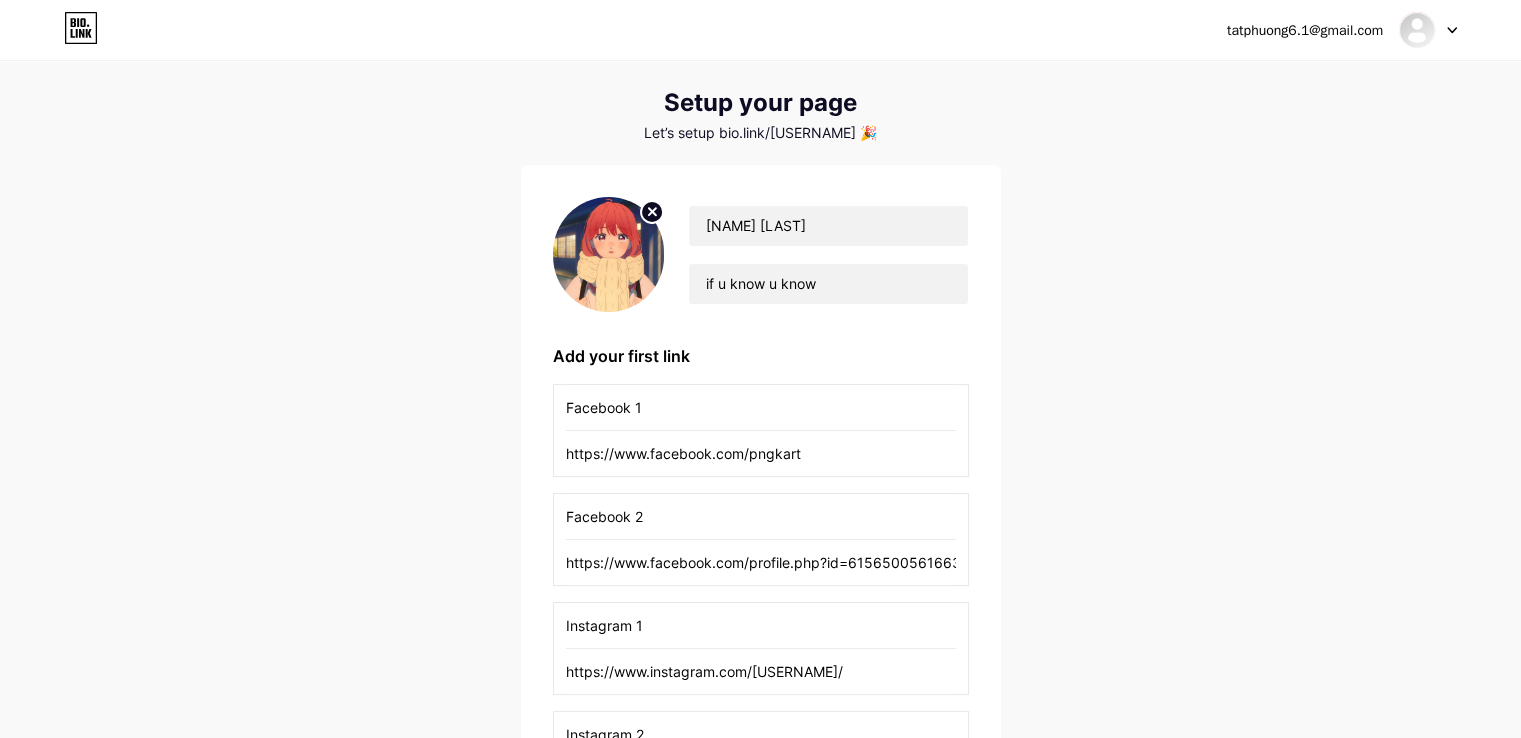 scroll, scrollTop: 0, scrollLeft: 0, axis: both 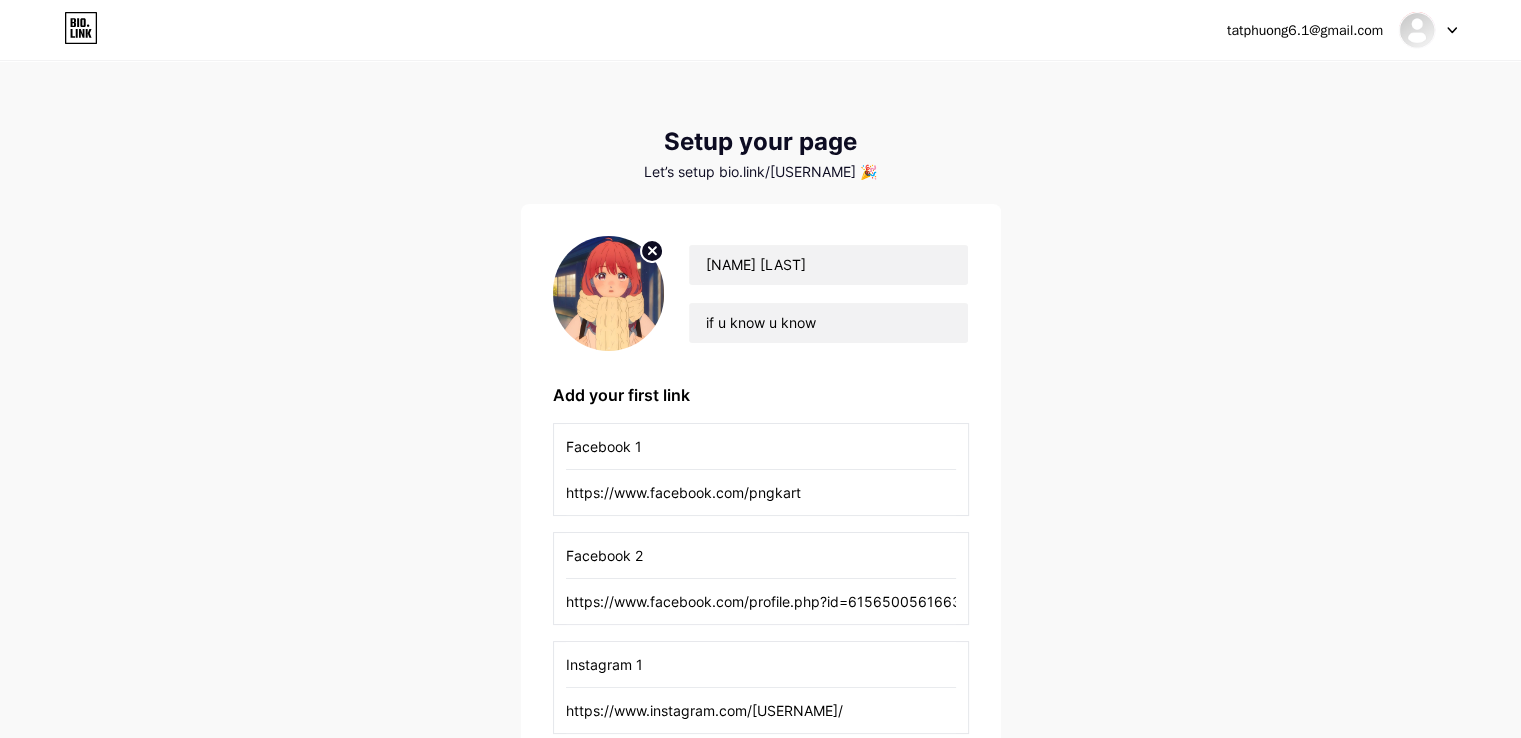 type on "Instagram 2" 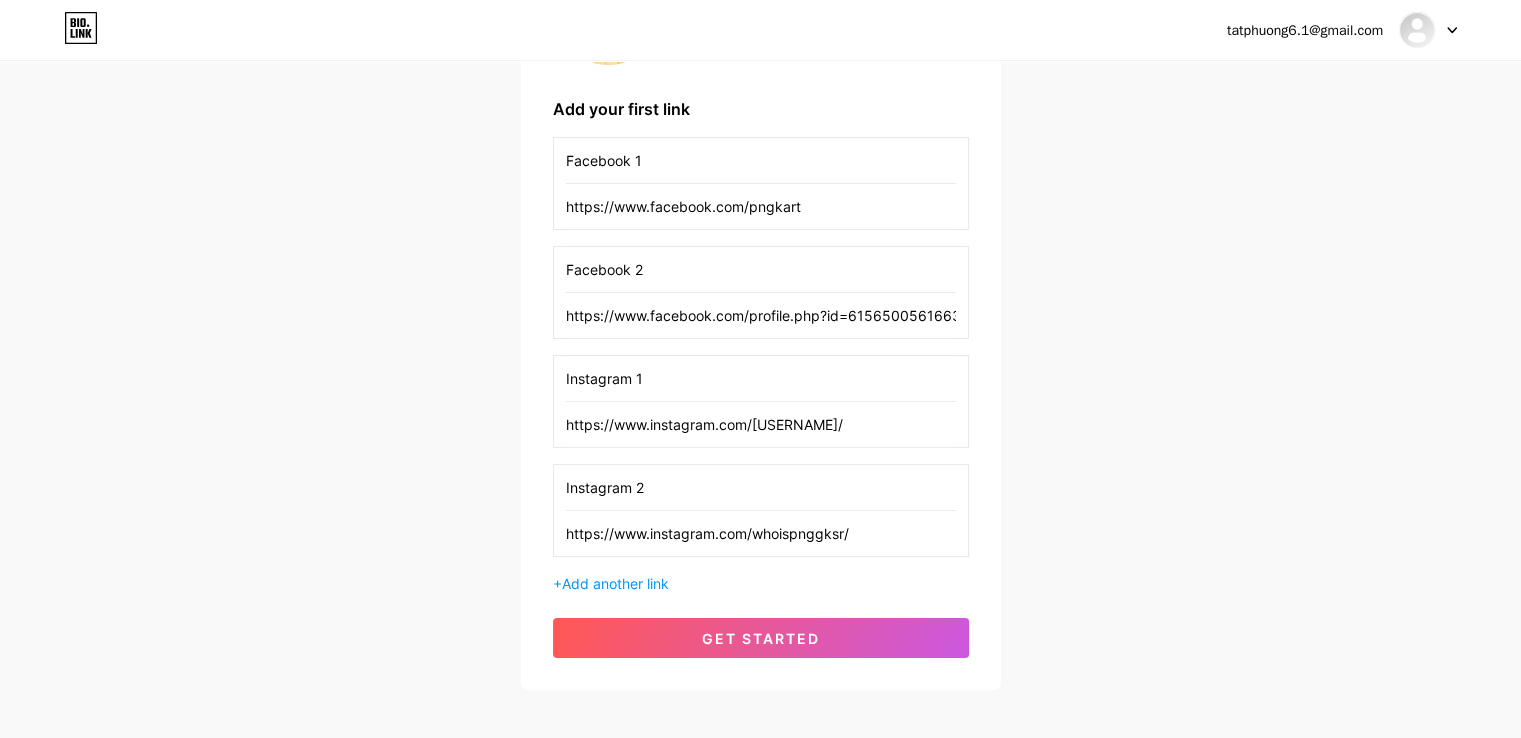scroll, scrollTop: 380, scrollLeft: 0, axis: vertical 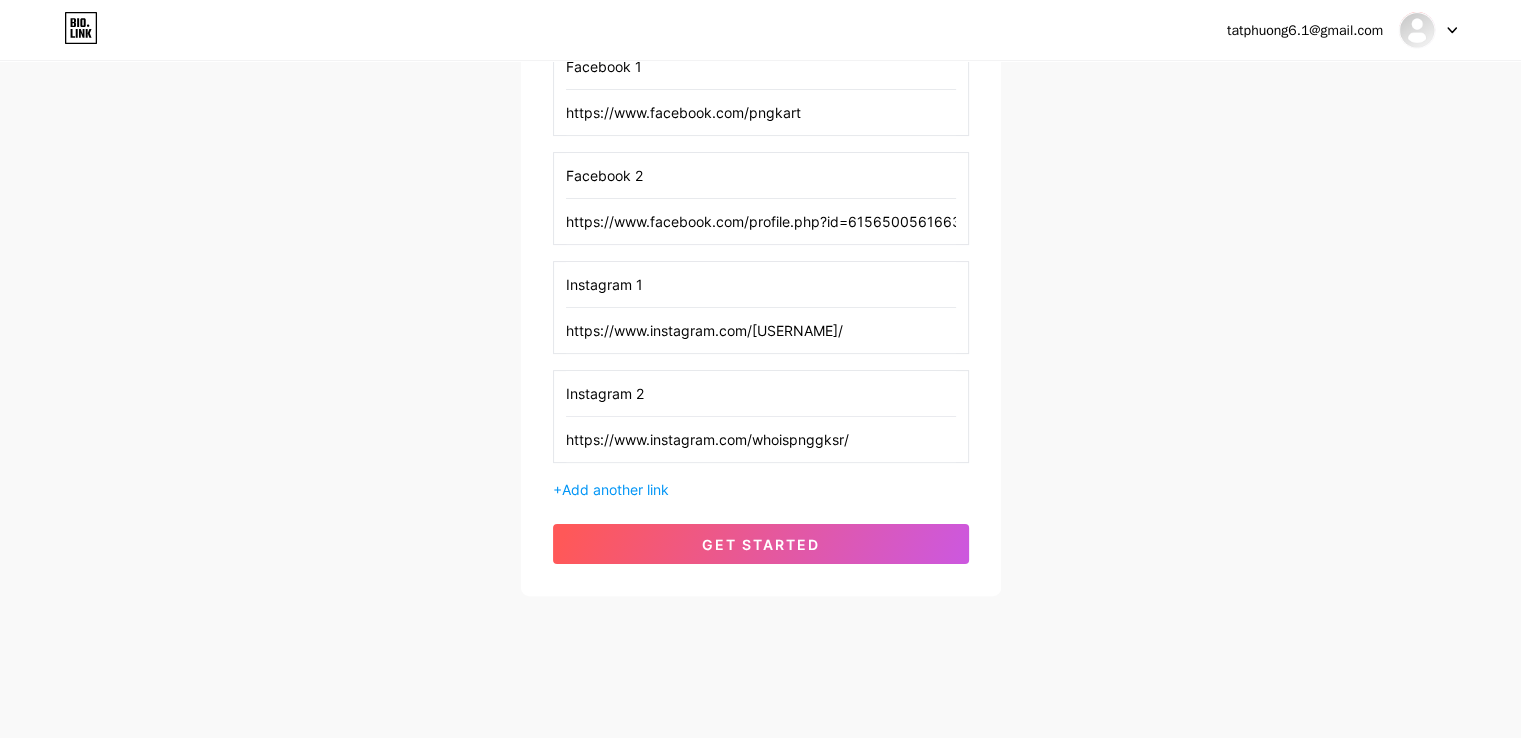 click on "+  Add another link" at bounding box center (761, 489) 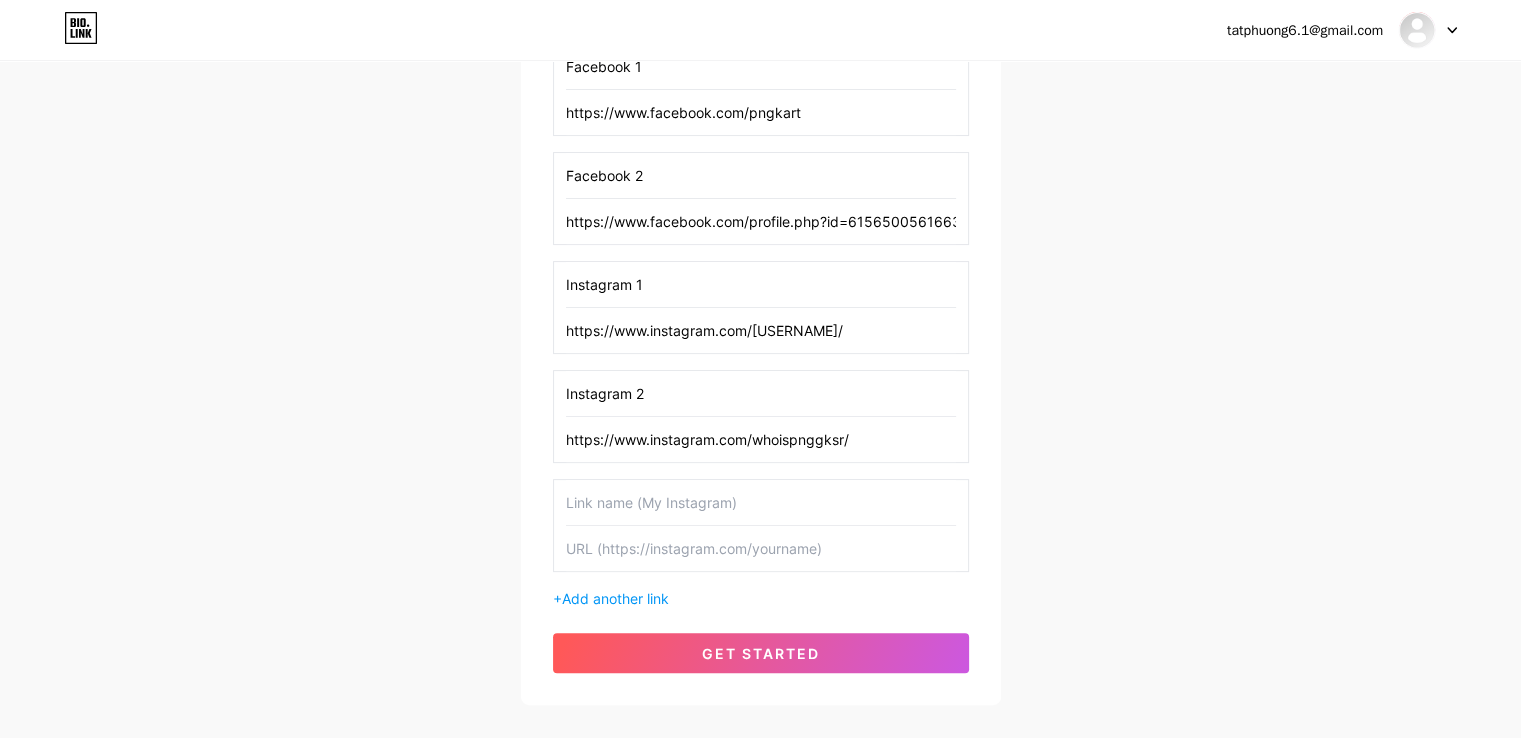 click at bounding box center (761, 548) 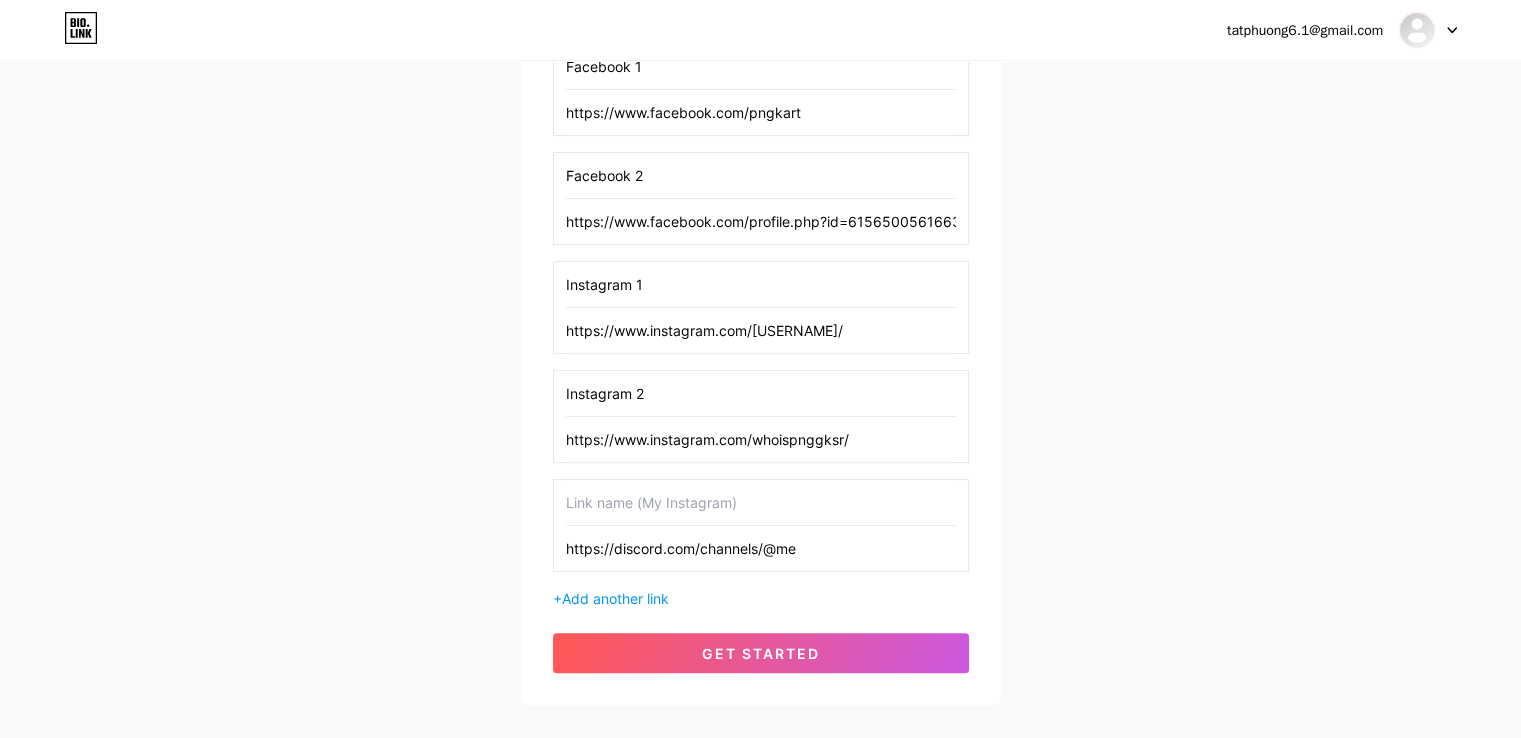 click at bounding box center (761, 502) 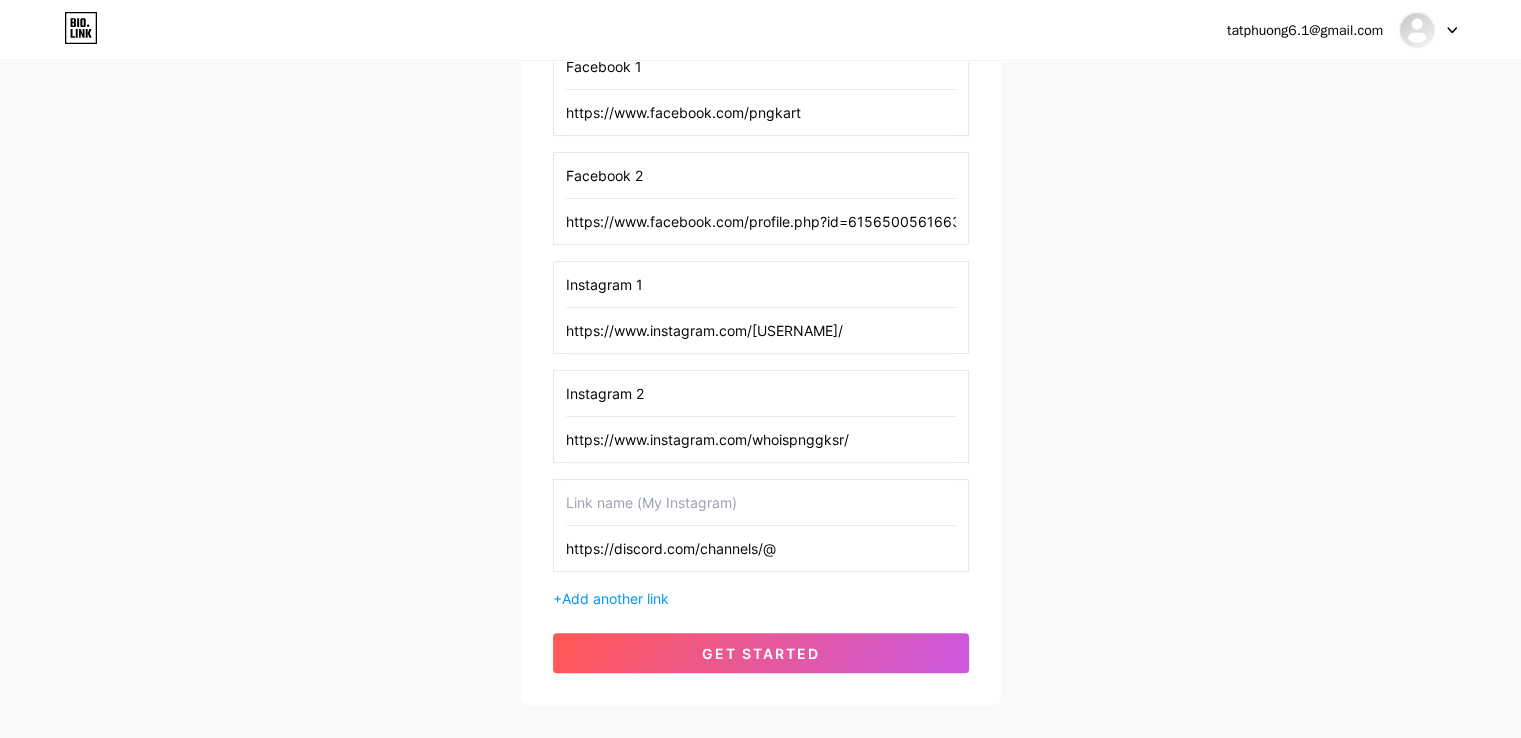 paste on "[USERNAME]" 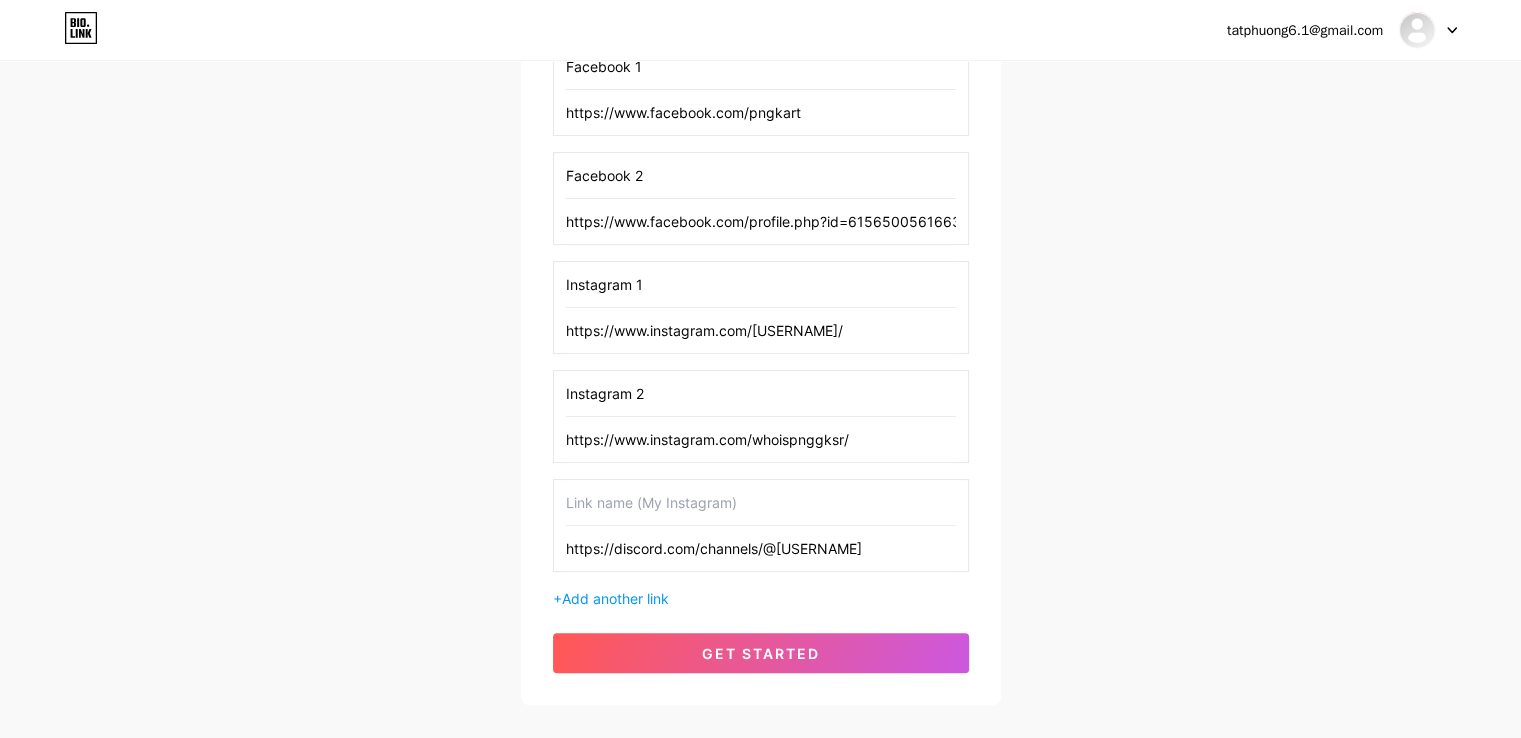 type on "https://discord.com/channels/@[USERNAME]" 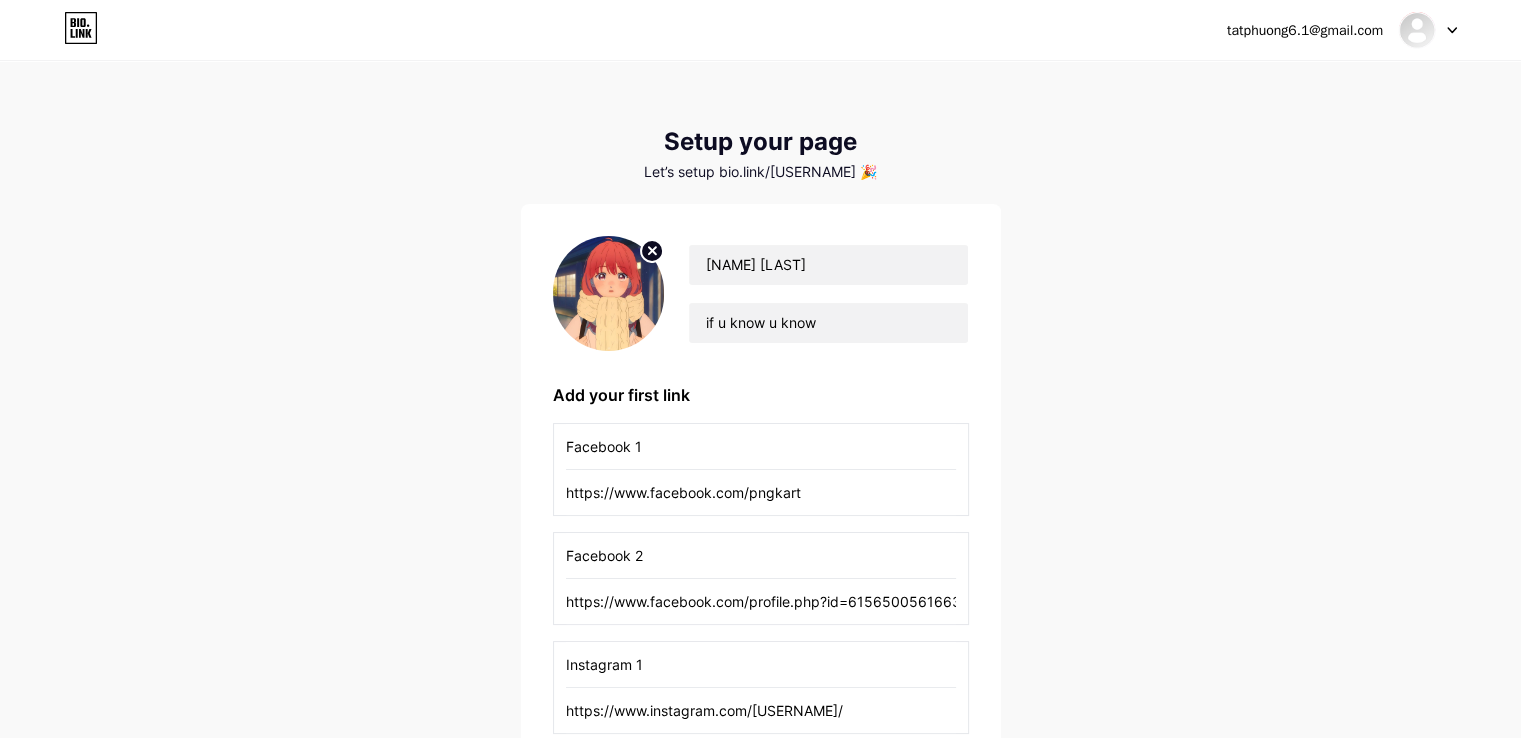 scroll, scrollTop: 488, scrollLeft: 0, axis: vertical 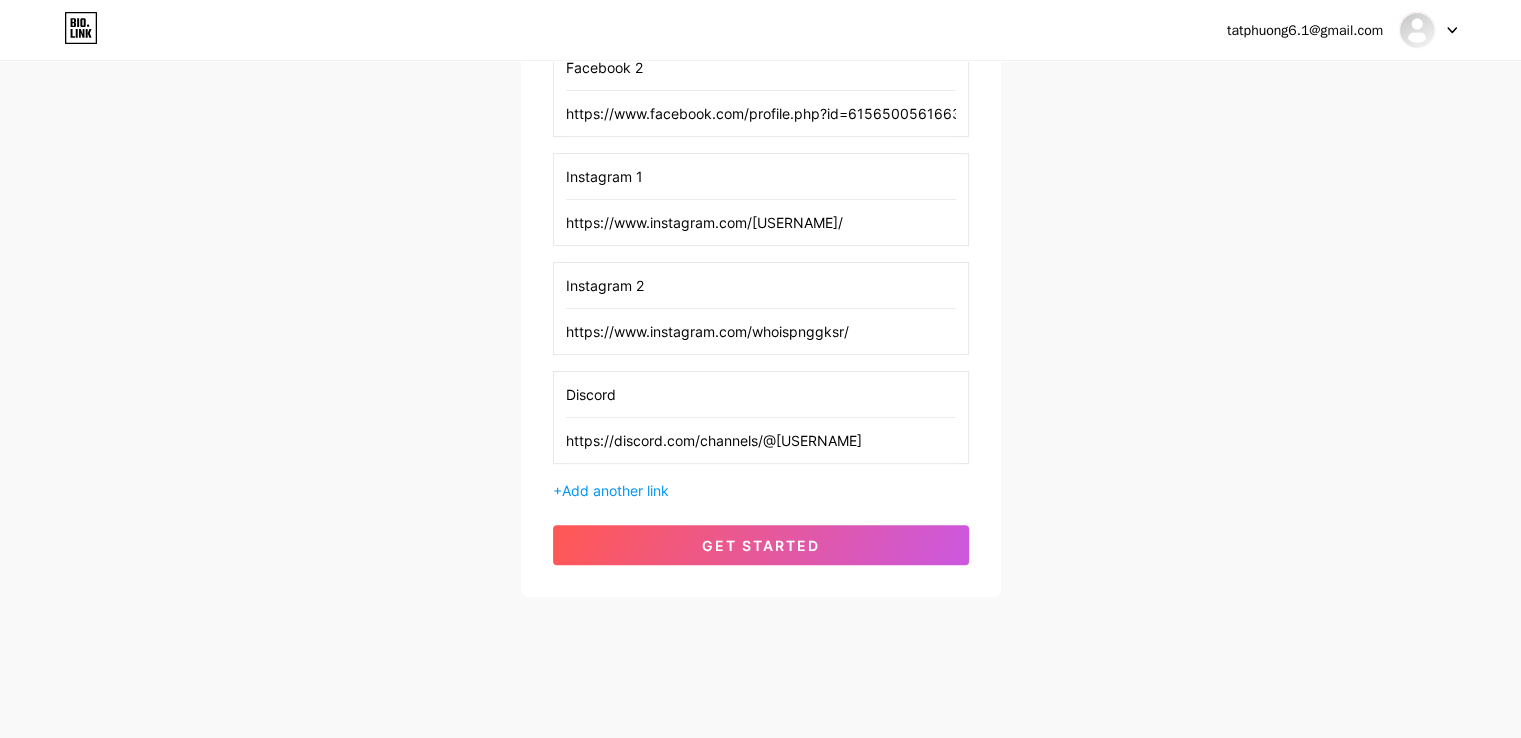 type on "Discord" 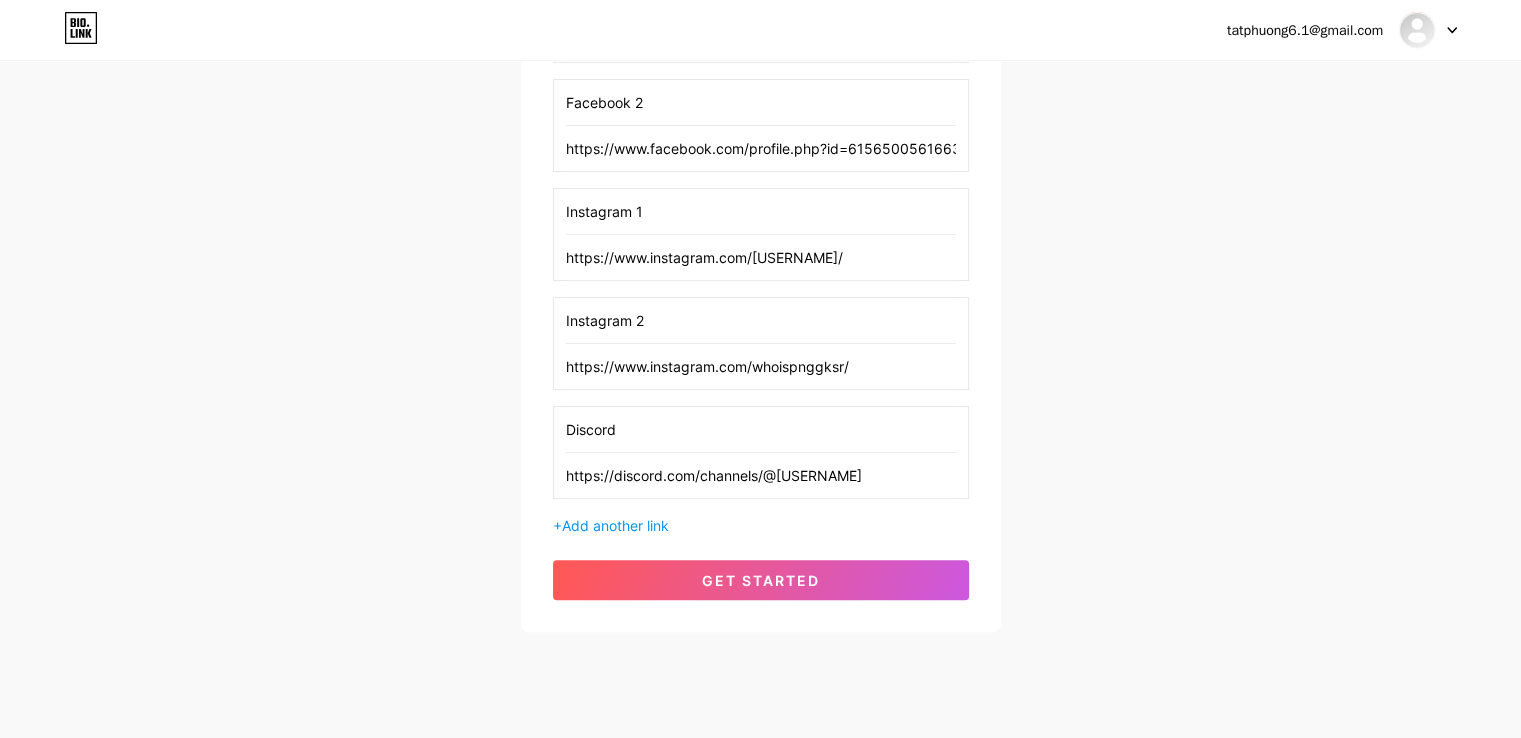 scroll, scrollTop: 488, scrollLeft: 0, axis: vertical 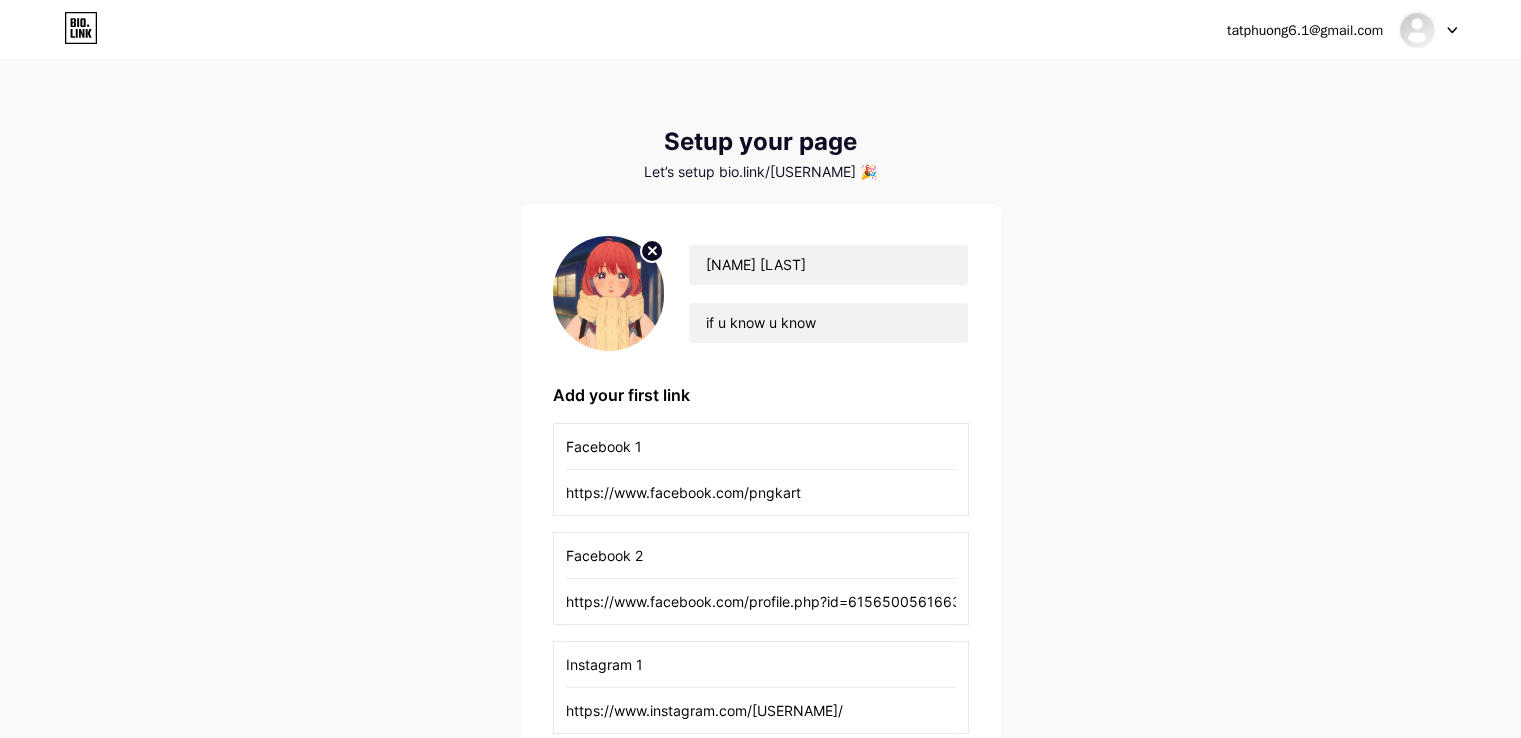 click at bounding box center [609, 293] 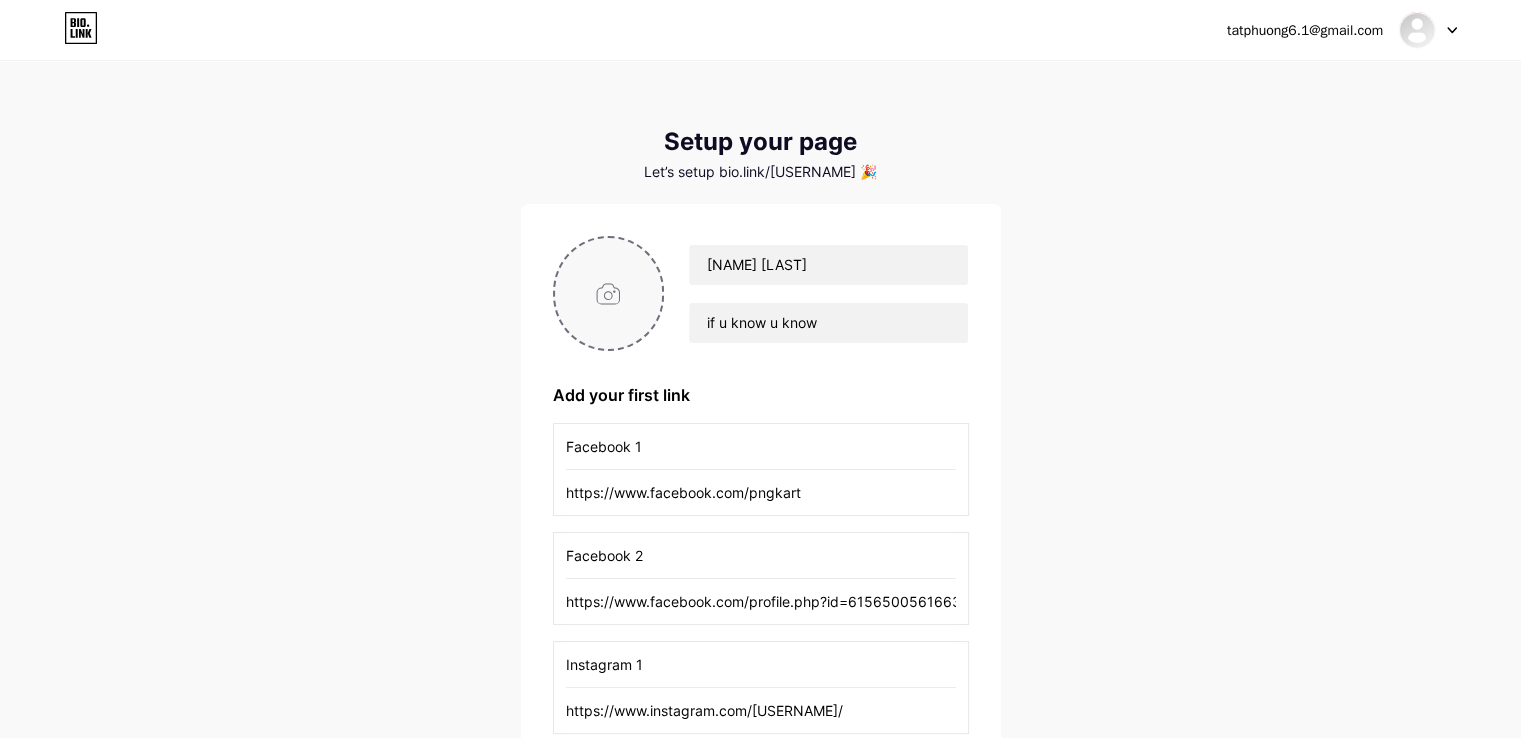 click at bounding box center [609, 293] 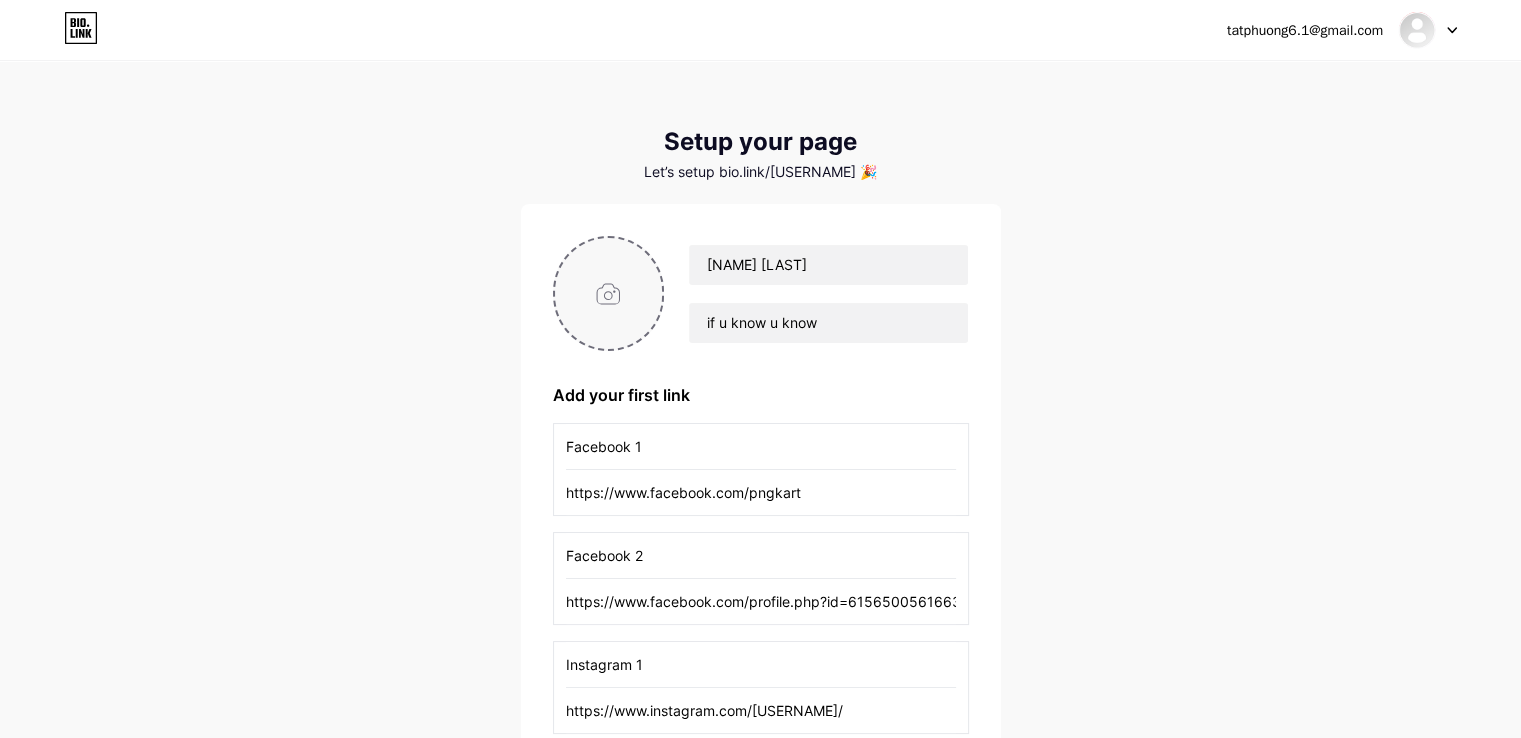 type on "C:\fakepath\[FILENAME].jfif" 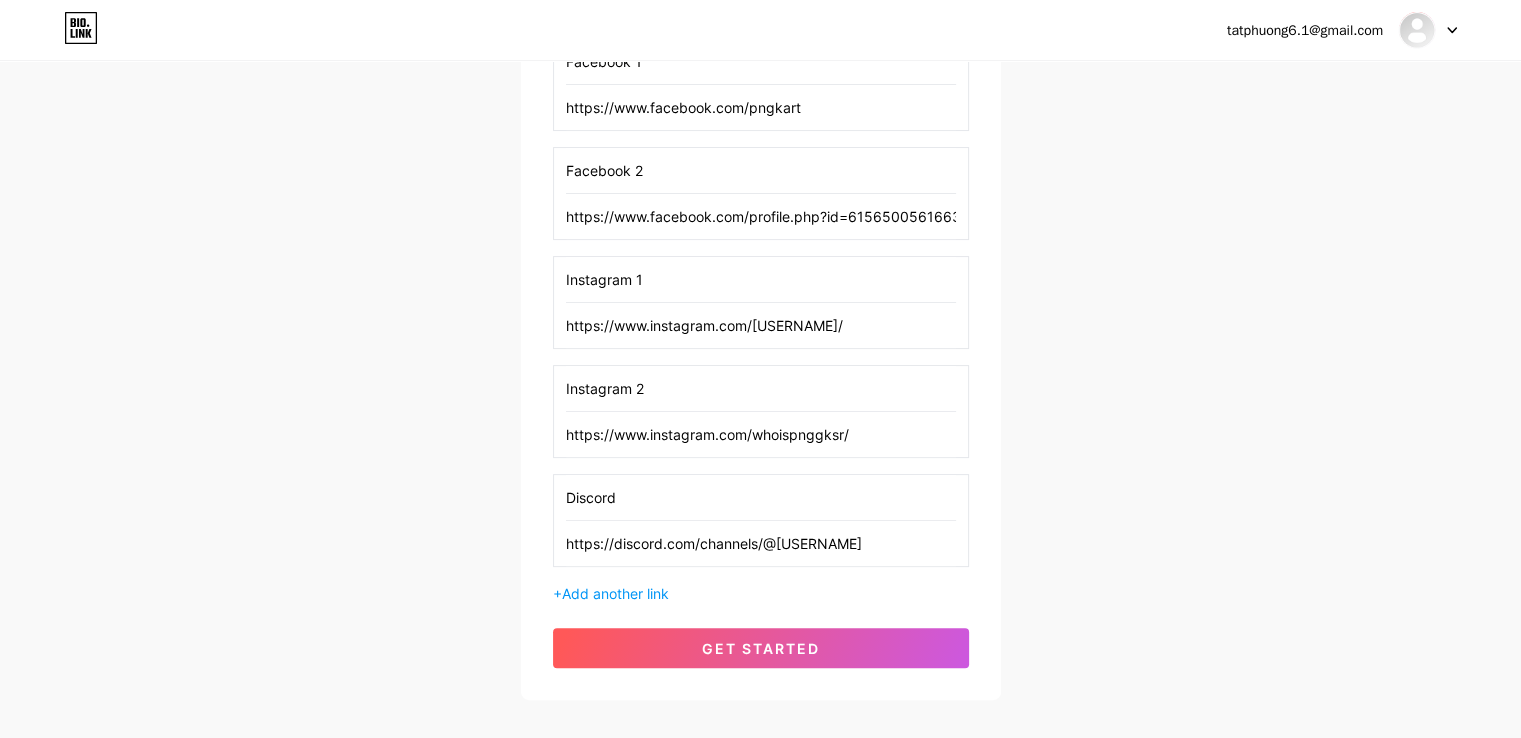 scroll, scrollTop: 488, scrollLeft: 0, axis: vertical 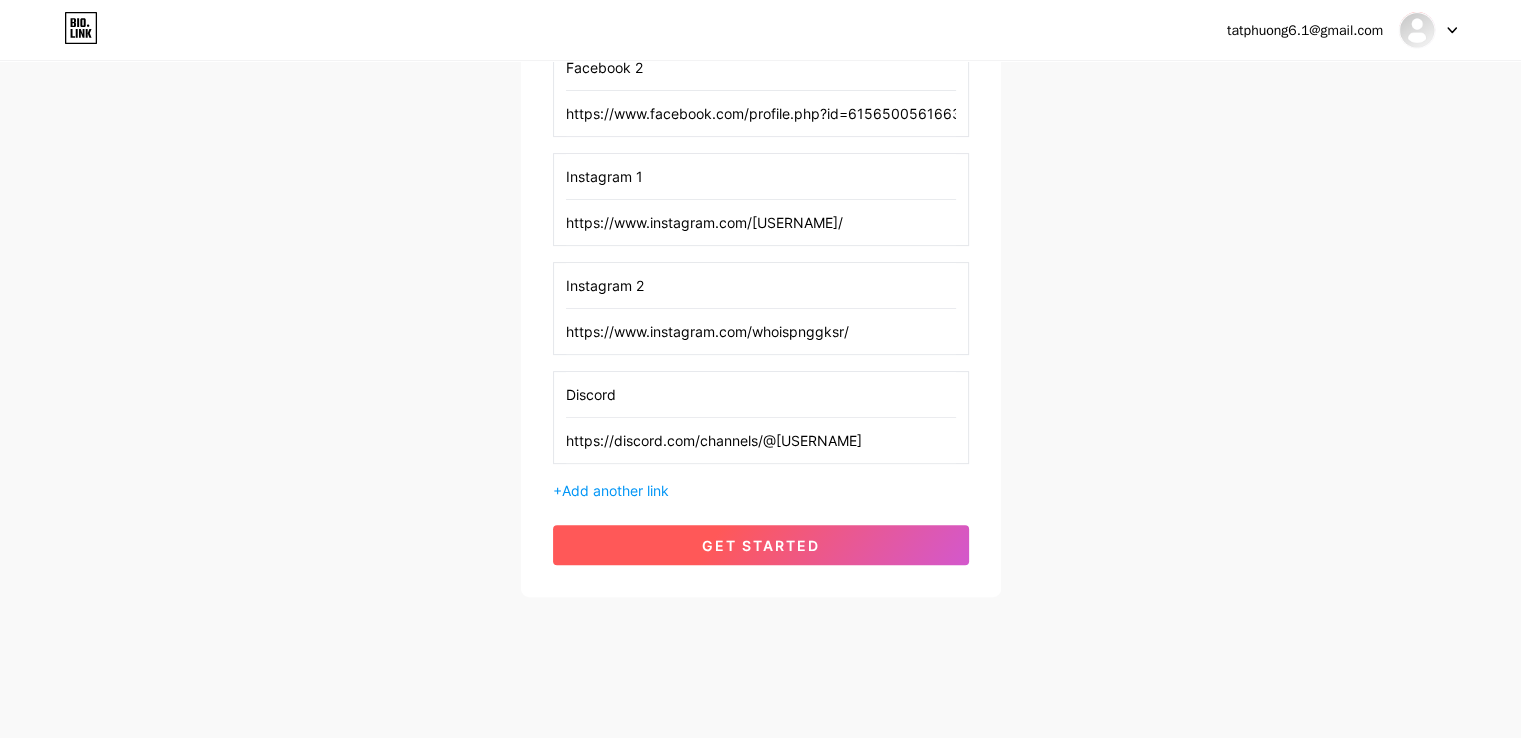click on "get started" at bounding box center (761, 545) 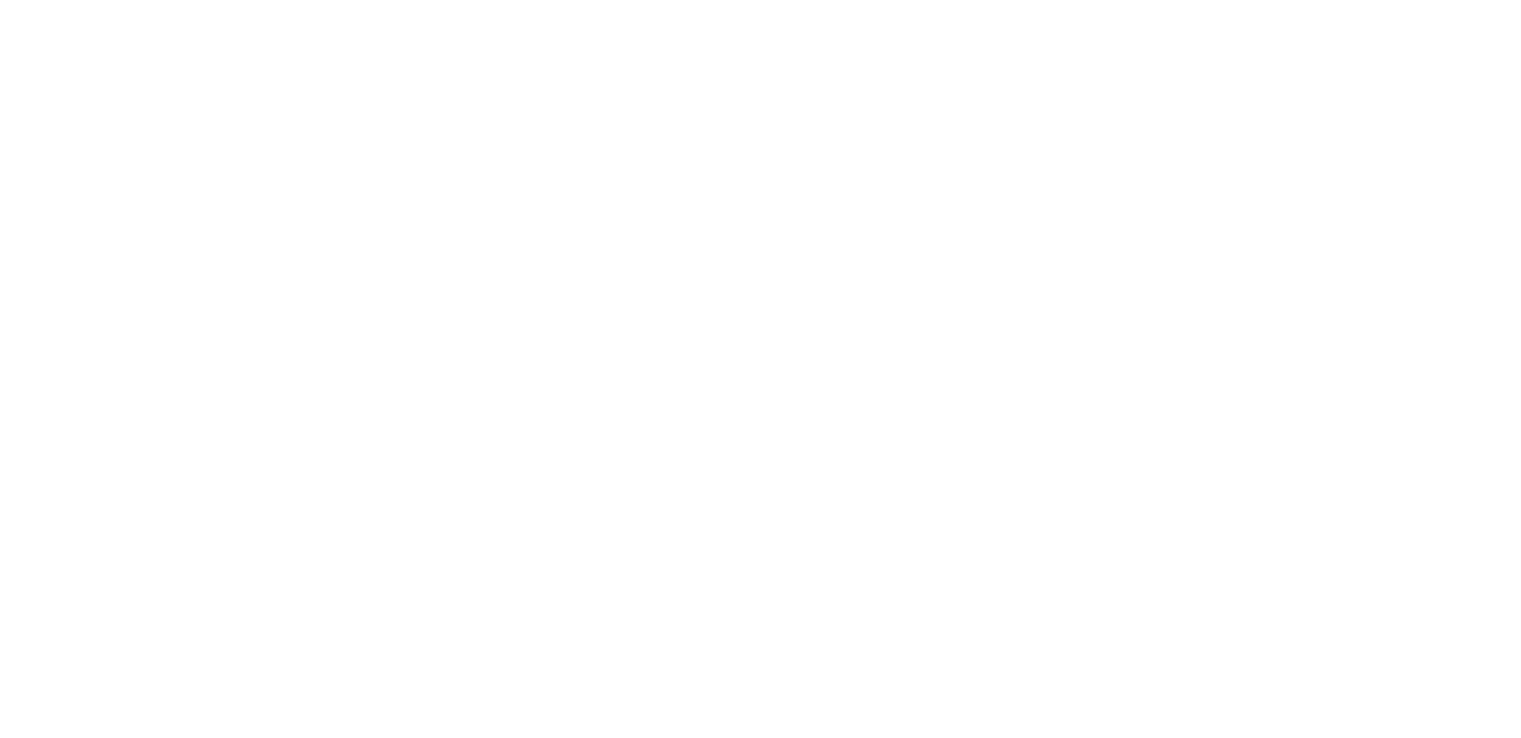 scroll, scrollTop: 0, scrollLeft: 0, axis: both 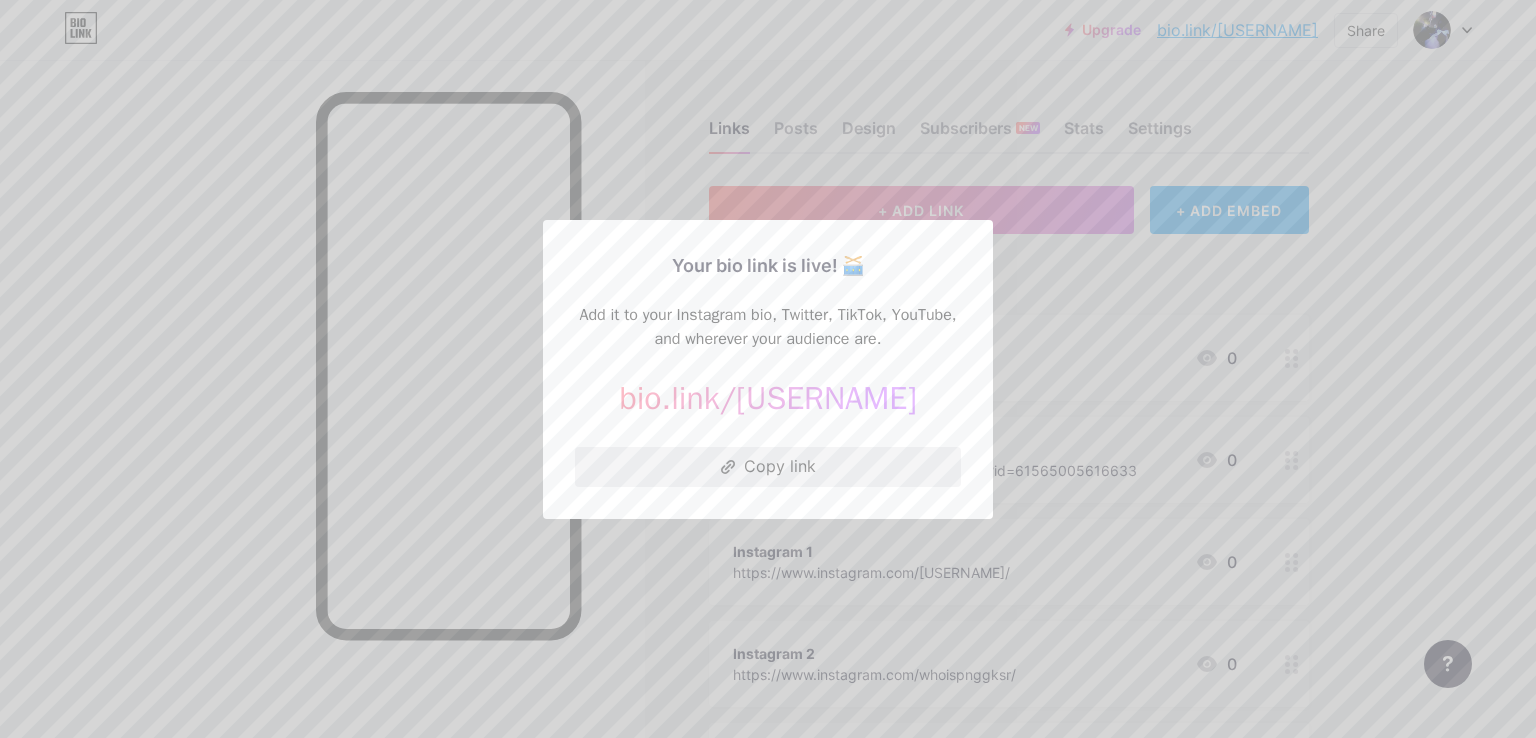 click on "Copy link" at bounding box center (768, 467) 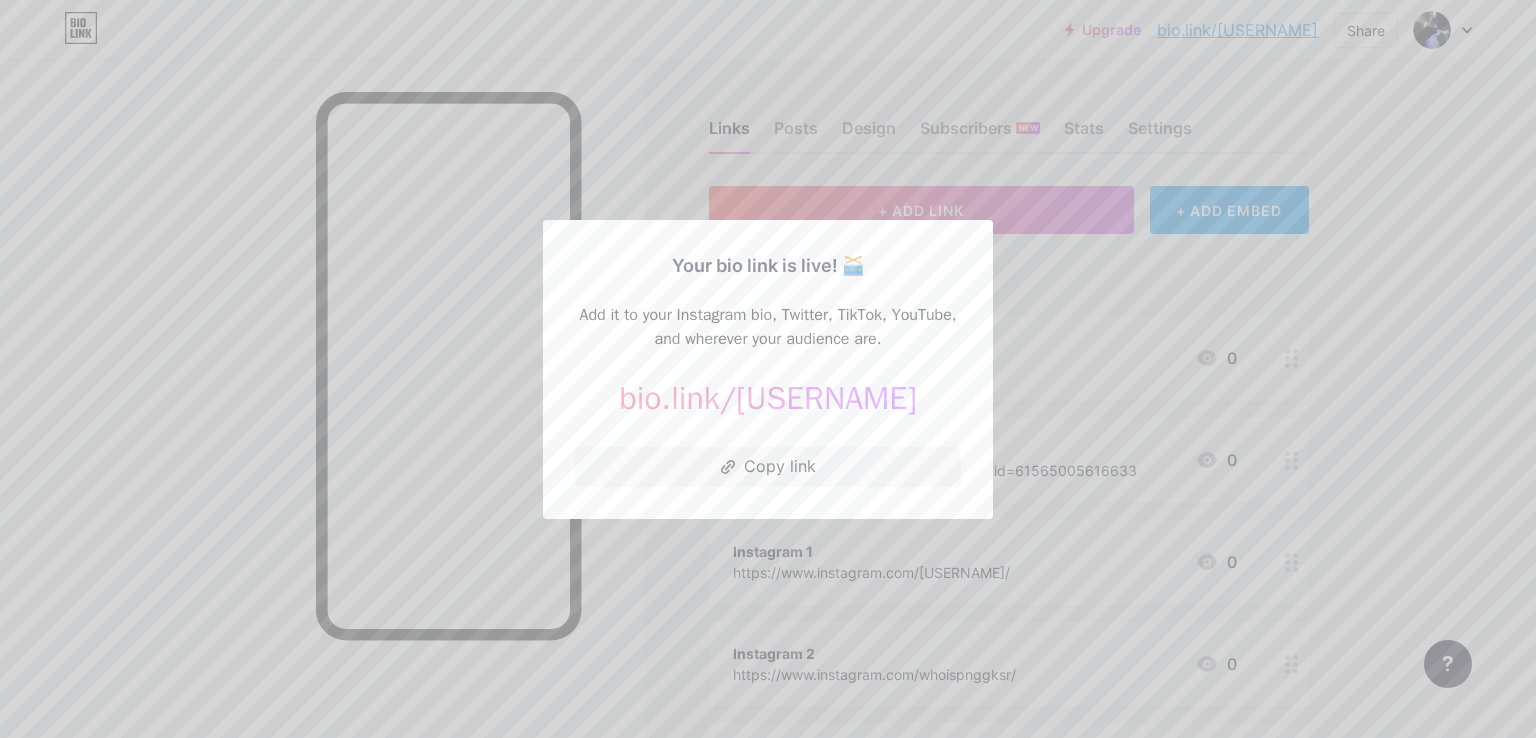 click at bounding box center (768, 369) 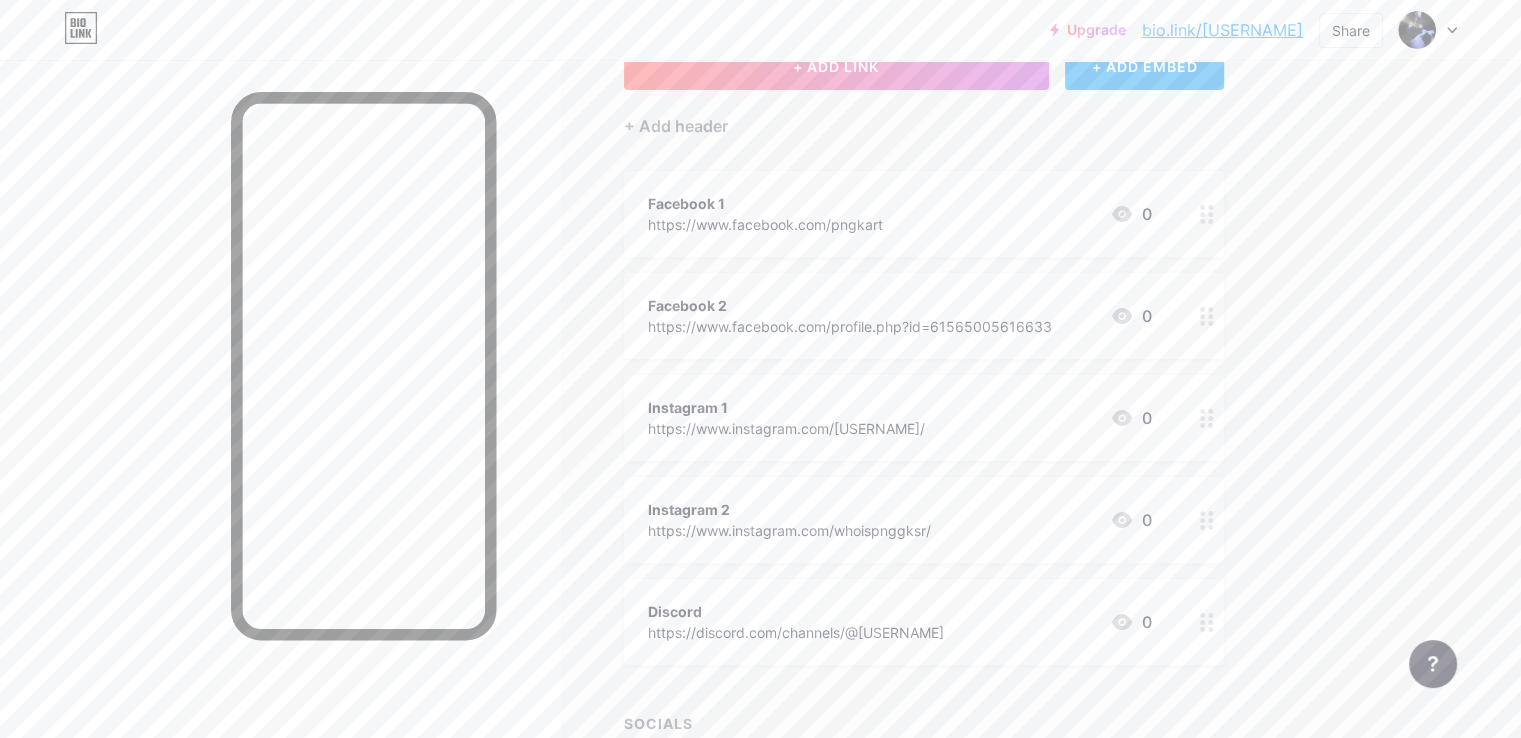 scroll, scrollTop: 0, scrollLeft: 0, axis: both 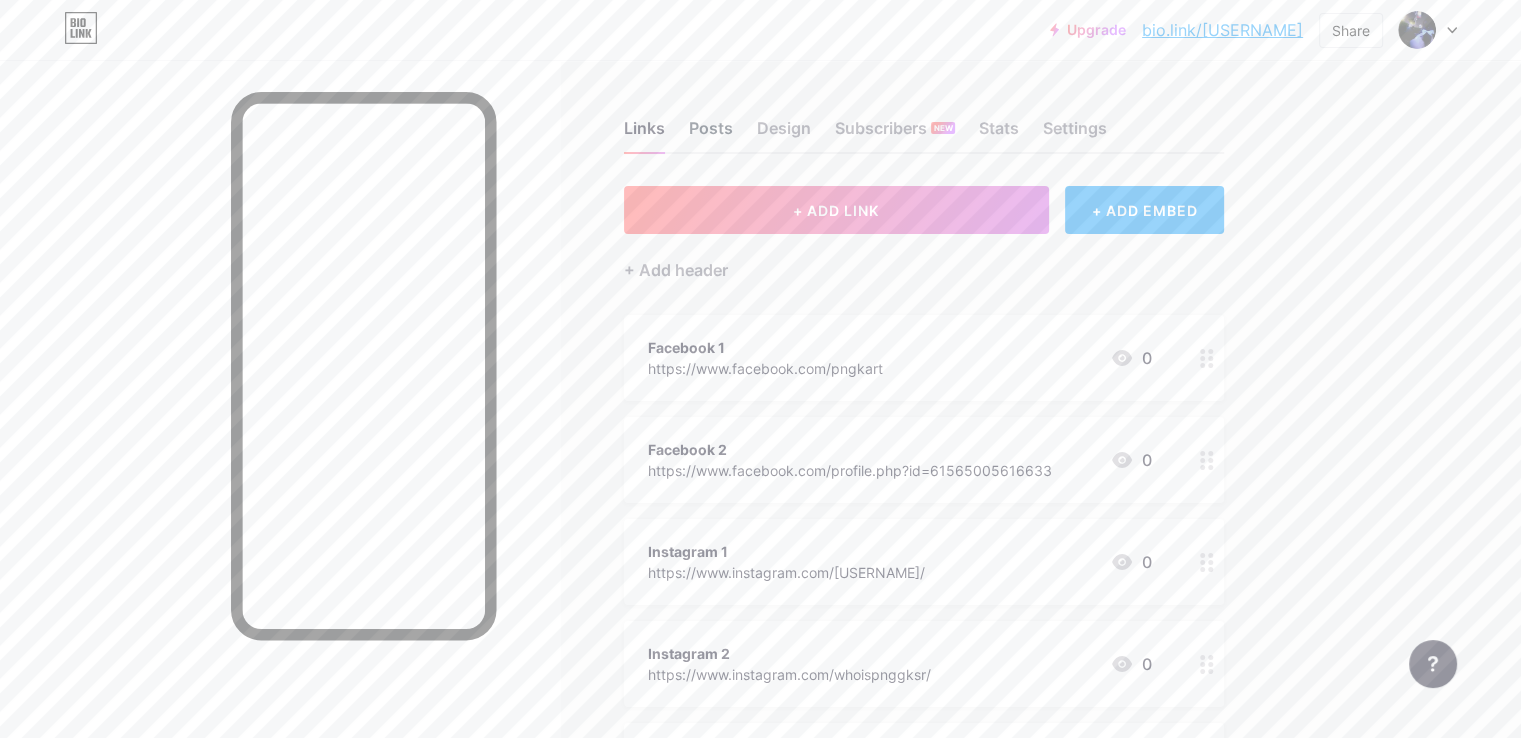 click on "Posts" at bounding box center [711, 134] 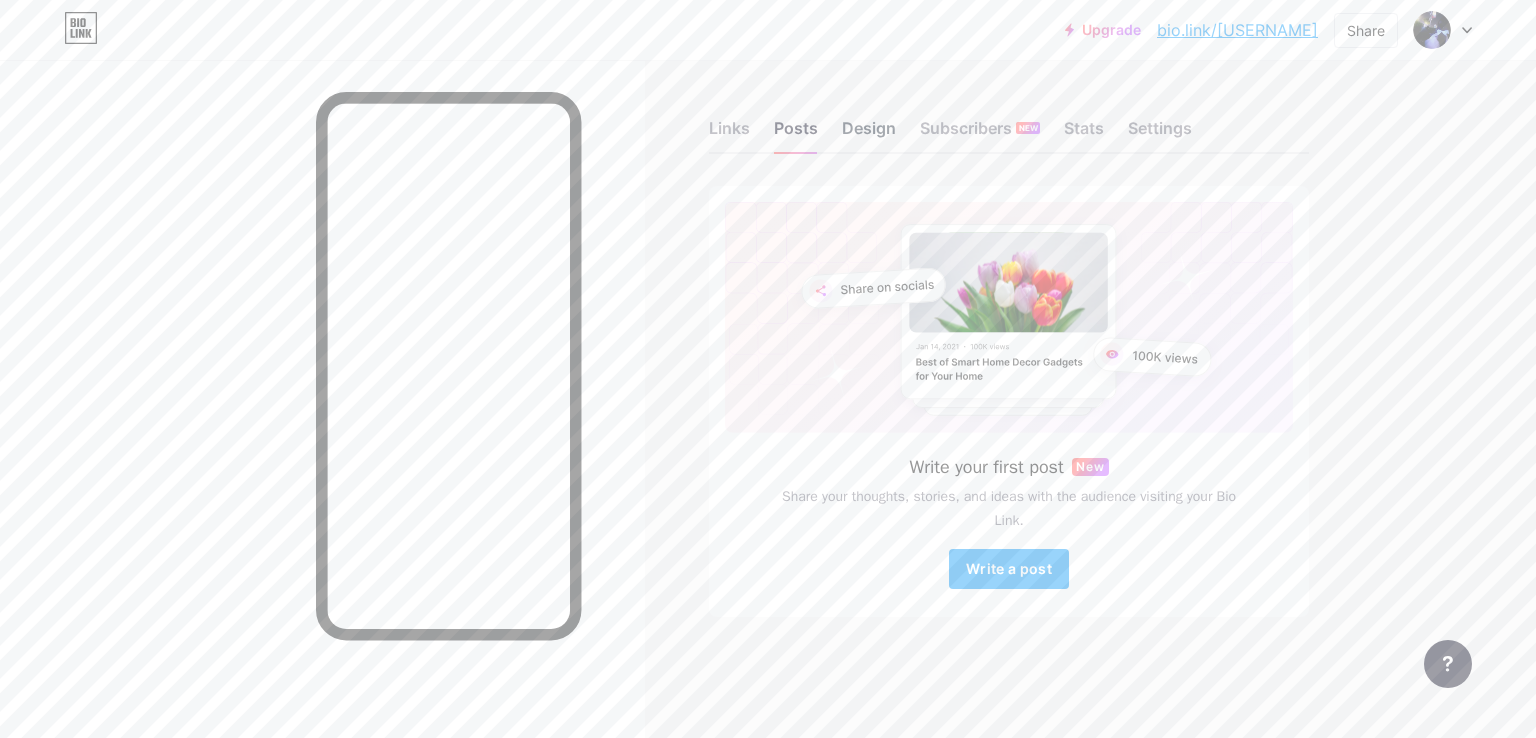 click on "Design" at bounding box center [869, 134] 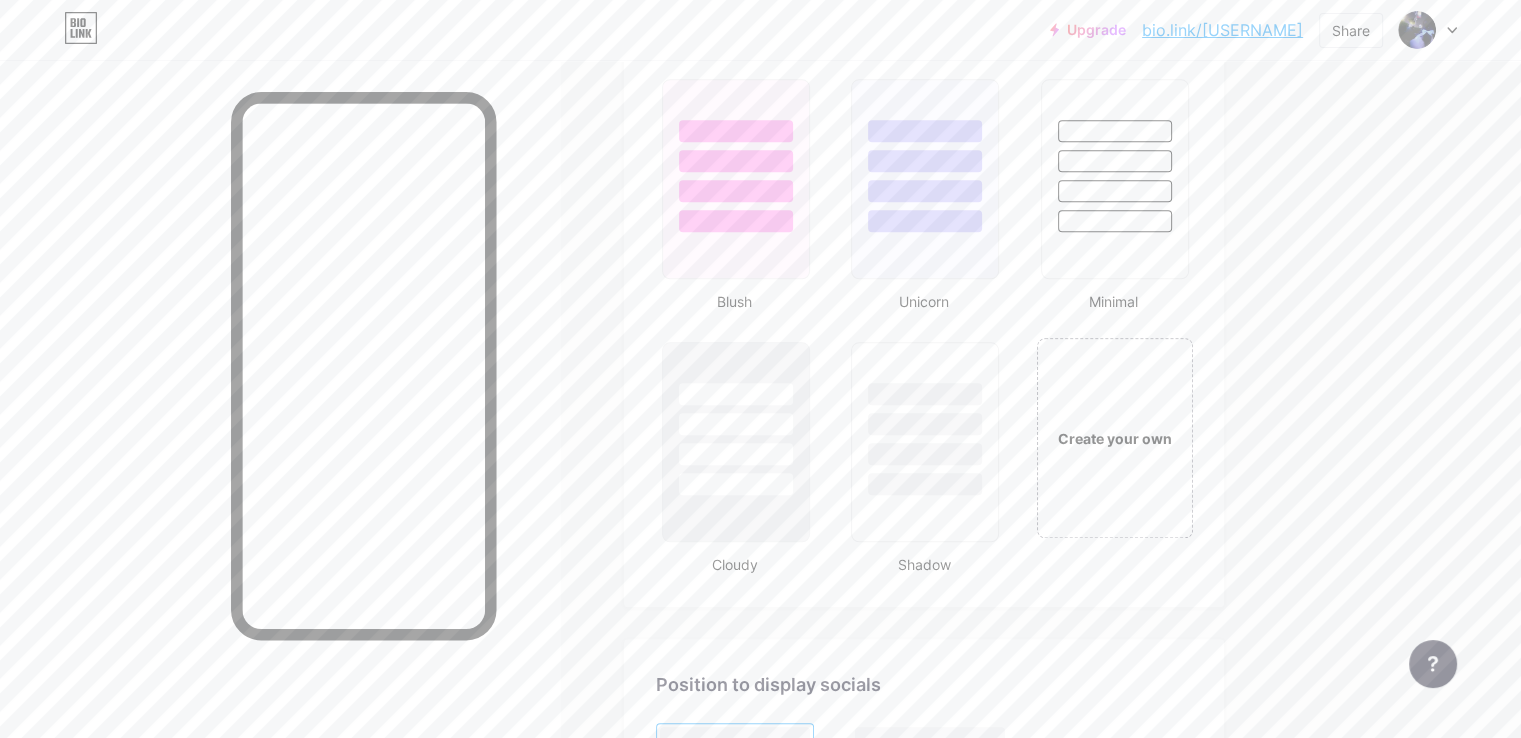 scroll, scrollTop: 2100, scrollLeft: 0, axis: vertical 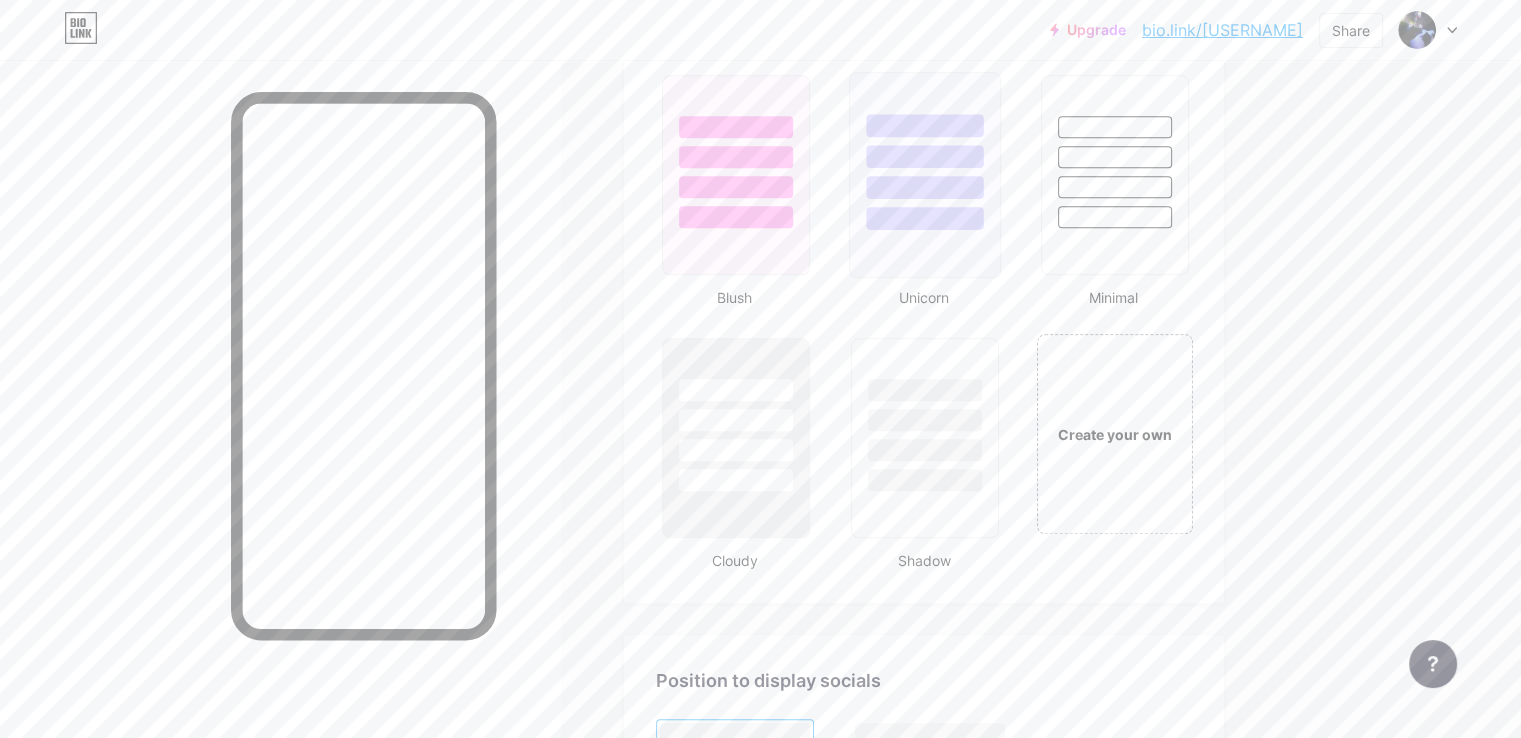 click at bounding box center [925, 218] 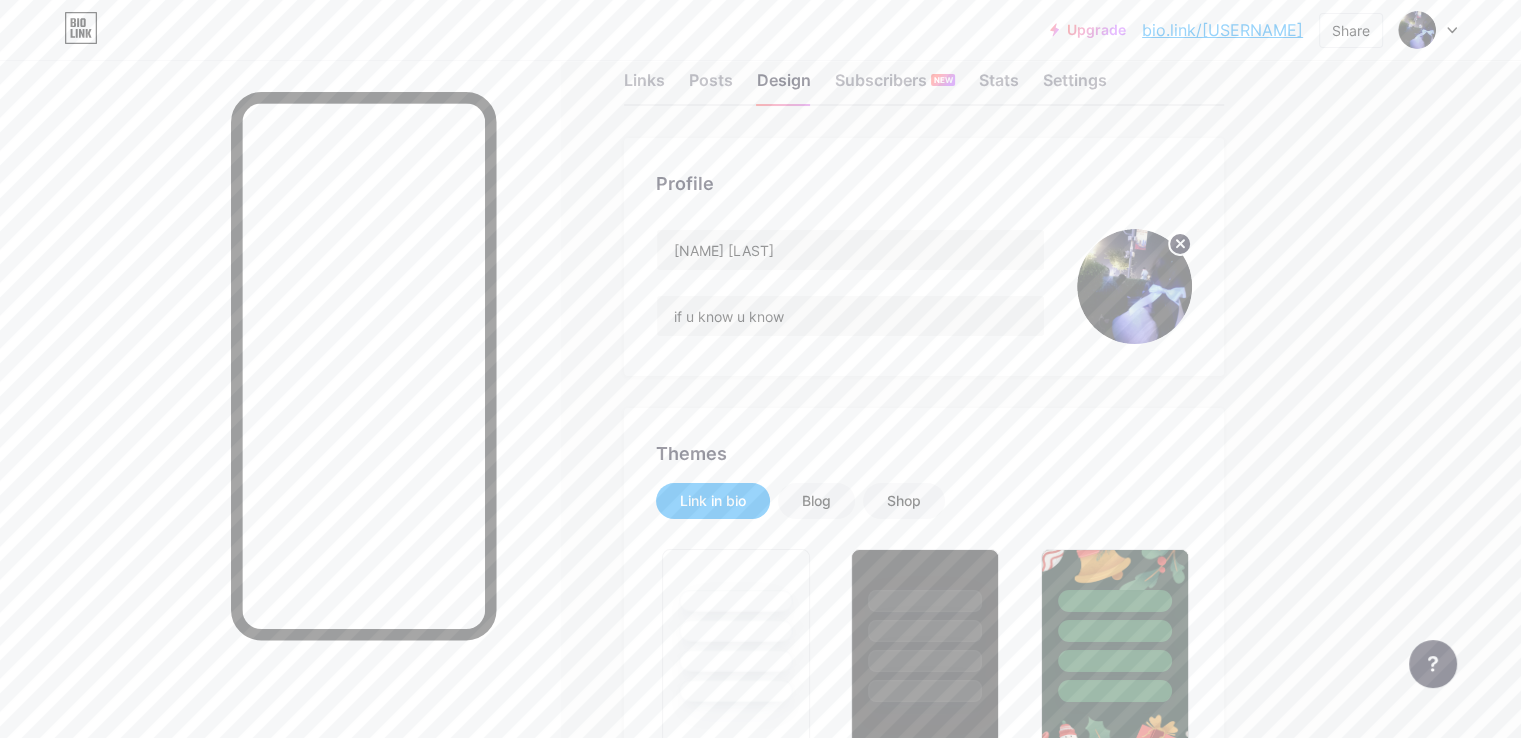 scroll, scrollTop: 0, scrollLeft: 0, axis: both 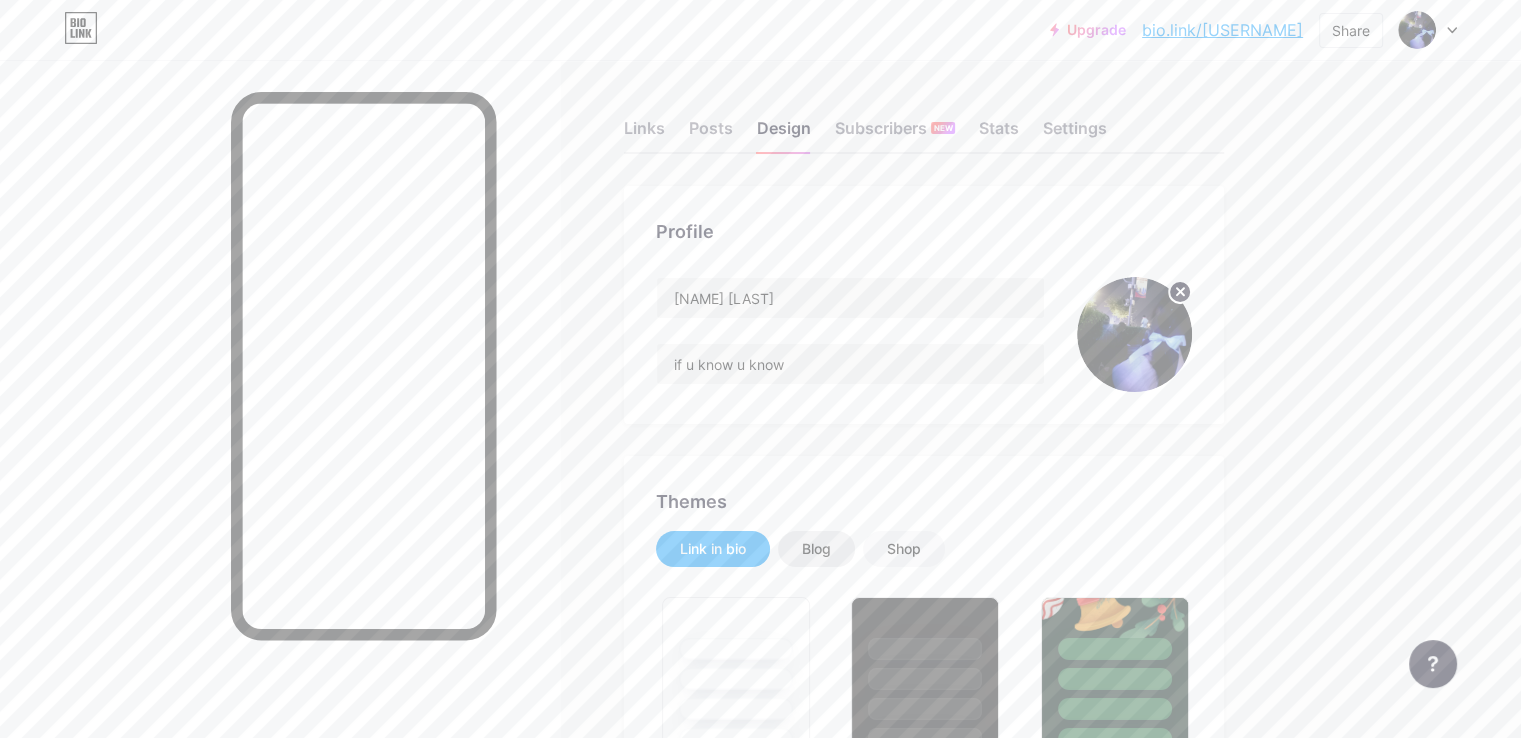 click on "Blog" at bounding box center (816, 549) 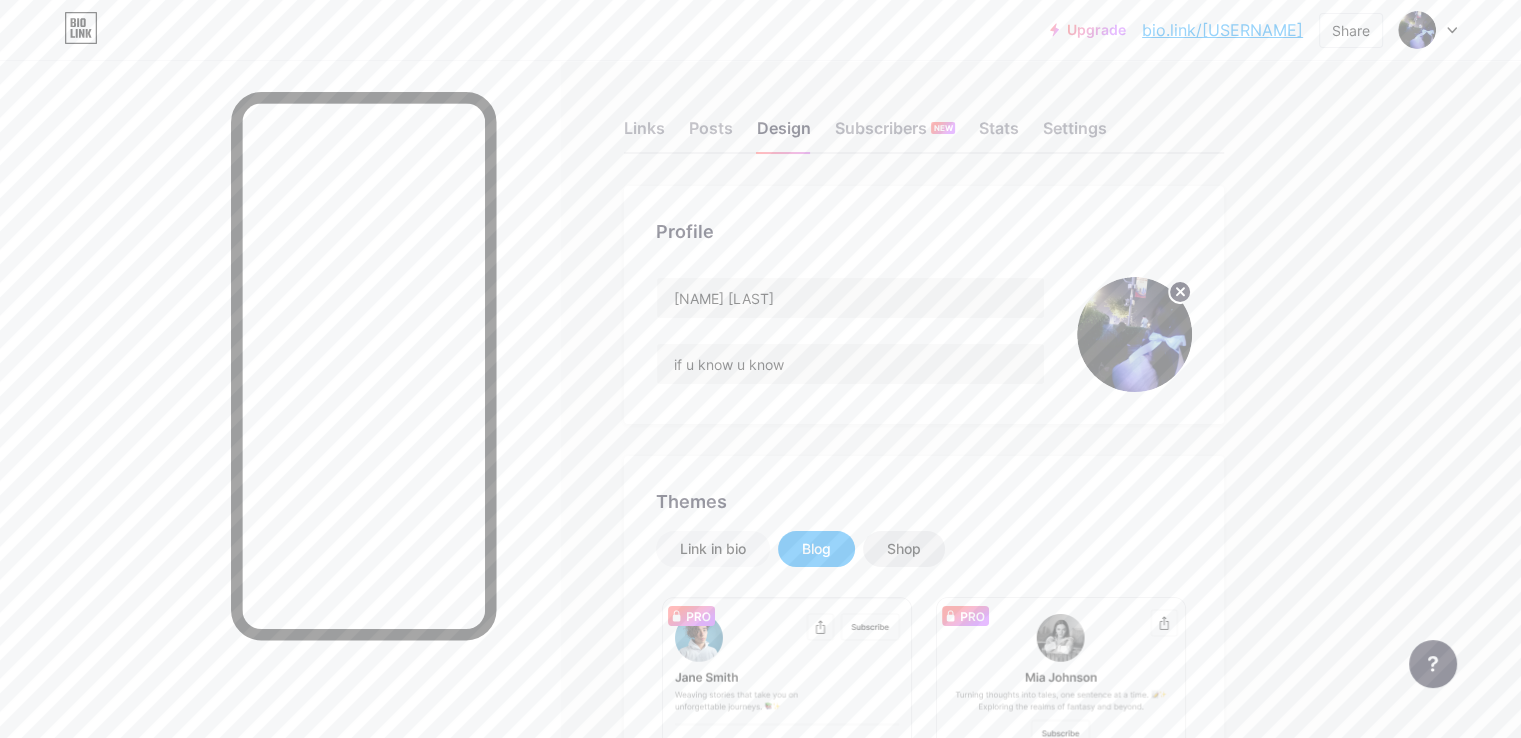 click on "Shop" at bounding box center [904, 549] 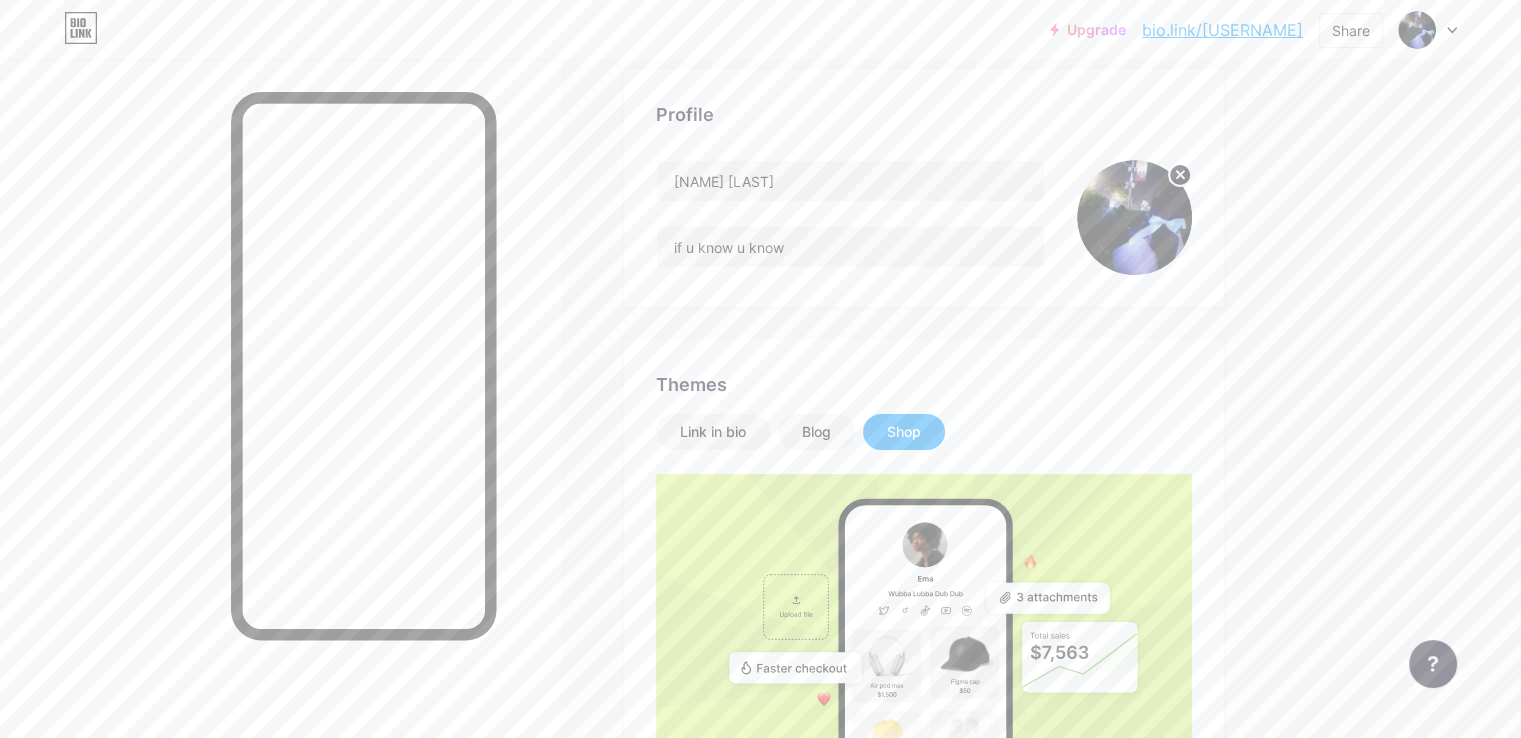 scroll, scrollTop: 0, scrollLeft: 0, axis: both 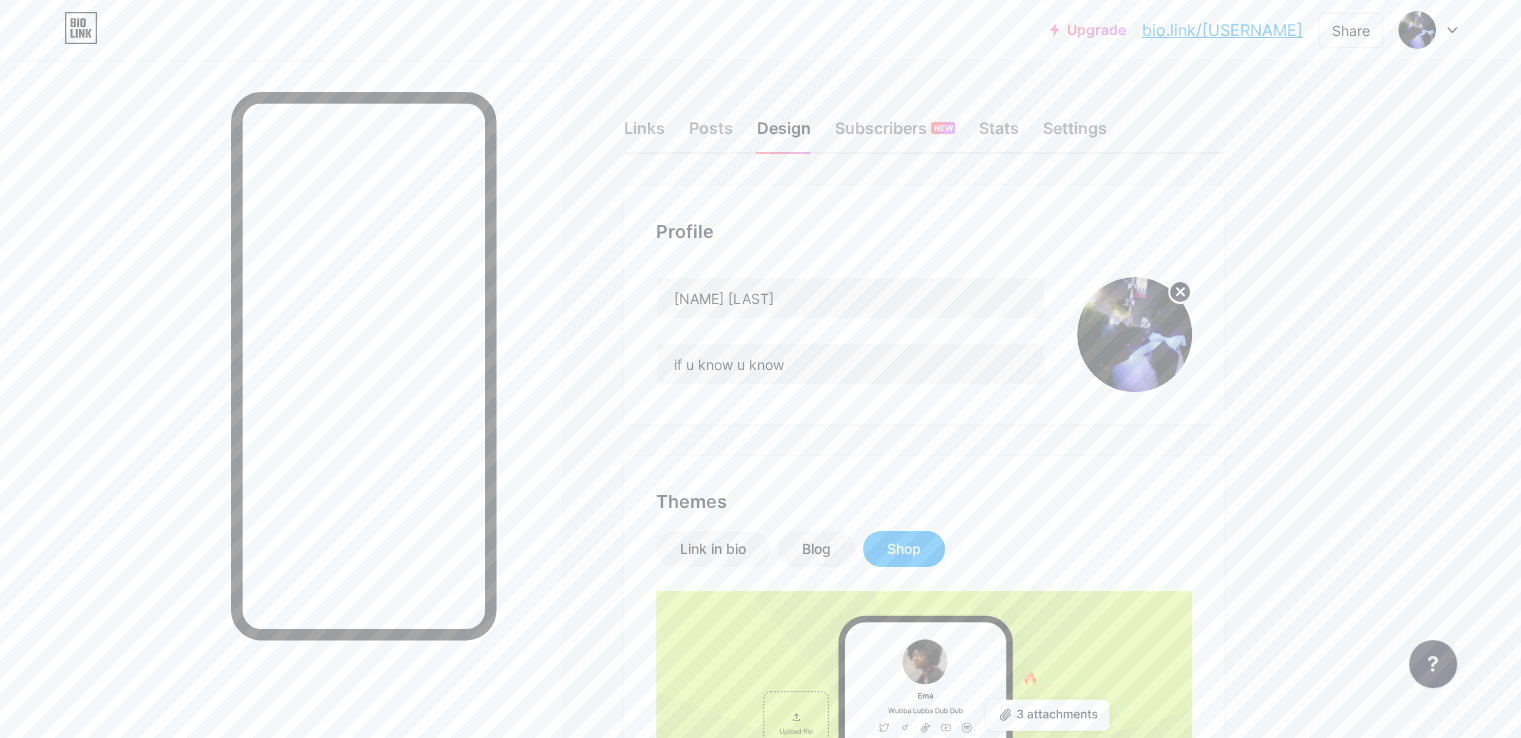 click on "Links
Posts
Design
Subscribers
NEW
Stats
Settings" at bounding box center (924, 119) 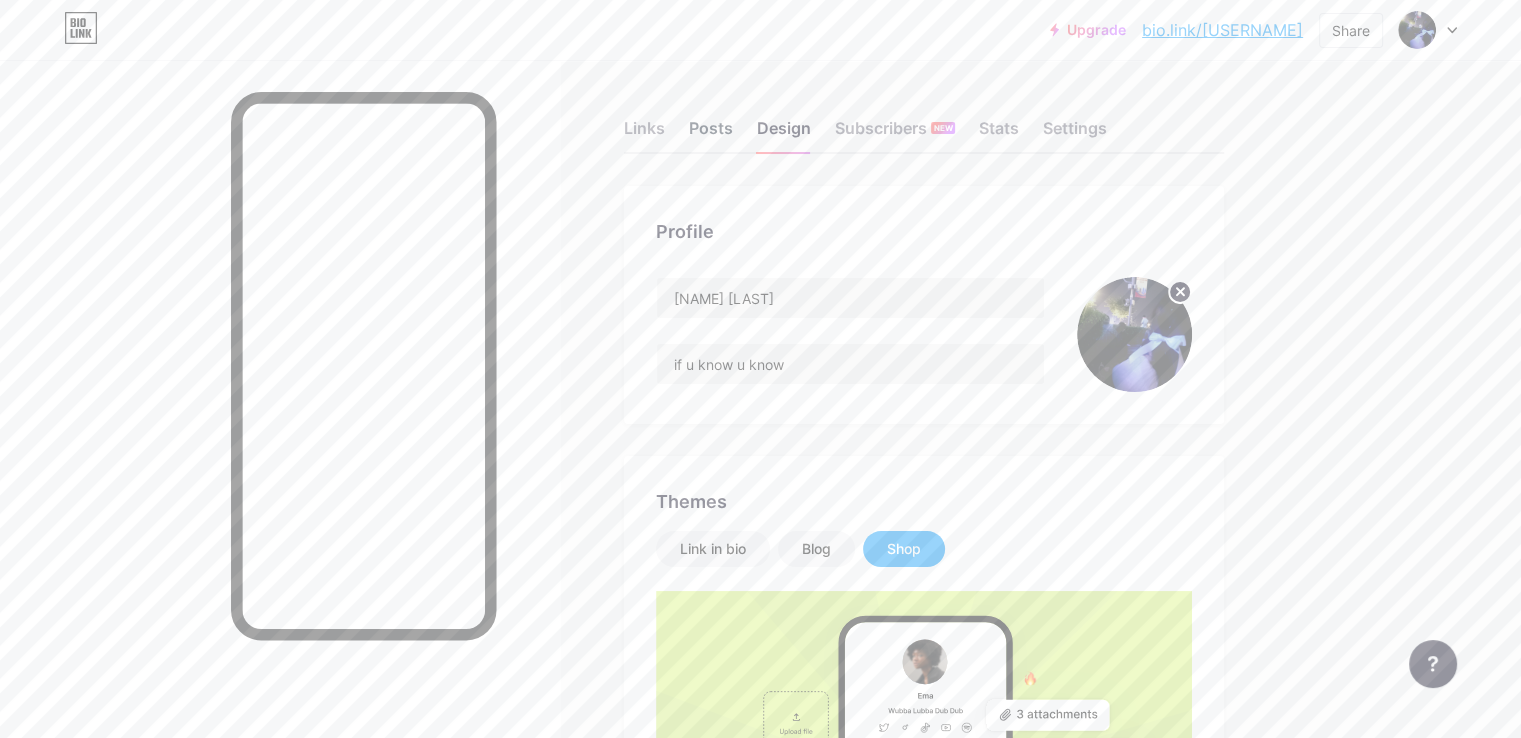 click on "Posts" at bounding box center [711, 134] 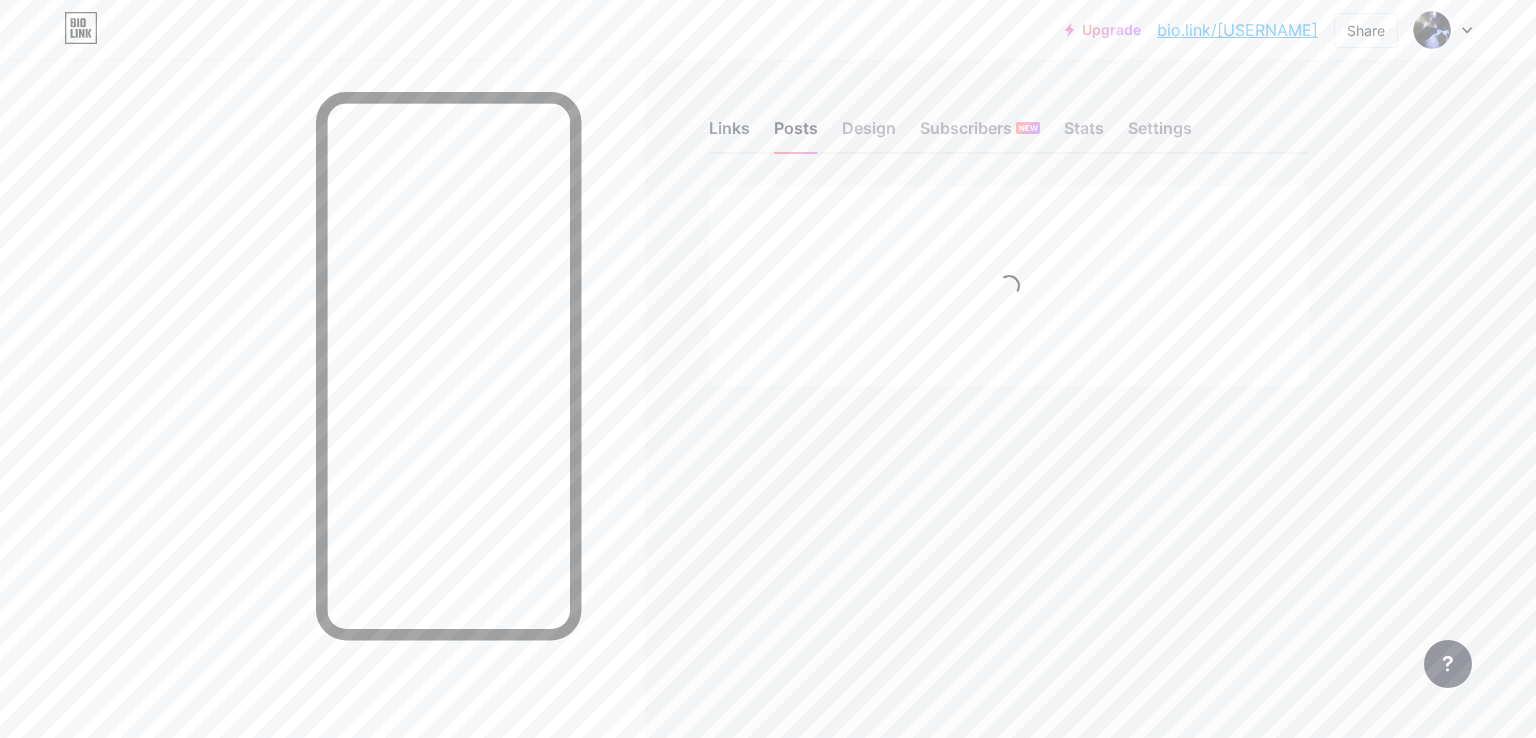 click on "Links" at bounding box center [729, 134] 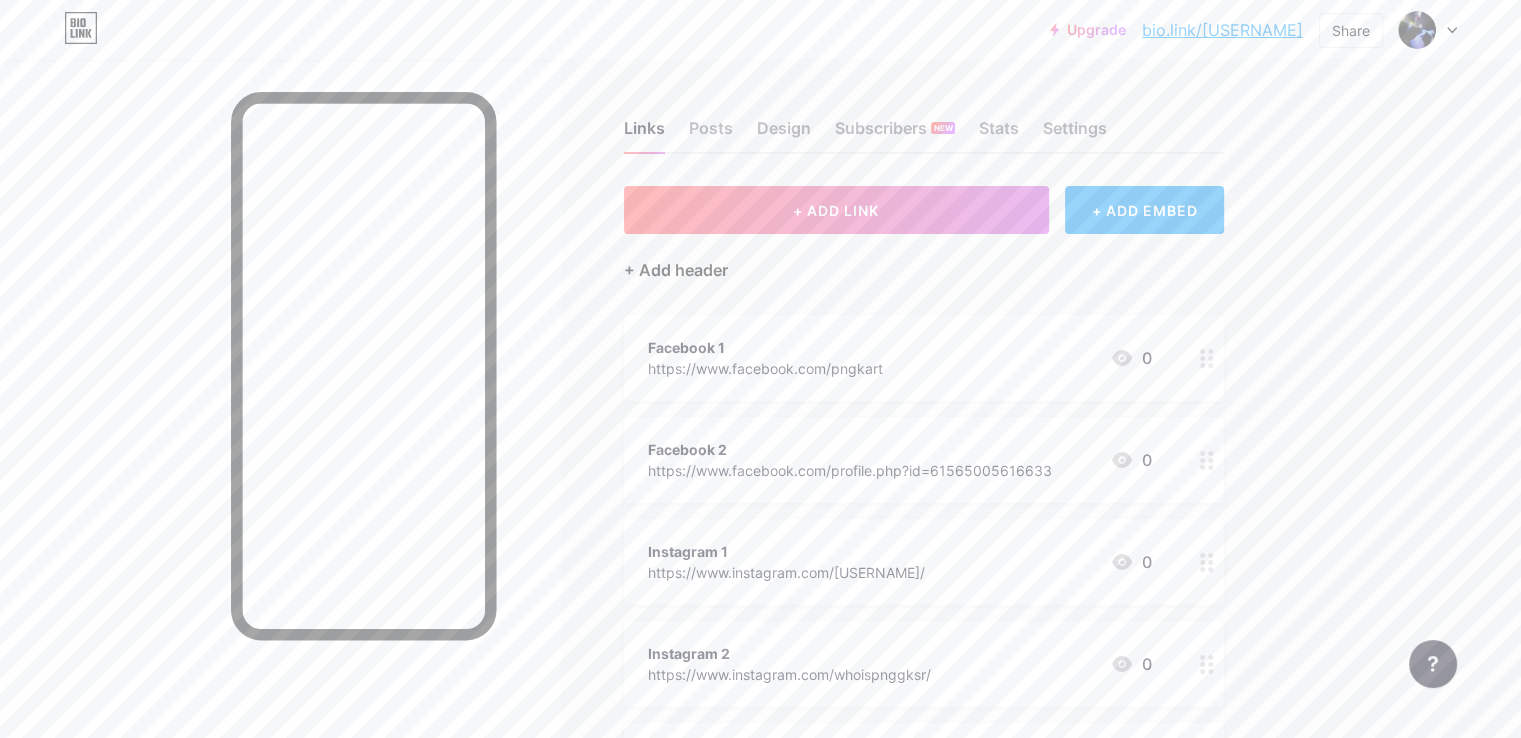 click on "+ Add header" at bounding box center [676, 270] 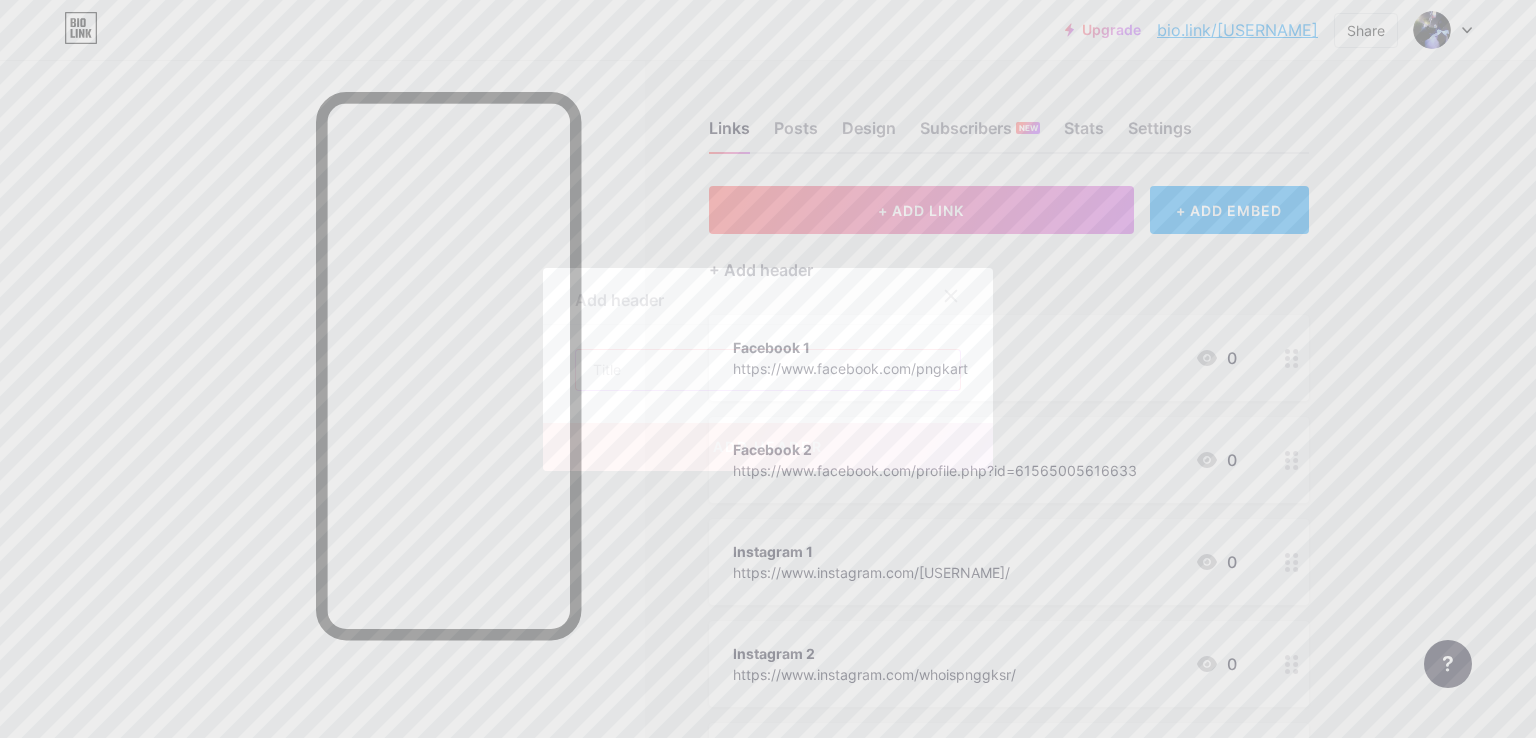 click at bounding box center (768, 370) 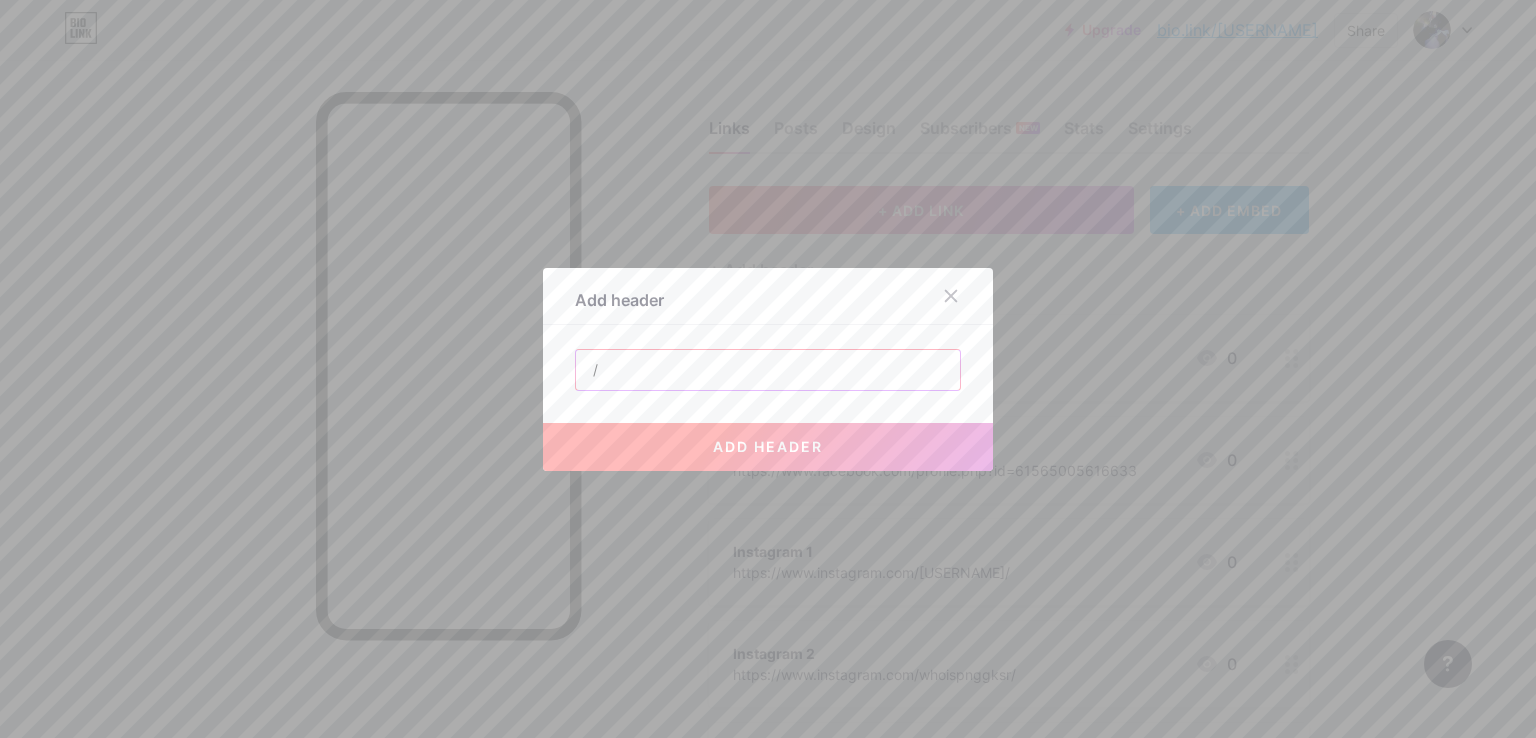 type on "/" 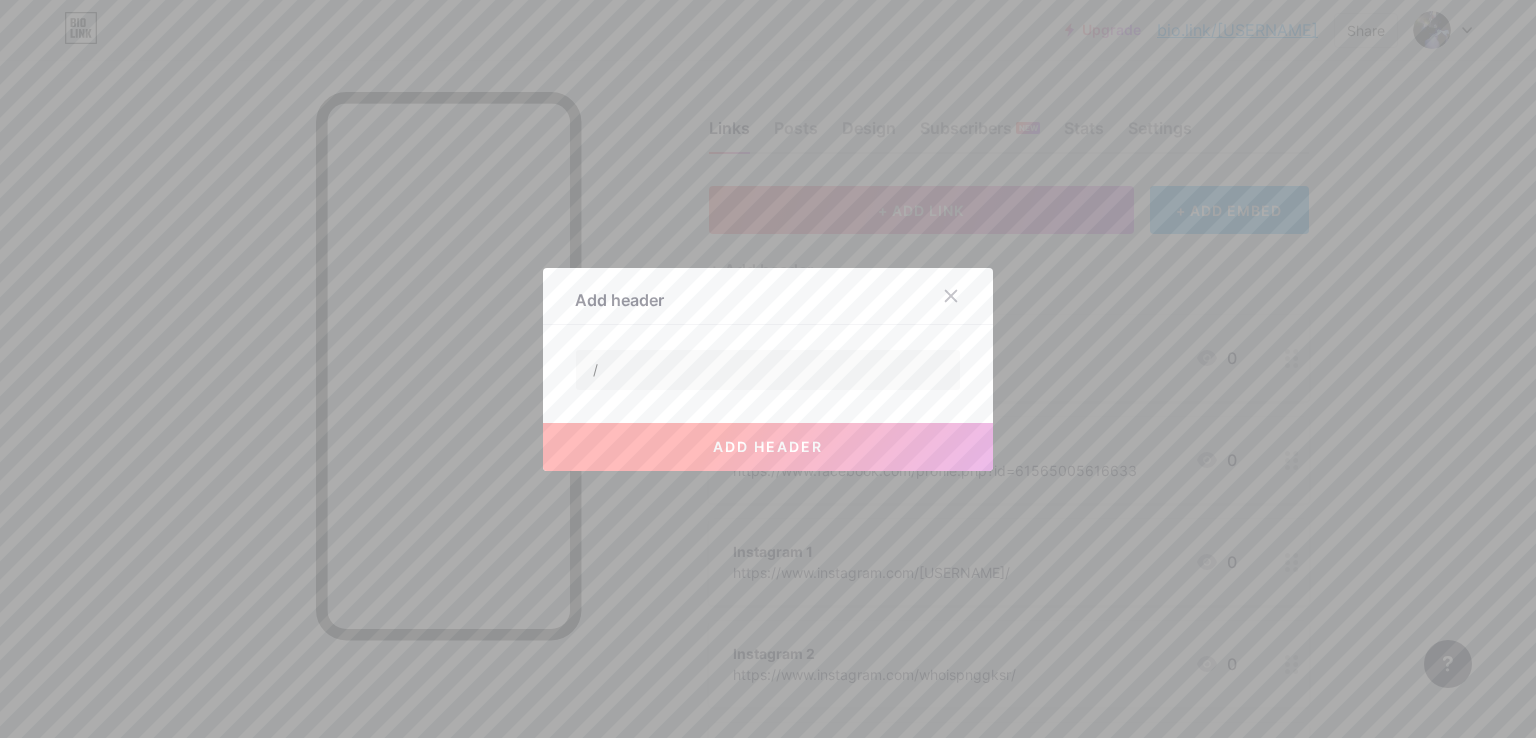 click on "add header" at bounding box center [768, 446] 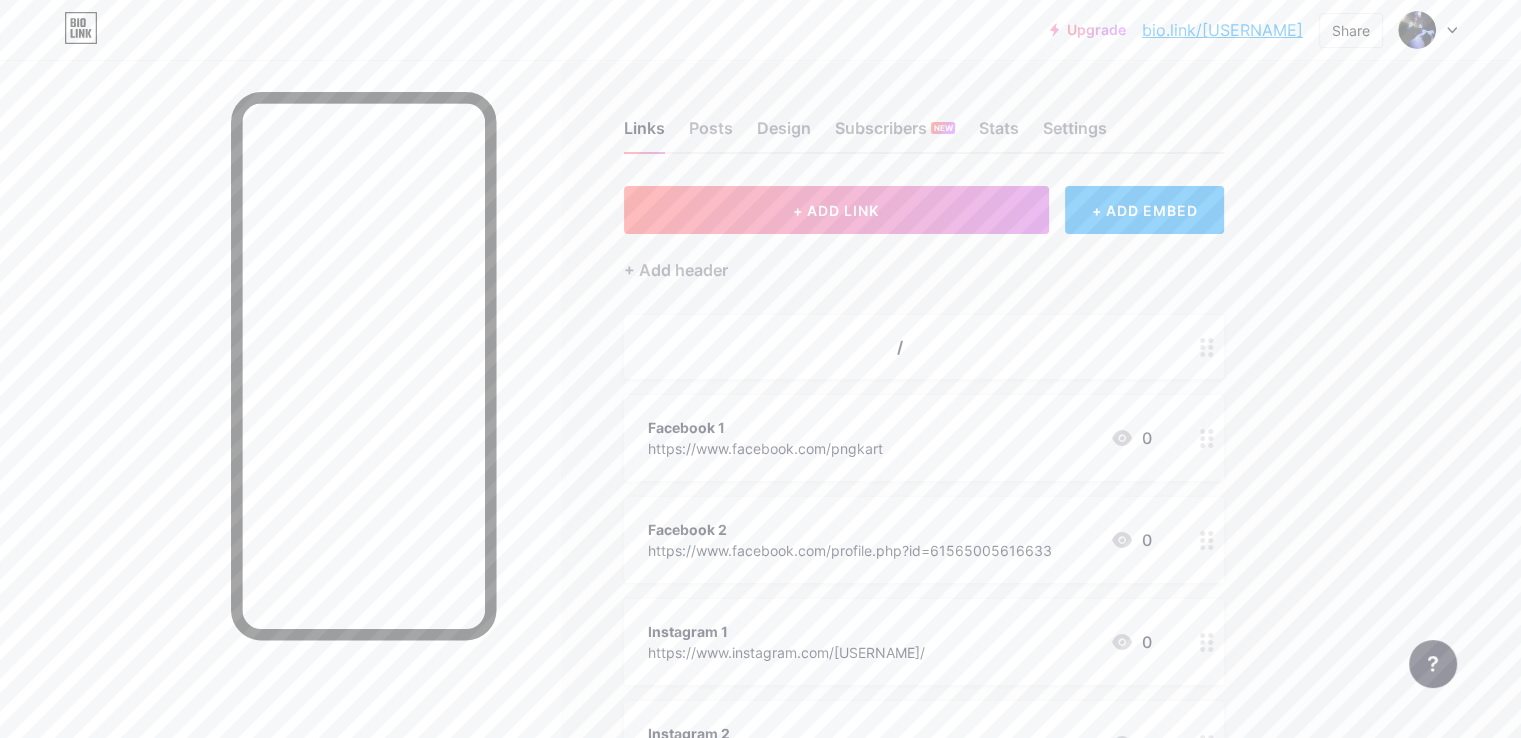 click on "/" at bounding box center [900, 347] 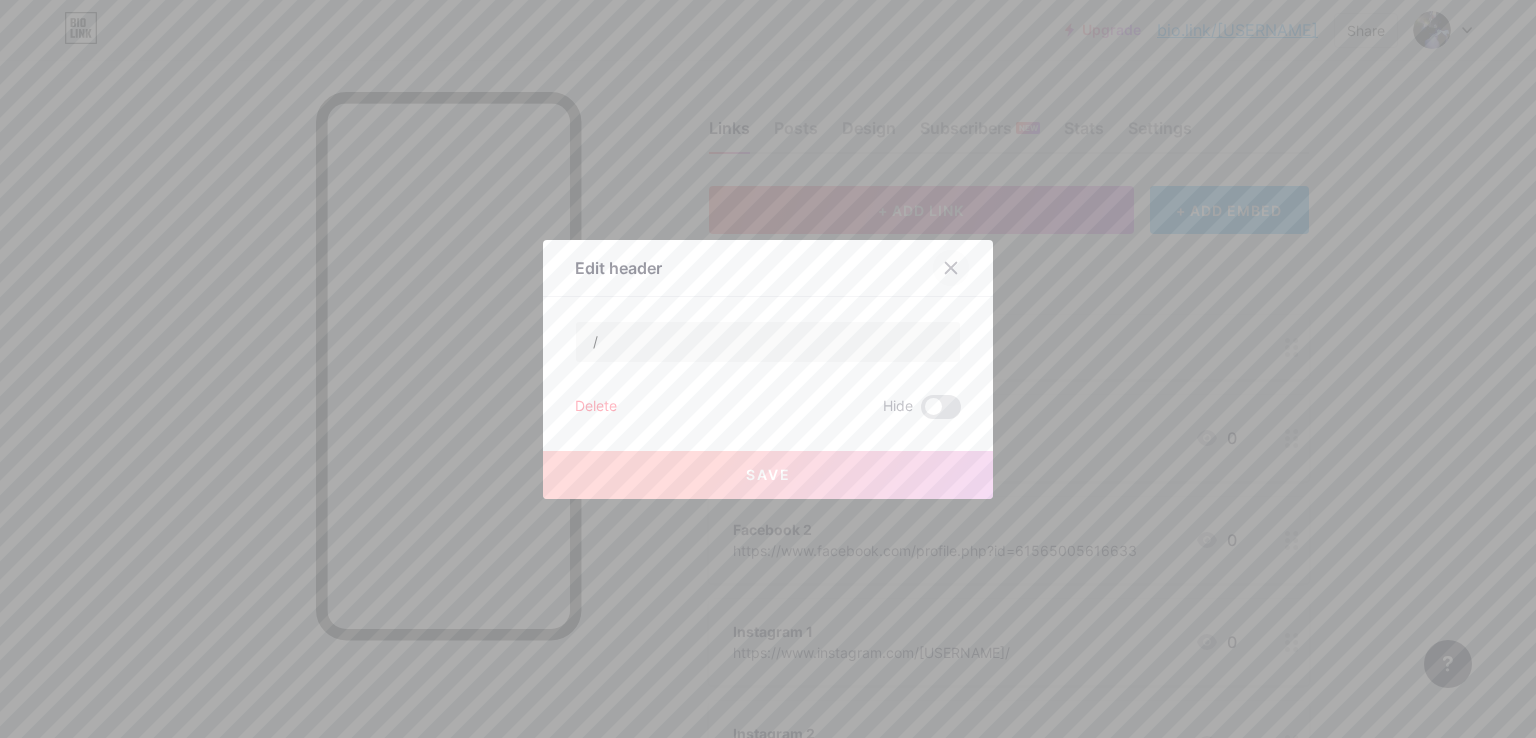click 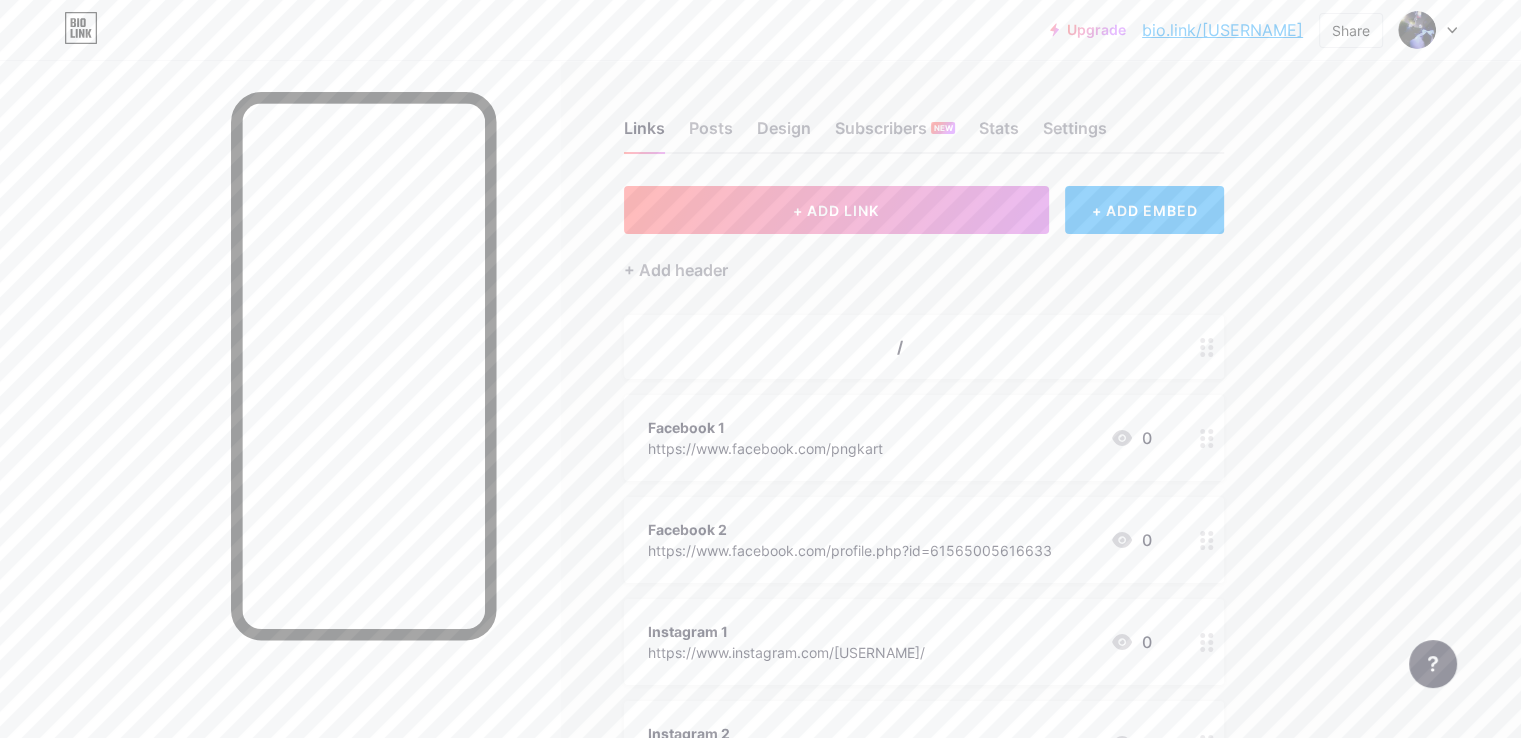 click 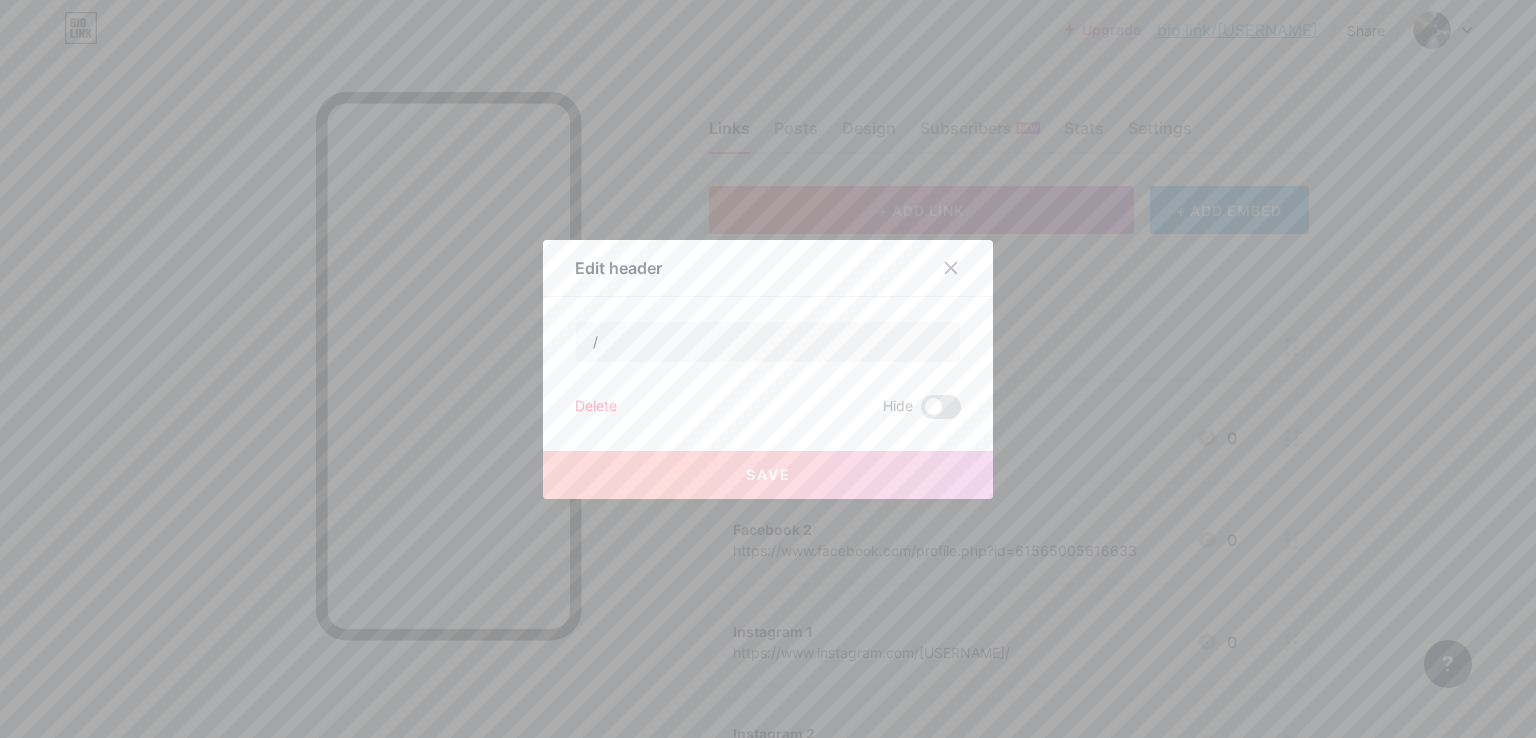 click on "Delete" at bounding box center (596, 407) 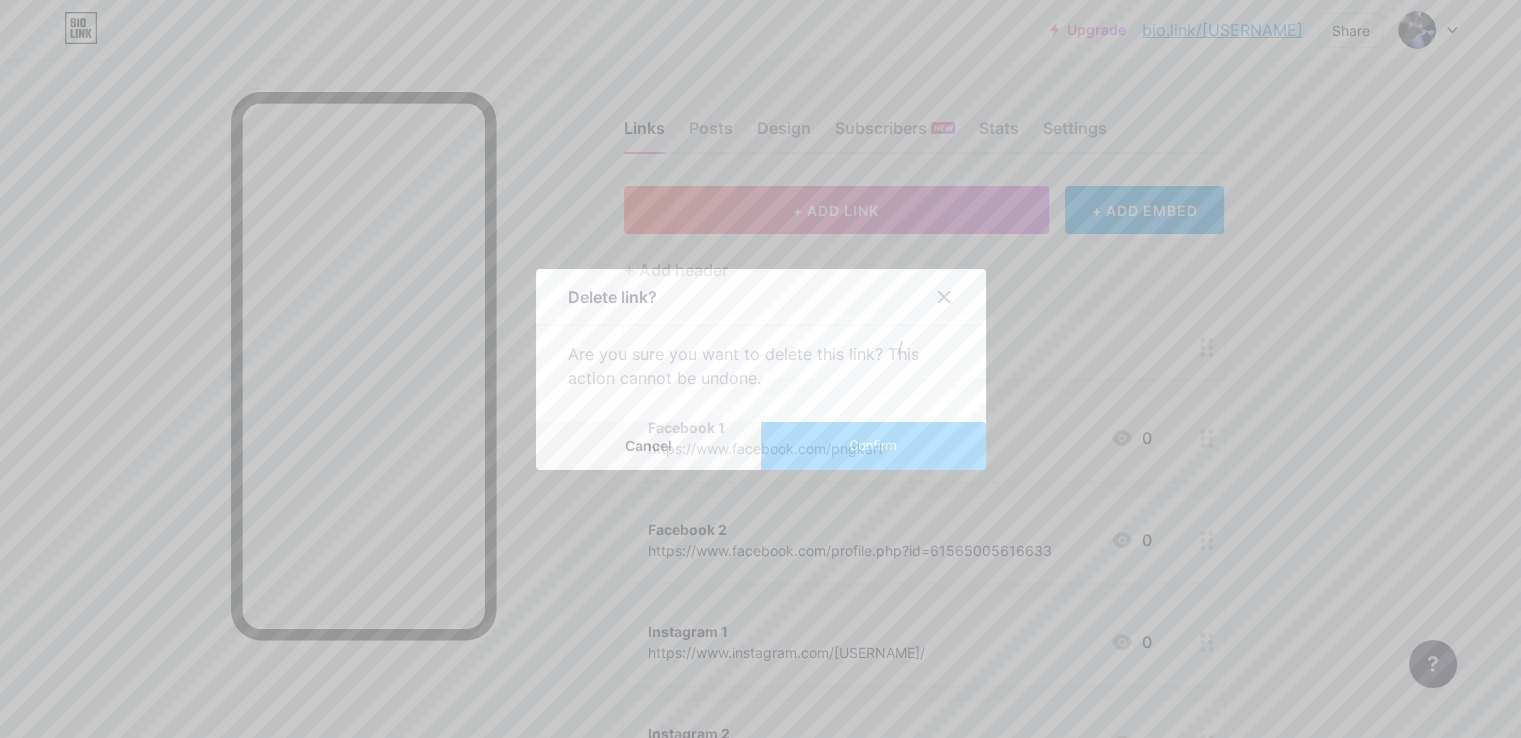 click on "Confirm" at bounding box center [873, 446] 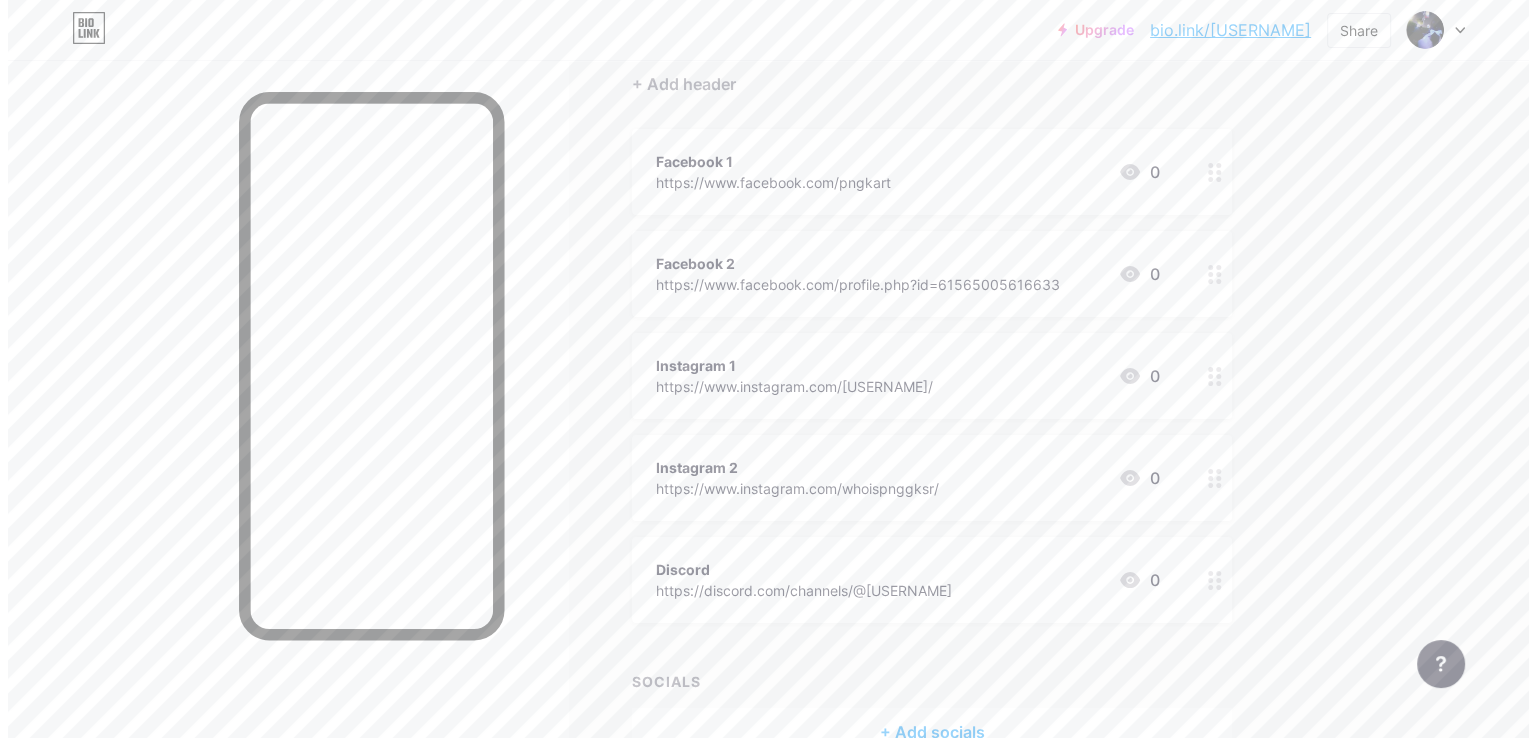 scroll, scrollTop: 303, scrollLeft: 0, axis: vertical 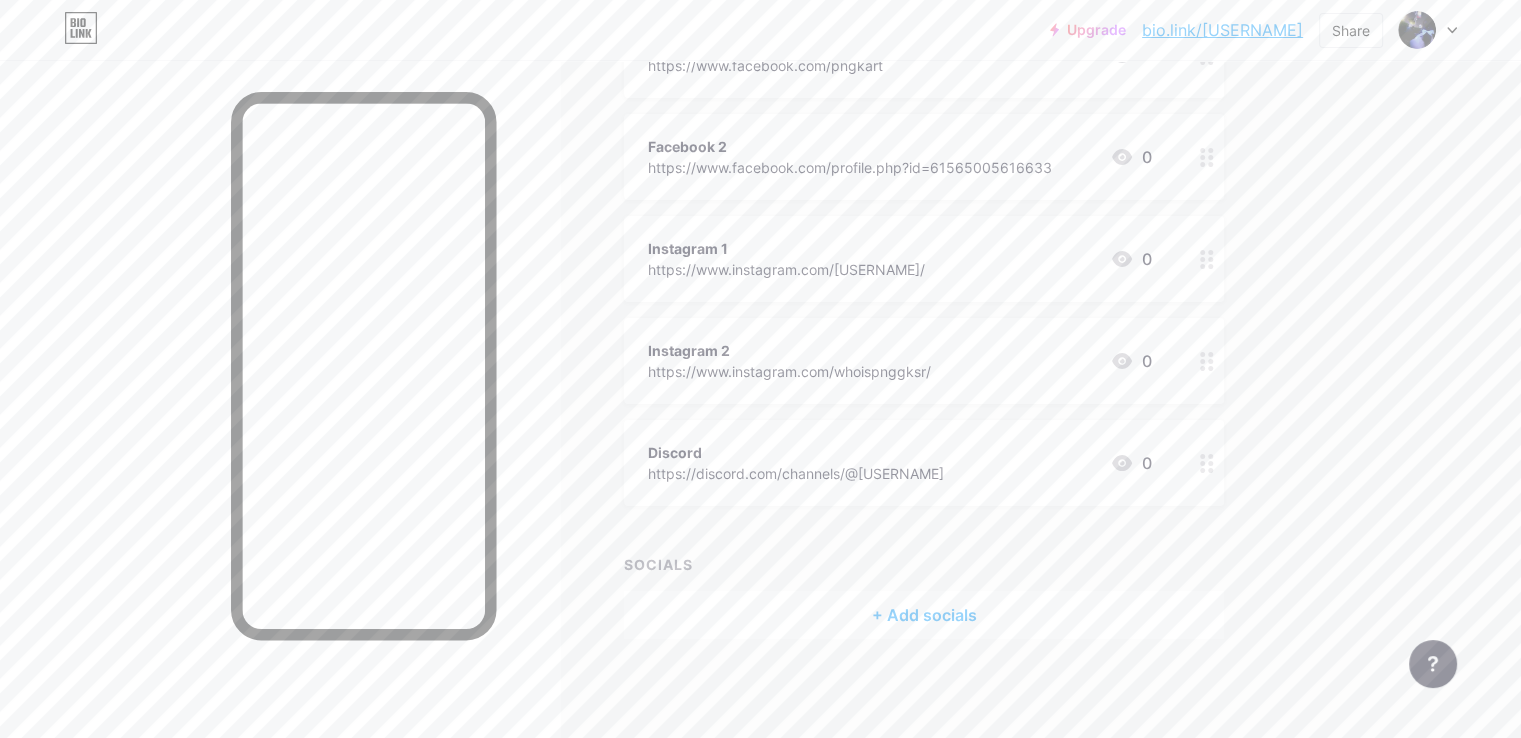 click on "+ Add socials" at bounding box center [924, 615] 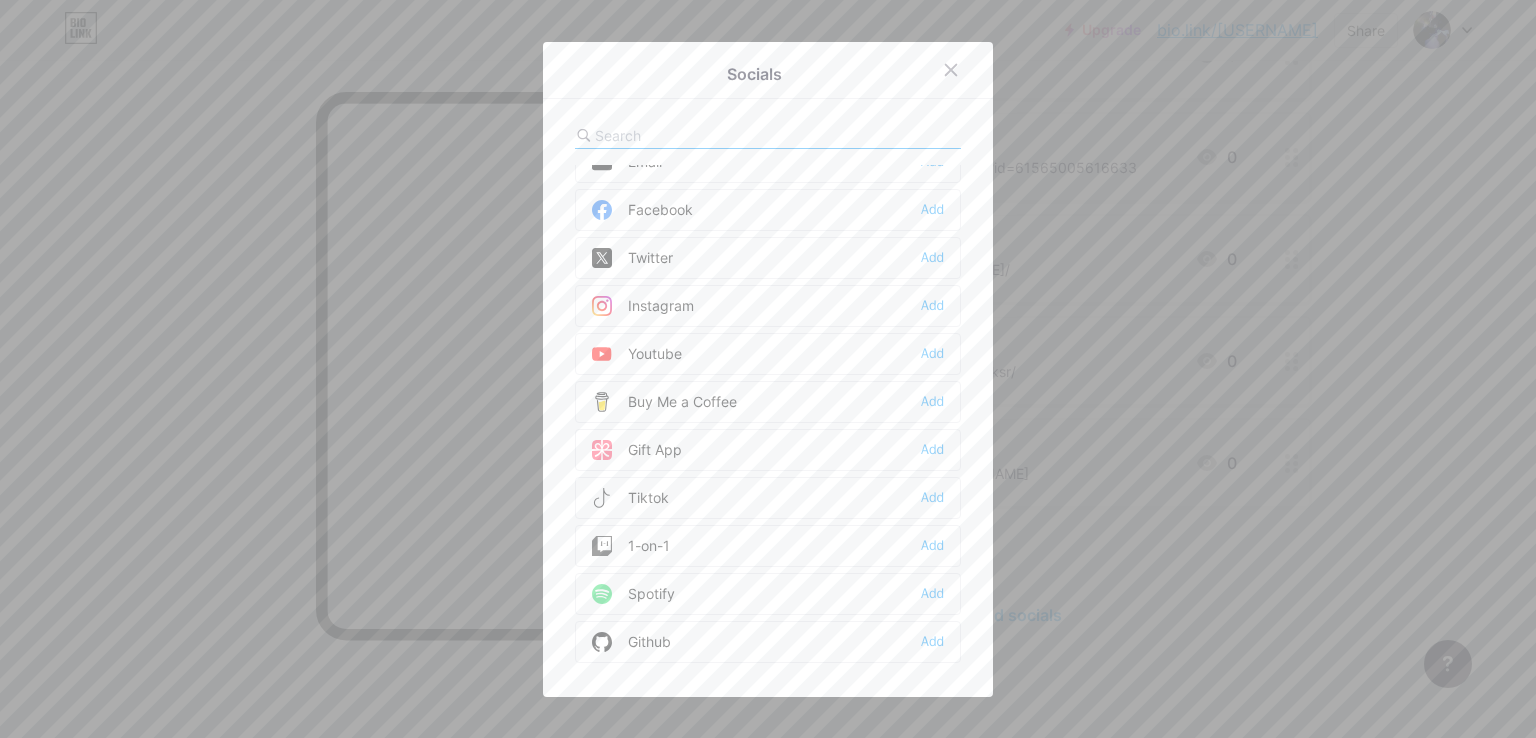 scroll, scrollTop: 0, scrollLeft: 0, axis: both 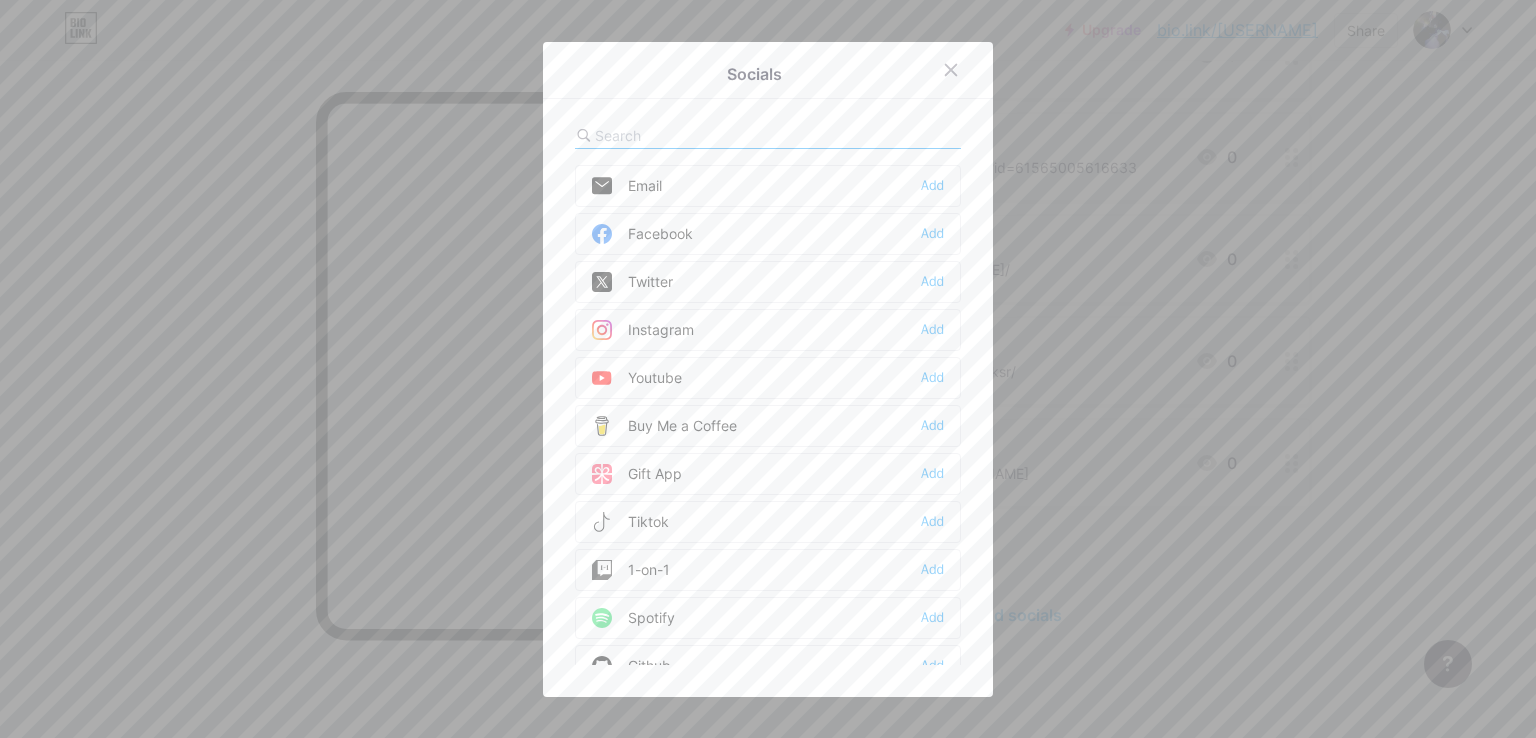 click on "Spotify
Add" at bounding box center (768, 618) 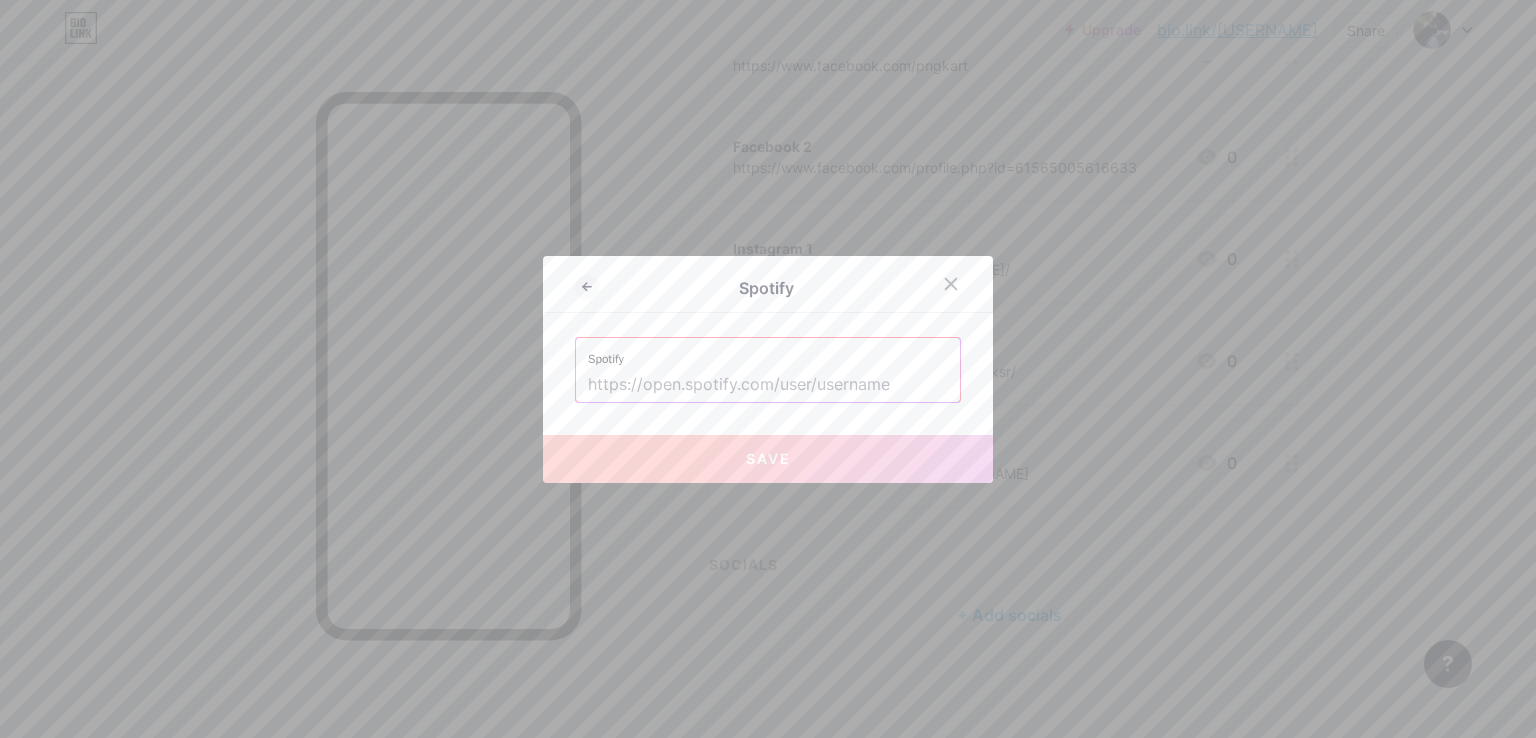 click at bounding box center [768, 385] 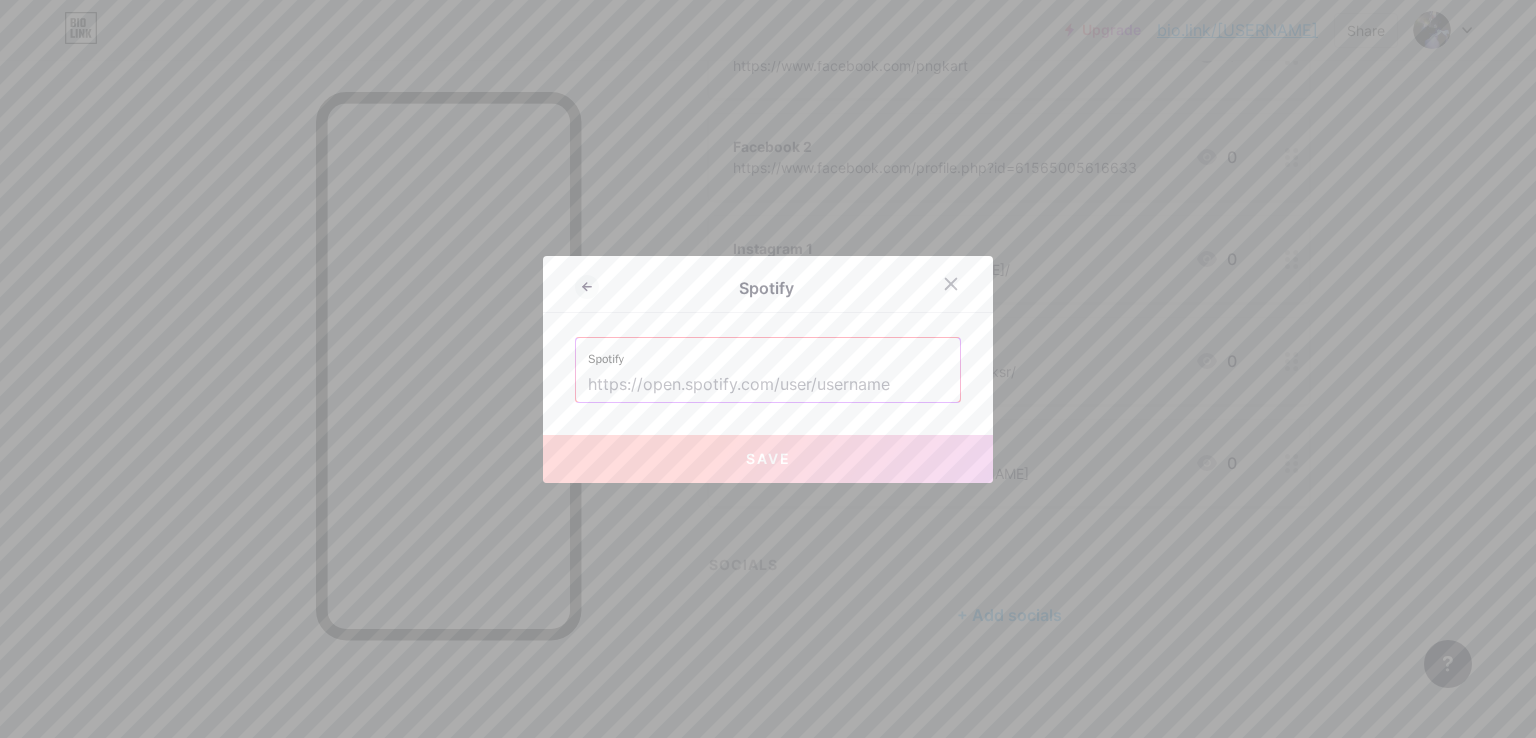 paste on "https://open.spotify.com" 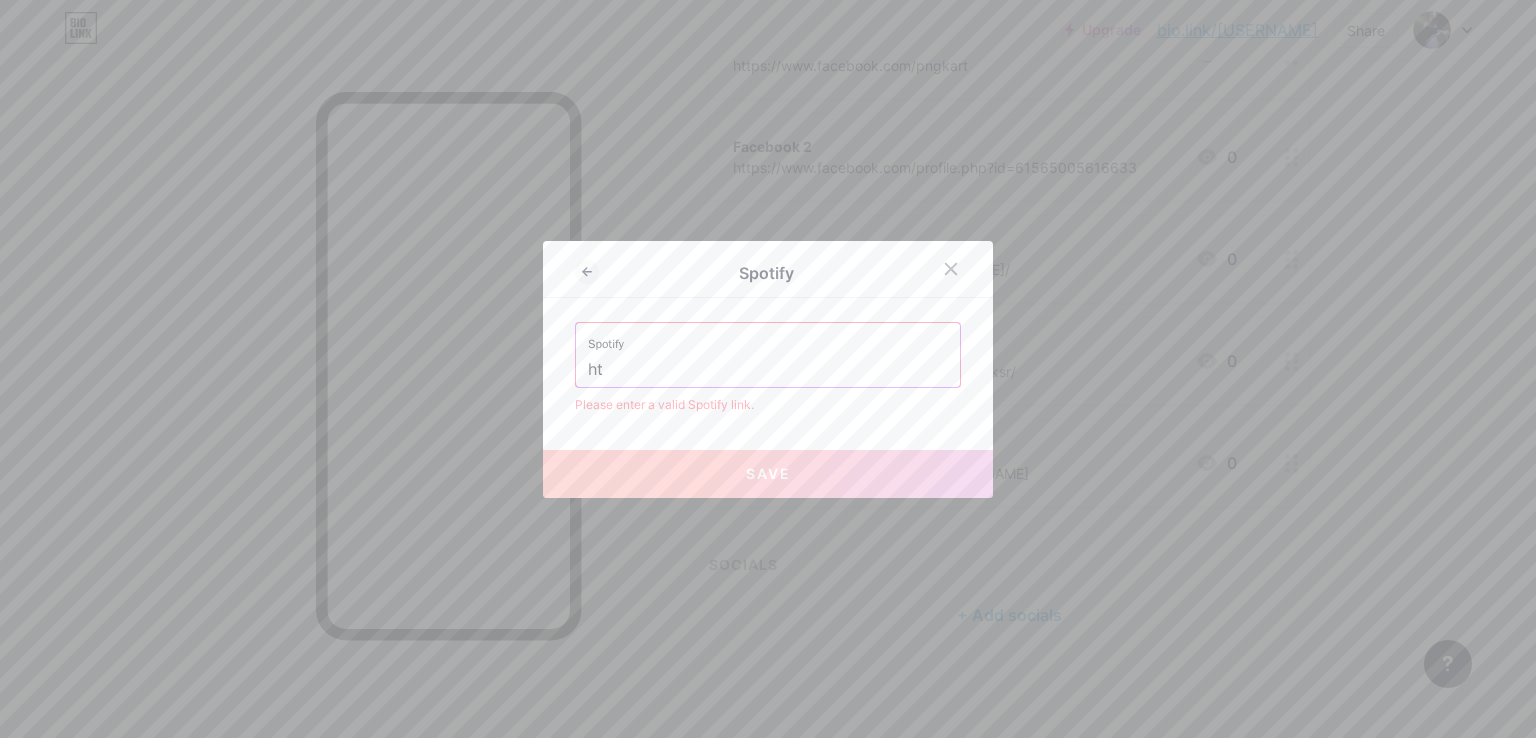 type on "h" 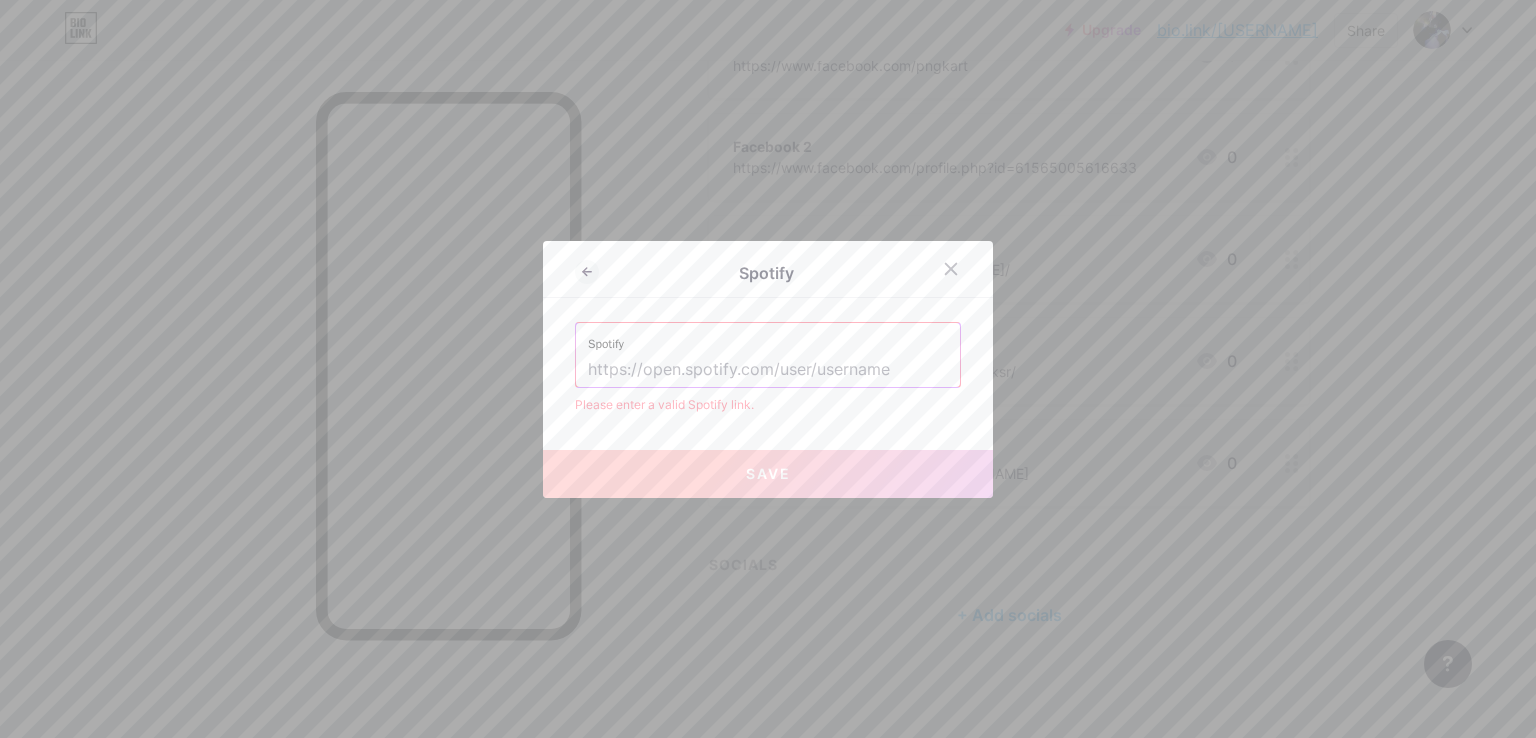 paste on "https://open.spotify.com" 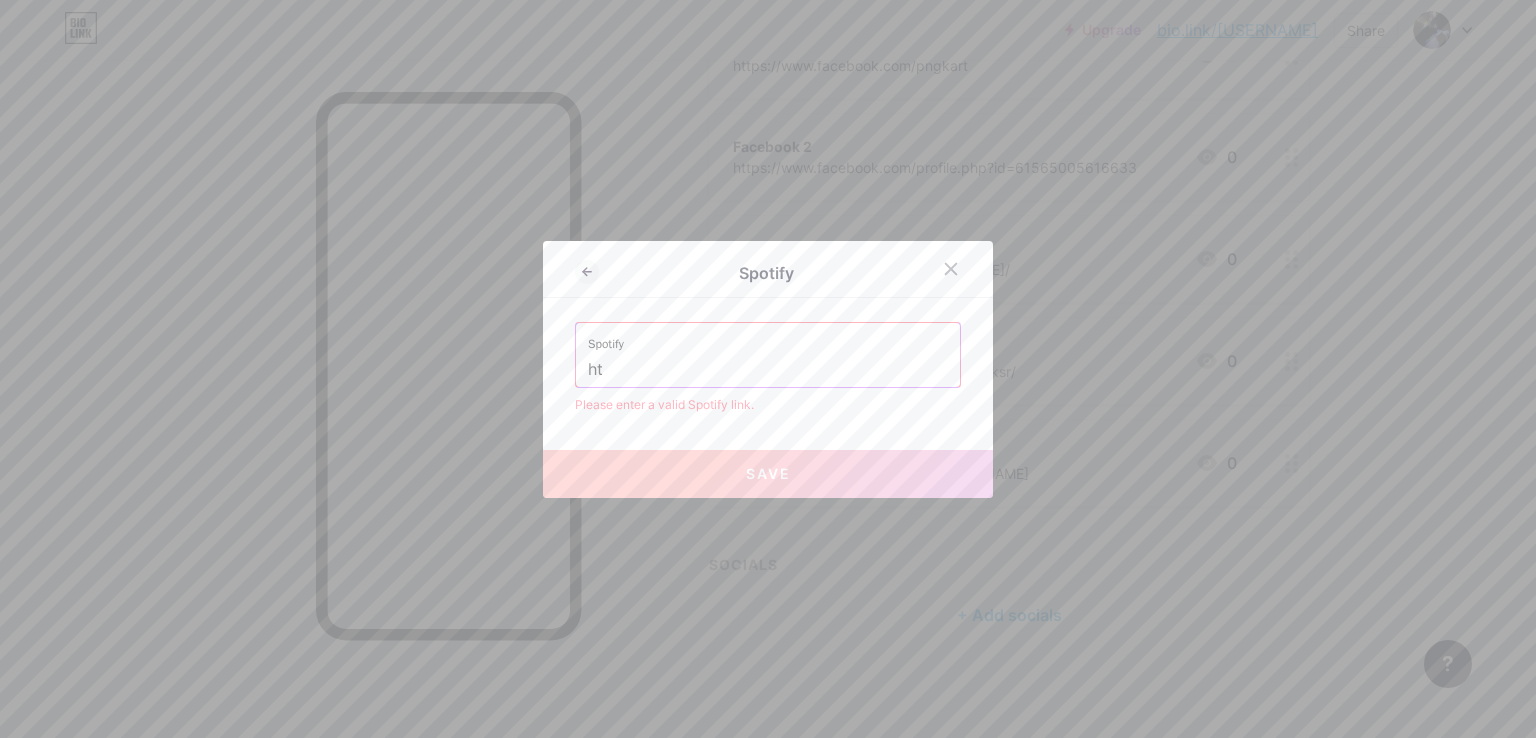 type on "h" 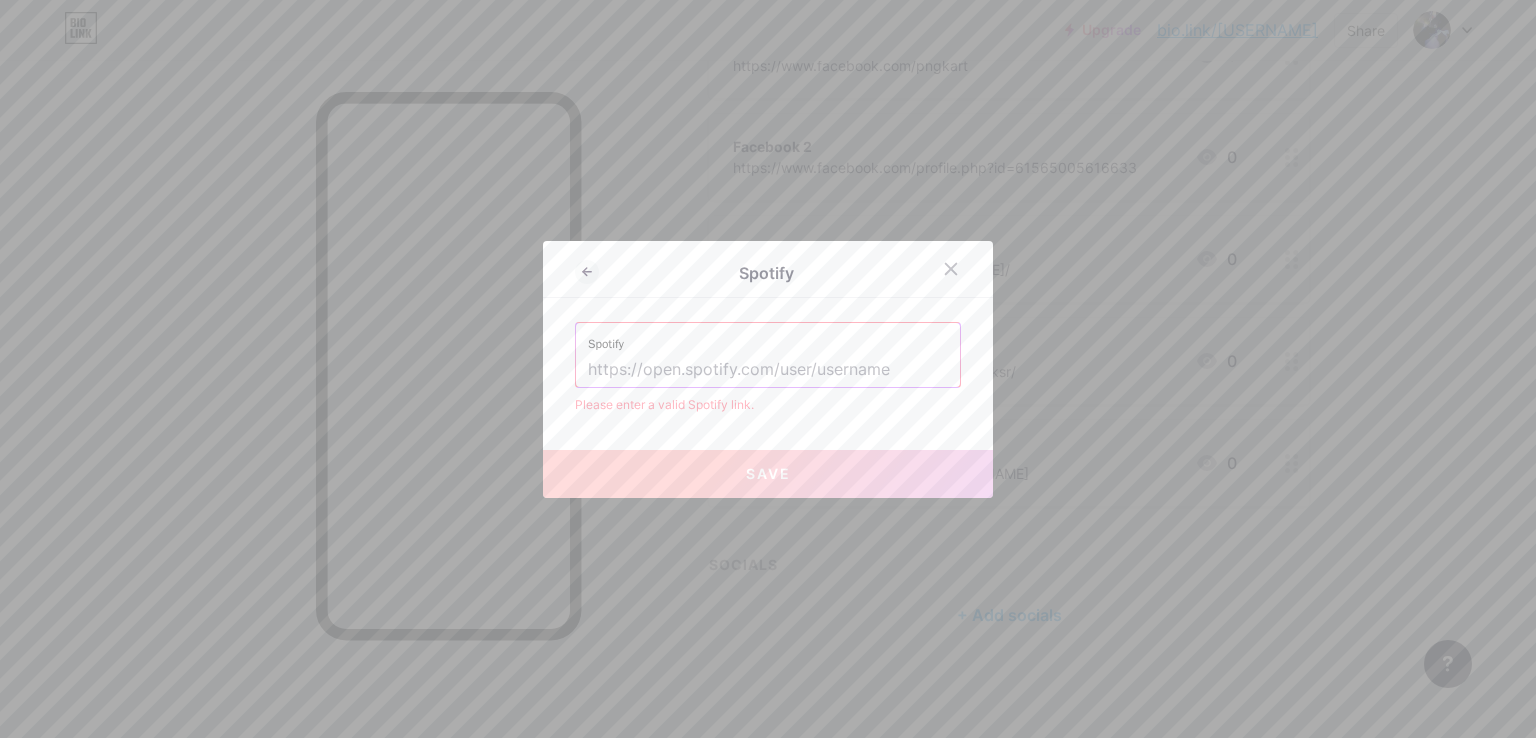 paste on "https://open.spotify.com/user/[USERNAME]" 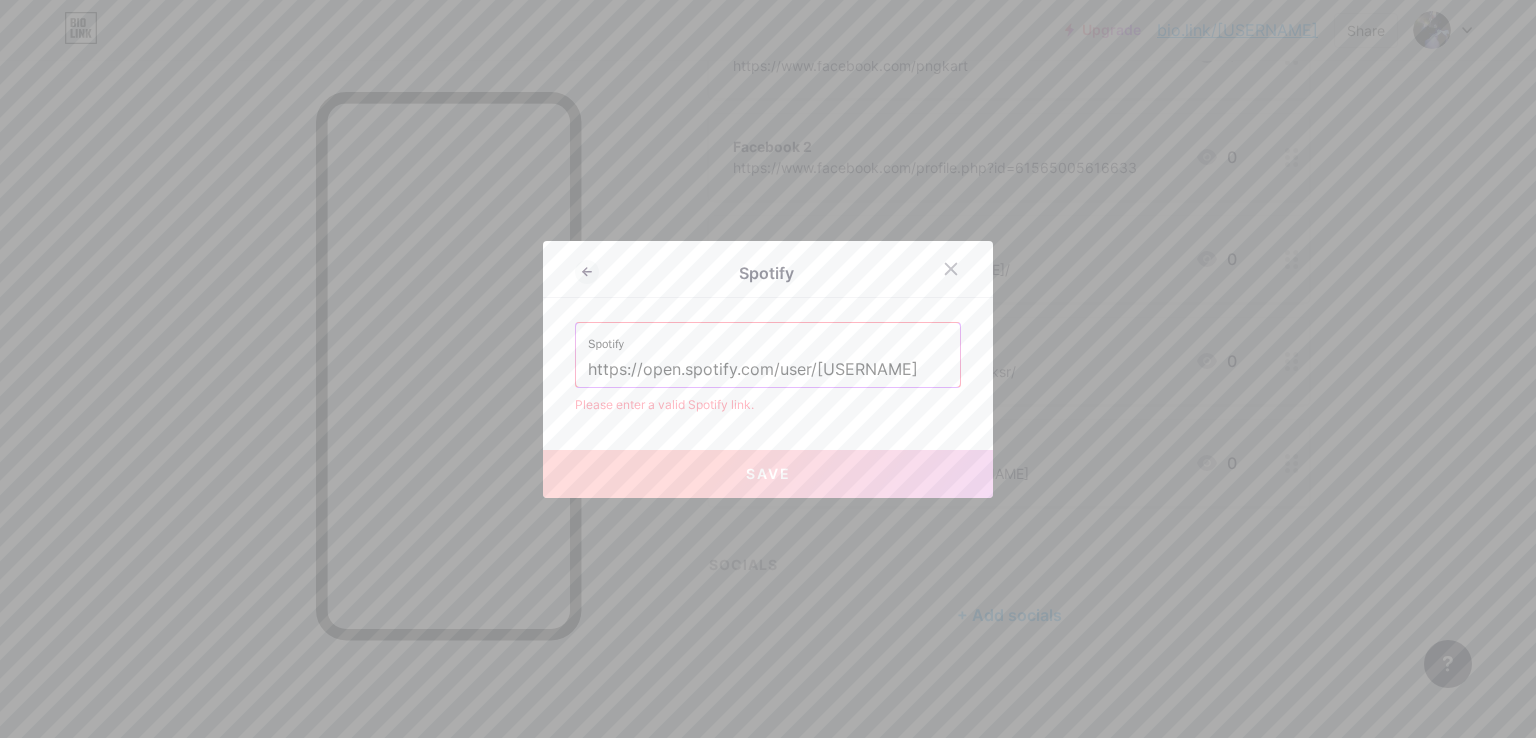 scroll, scrollTop: 0, scrollLeft: 103, axis: horizontal 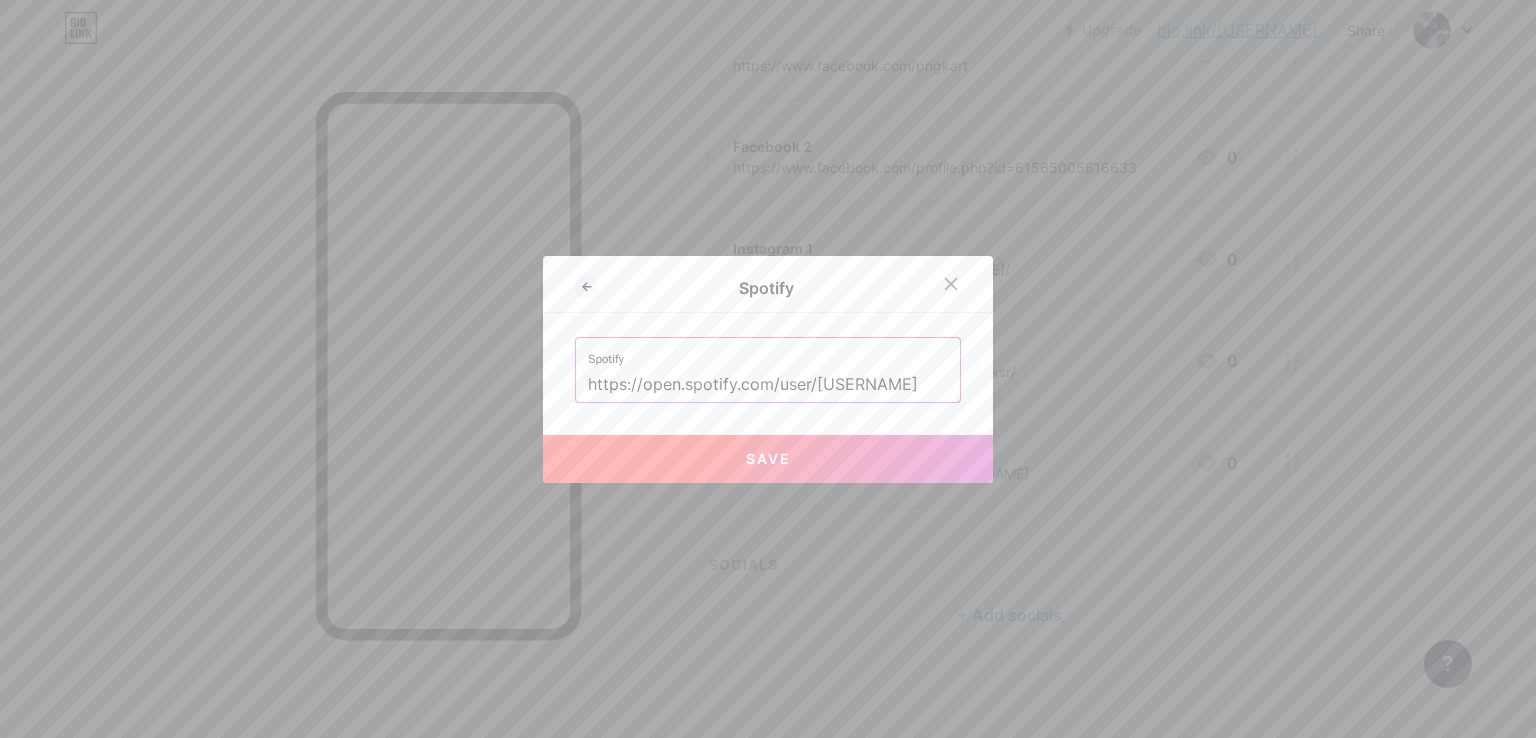 type on "https://open.spotify.com/user/[USERNAME]" 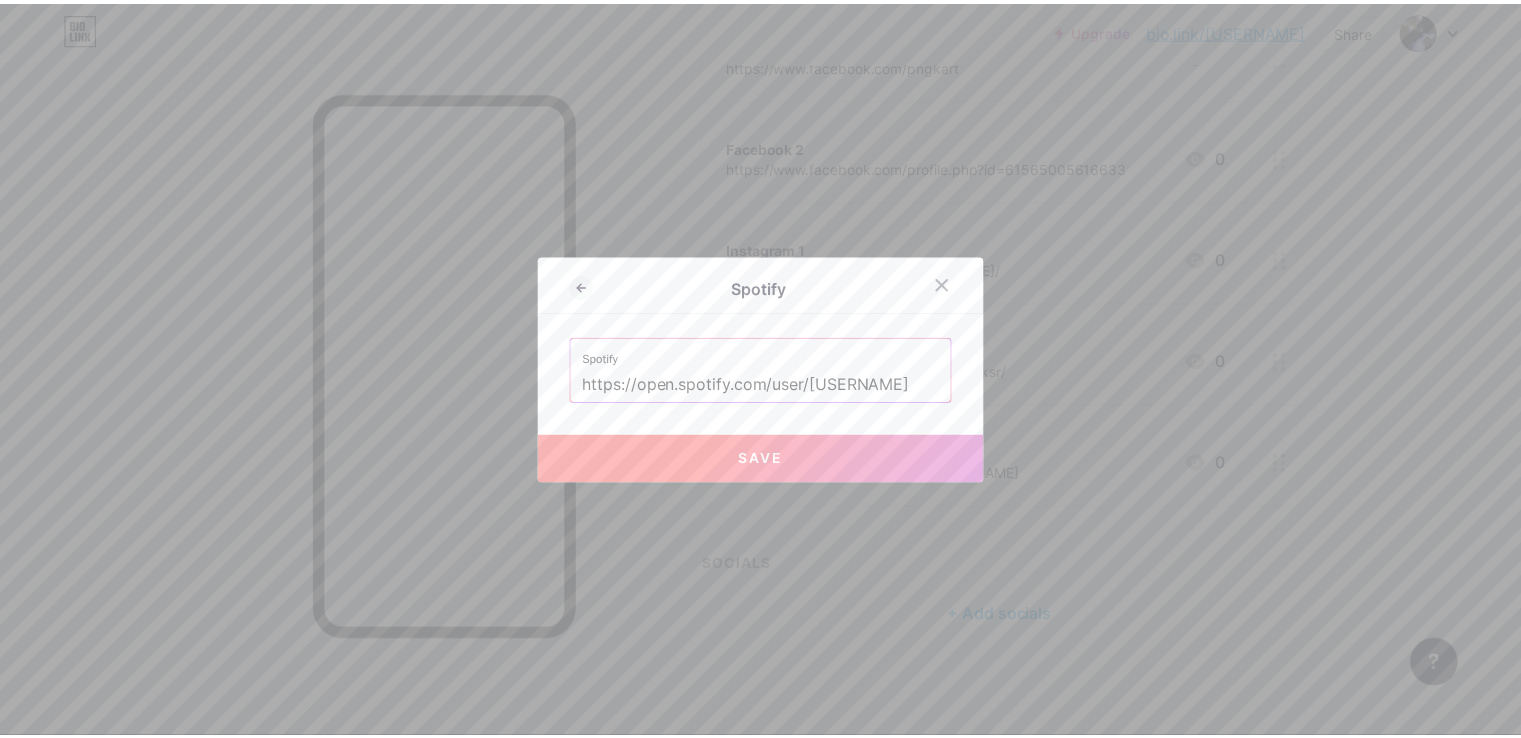 scroll, scrollTop: 0, scrollLeft: 0, axis: both 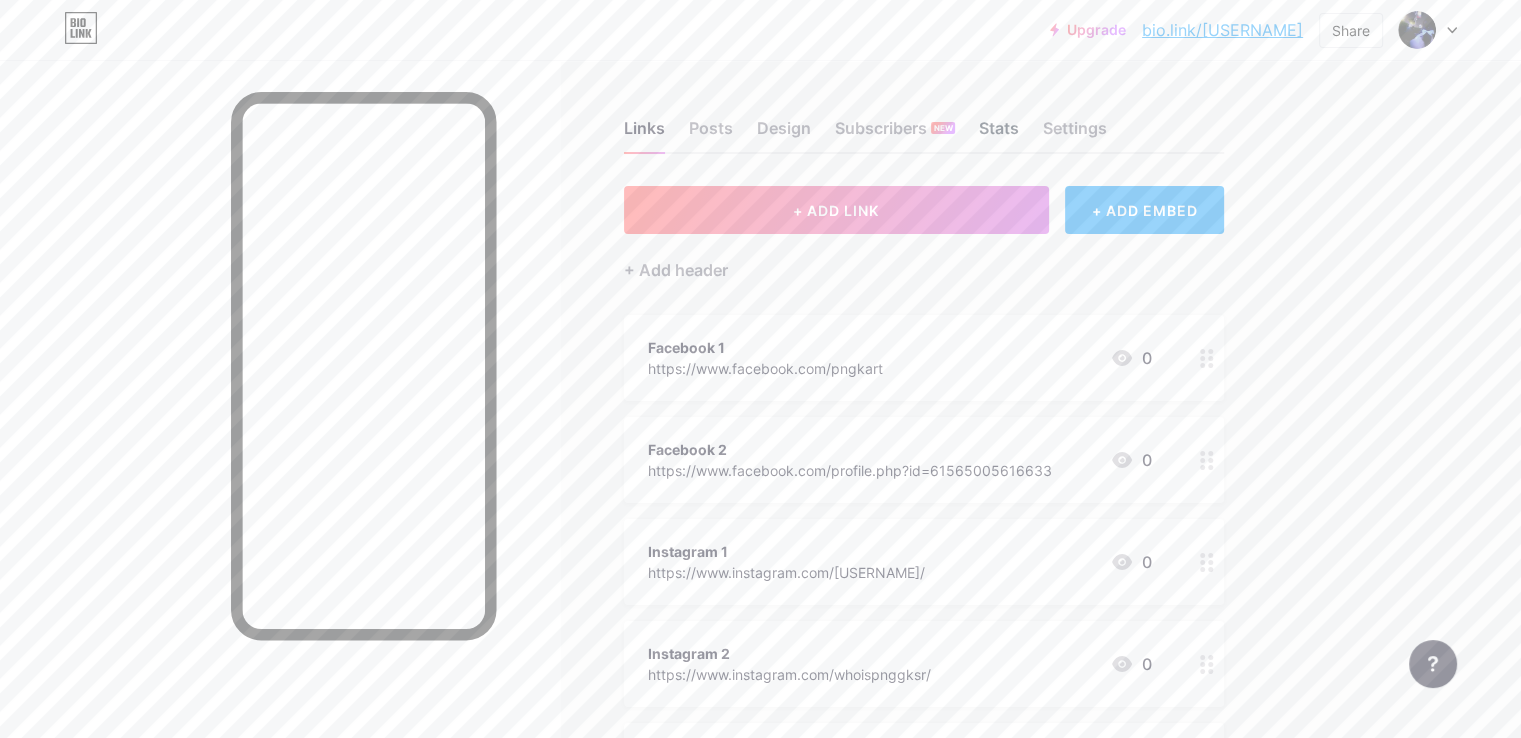 click on "Stats" at bounding box center (999, 134) 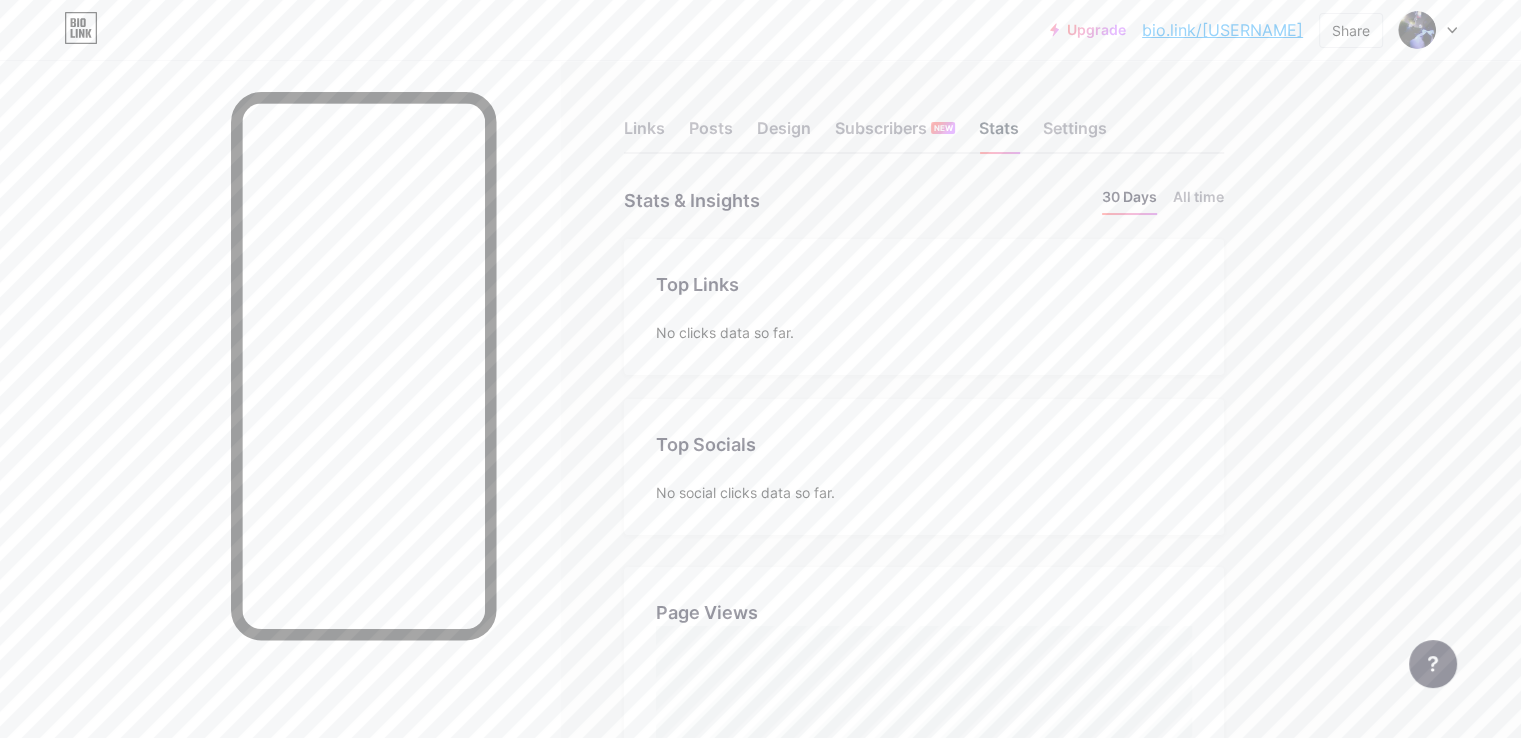 scroll, scrollTop: 999262, scrollLeft: 998479, axis: both 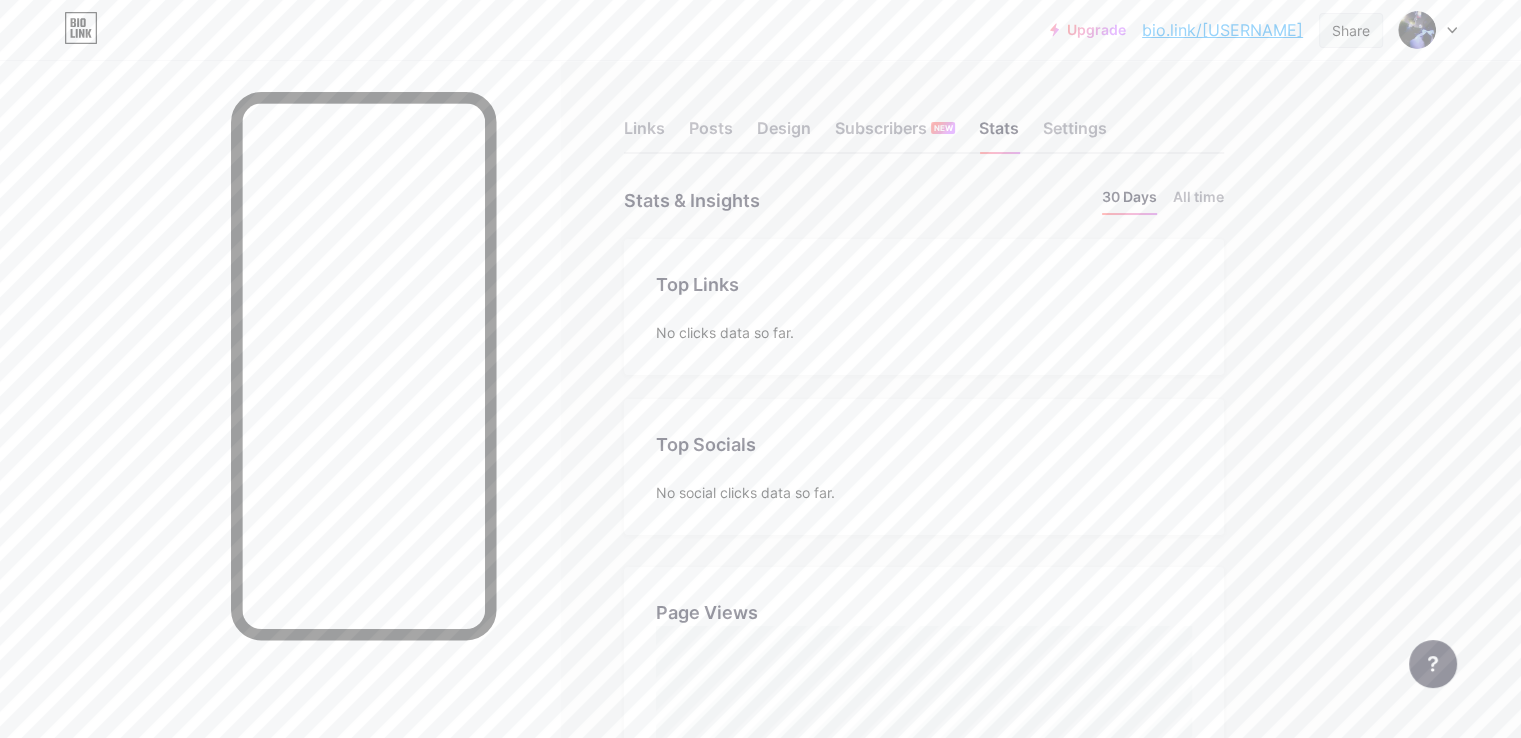 click on "Share" at bounding box center [1351, 30] 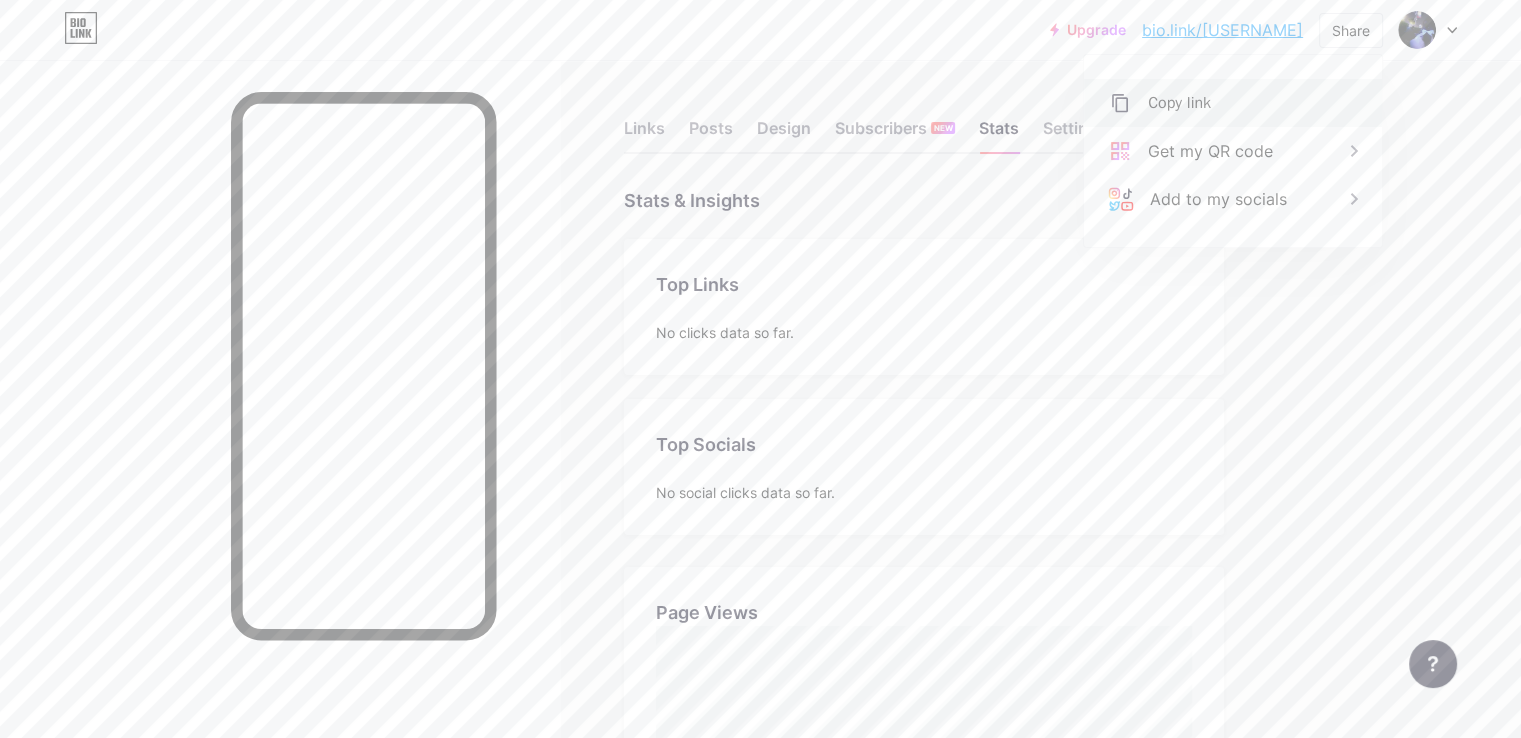 click on "Copy link" at bounding box center (1233, 103) 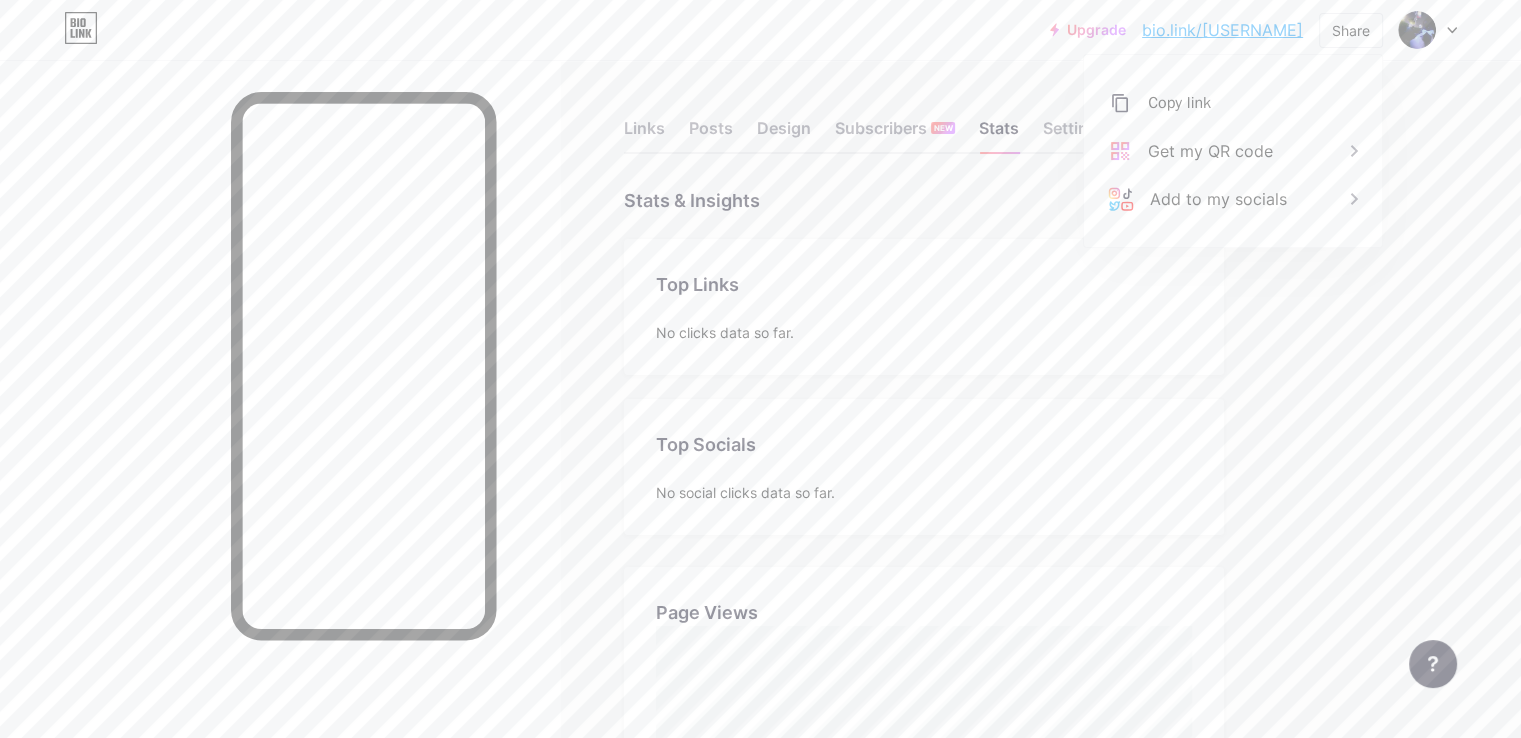 click on "Stats & Insights   Page Stats   30 Days
All
time" at bounding box center [924, 200] 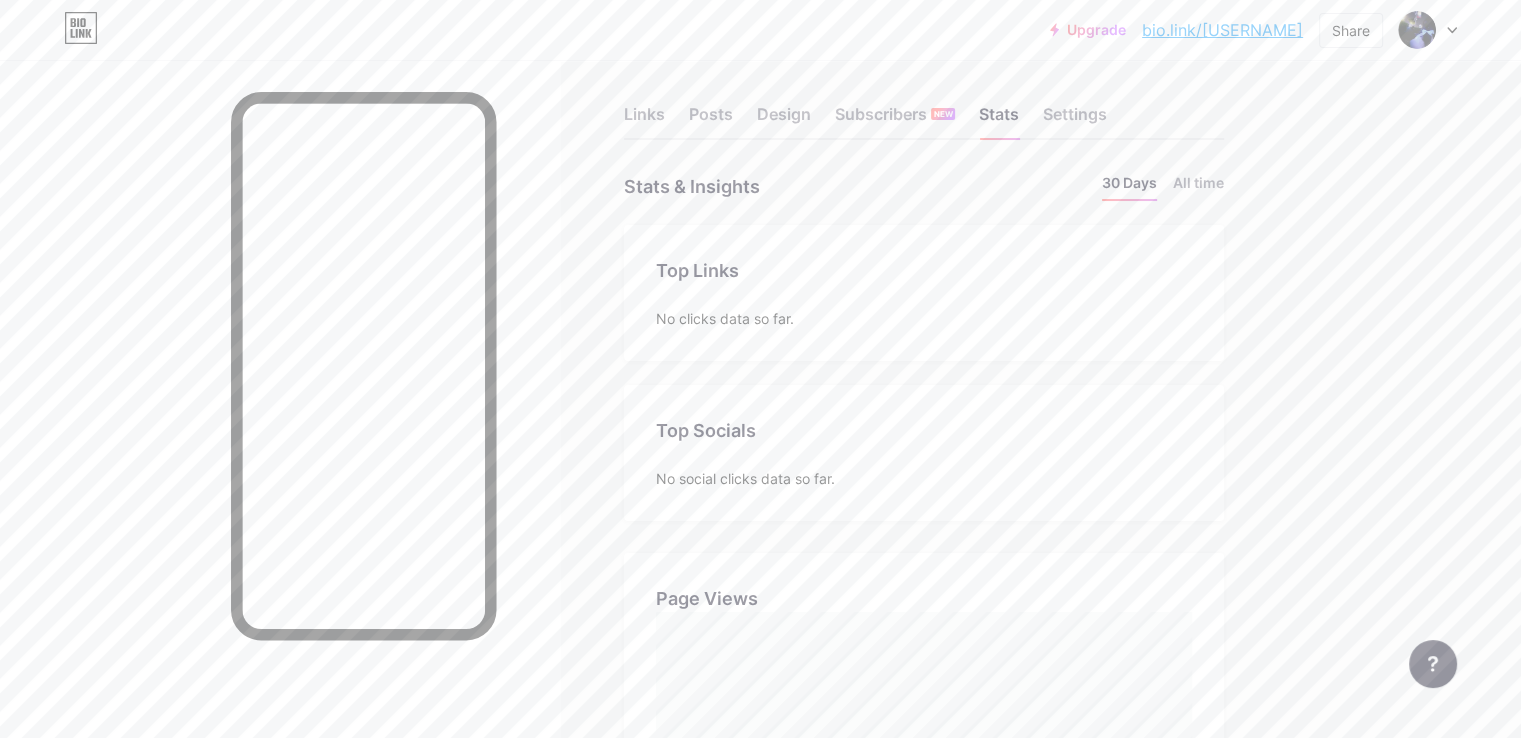 scroll, scrollTop: 0, scrollLeft: 0, axis: both 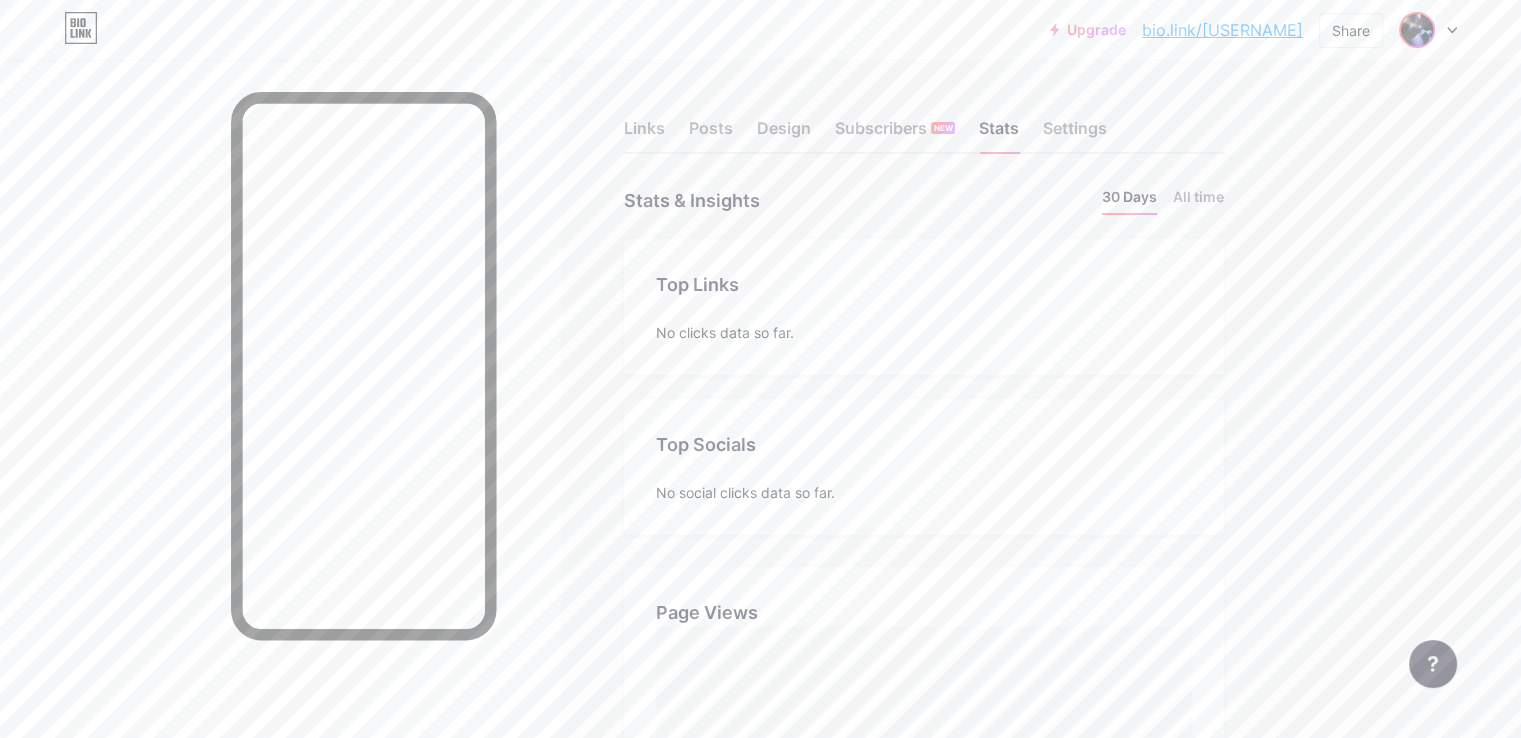 click at bounding box center (1417, 30) 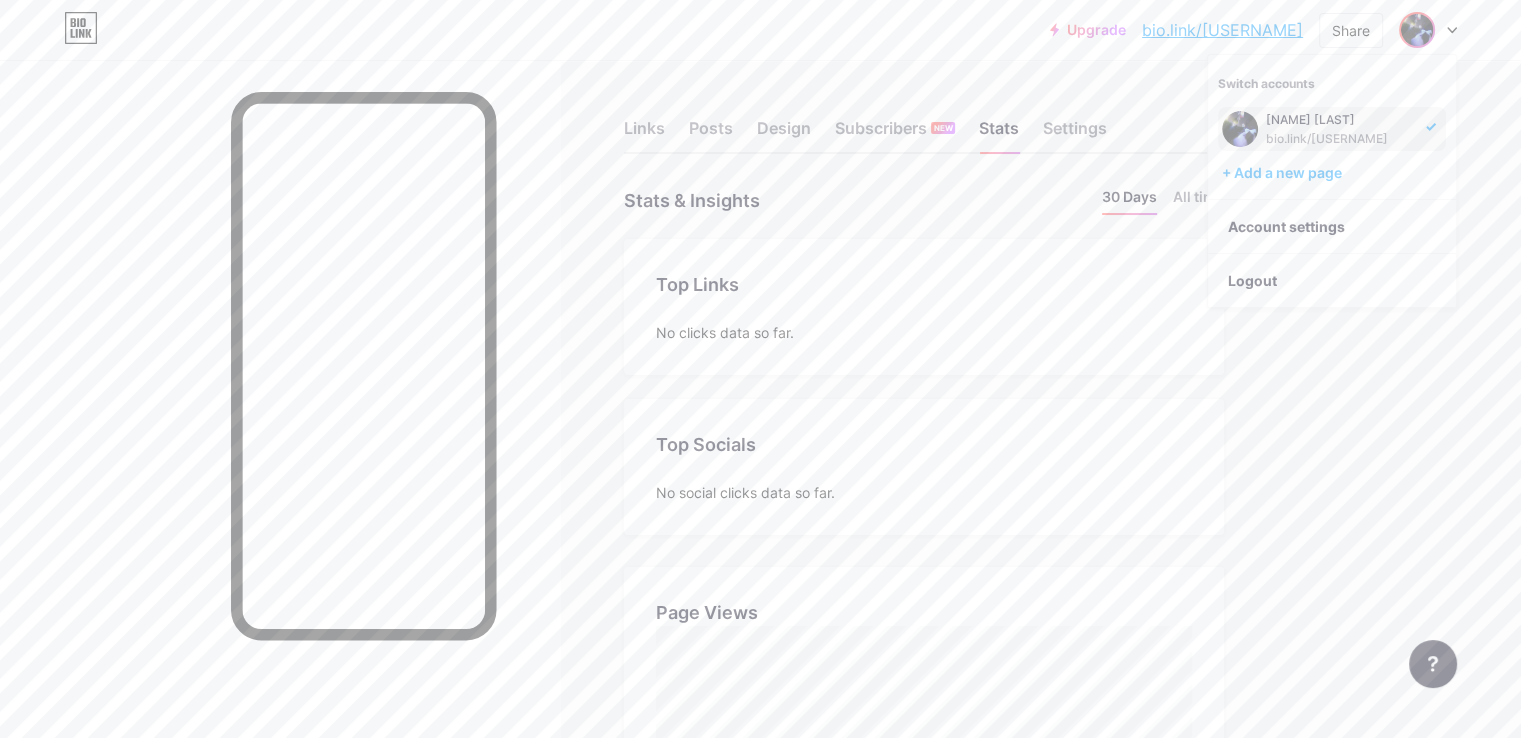click at bounding box center (1417, 30) 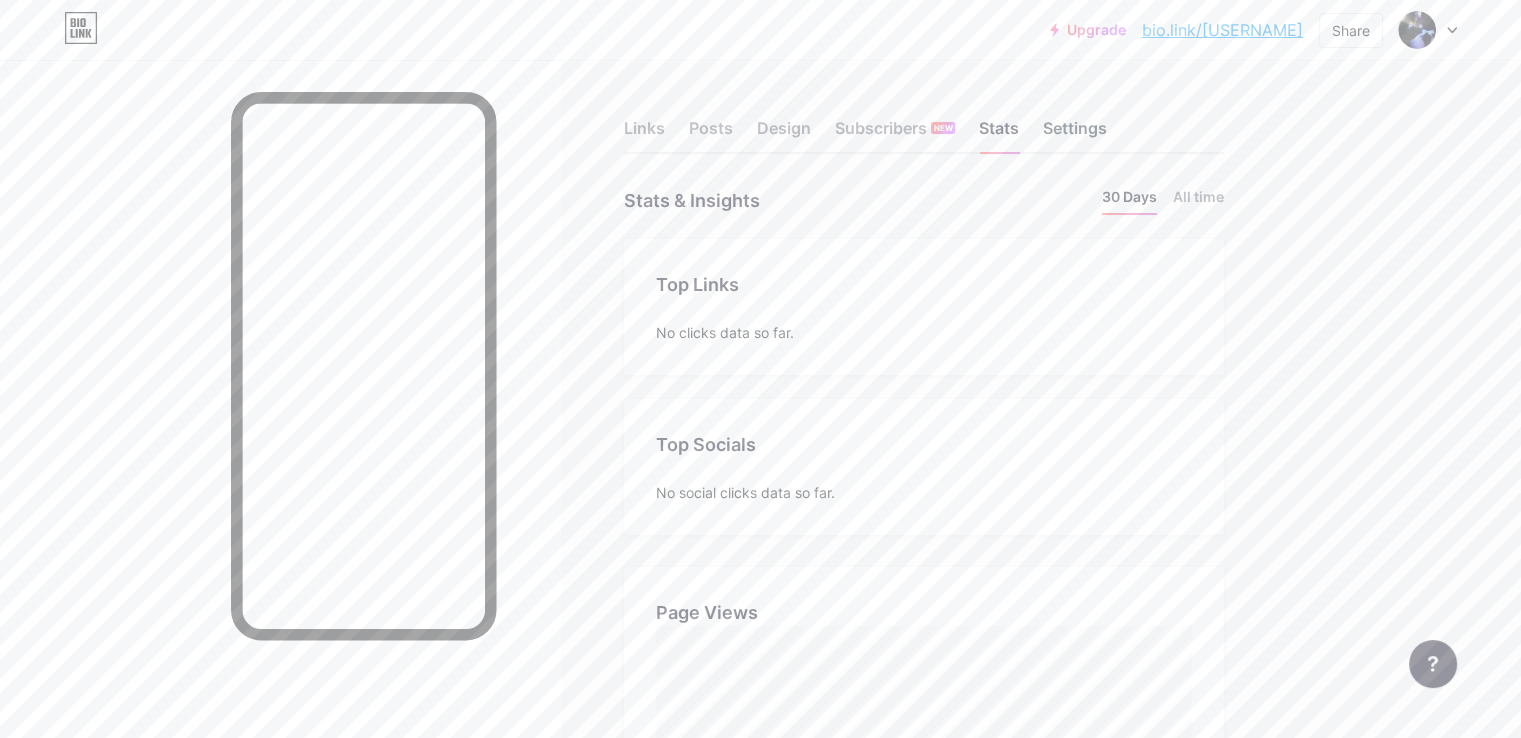 click on "Settings" at bounding box center (1075, 134) 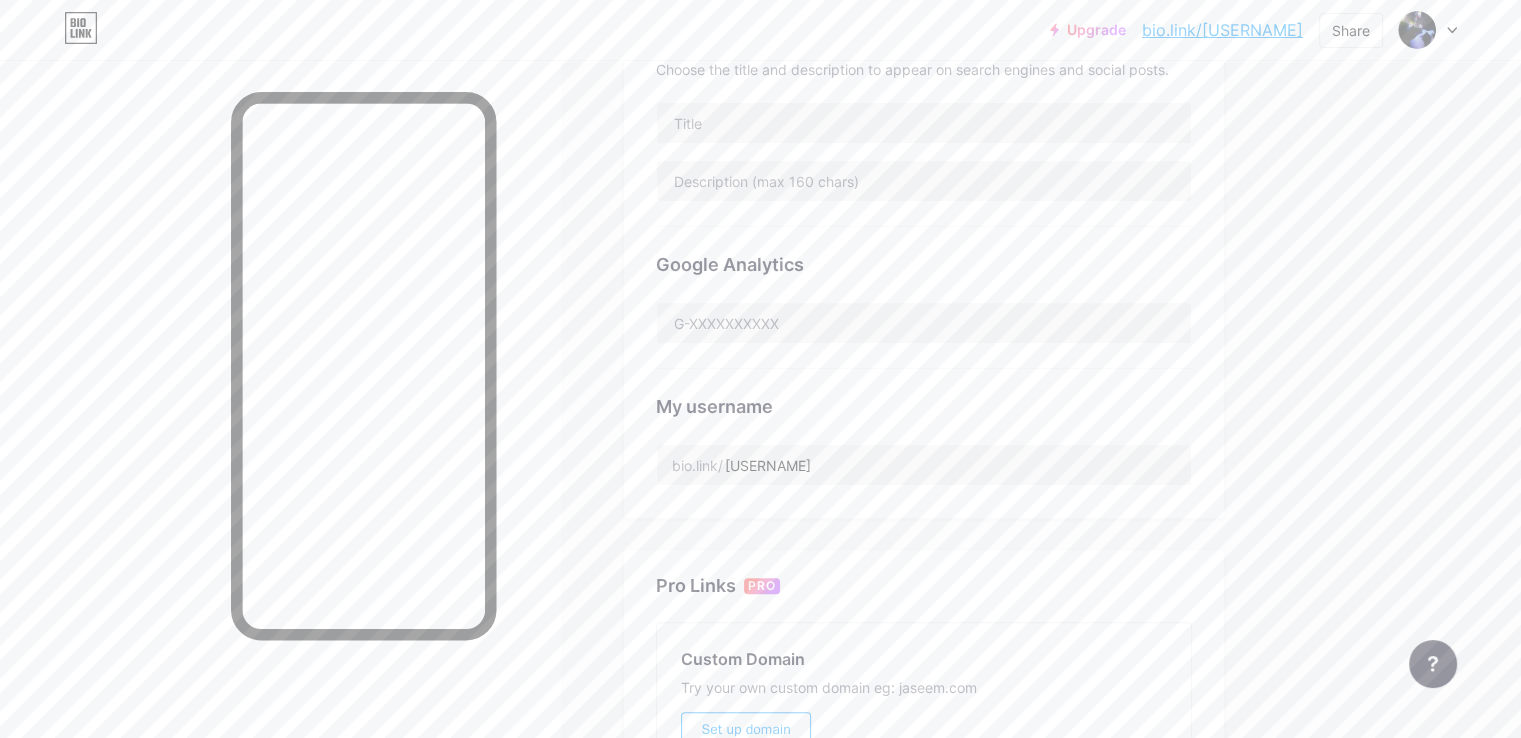 scroll, scrollTop: 600, scrollLeft: 0, axis: vertical 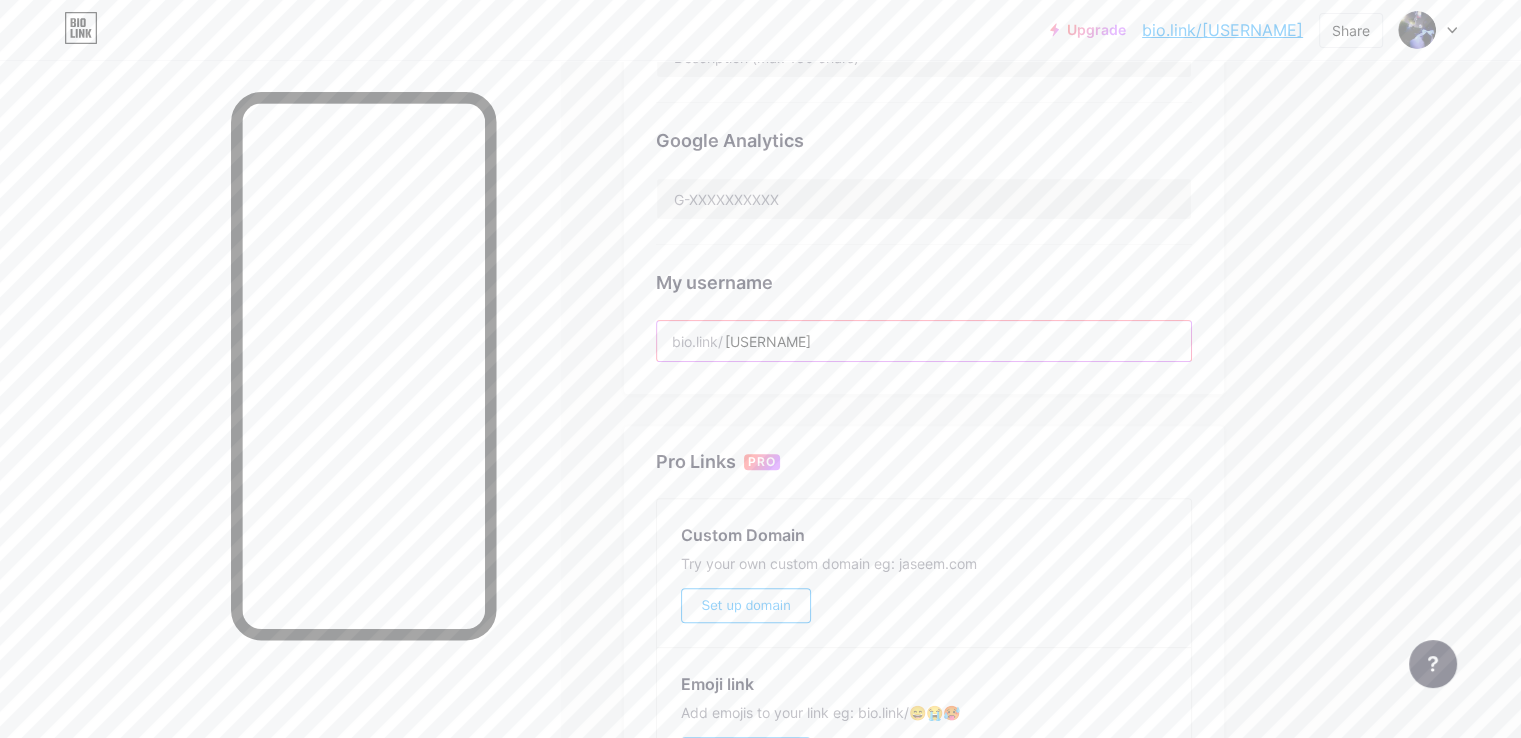 click on "[USERNAME]" at bounding box center [924, 341] 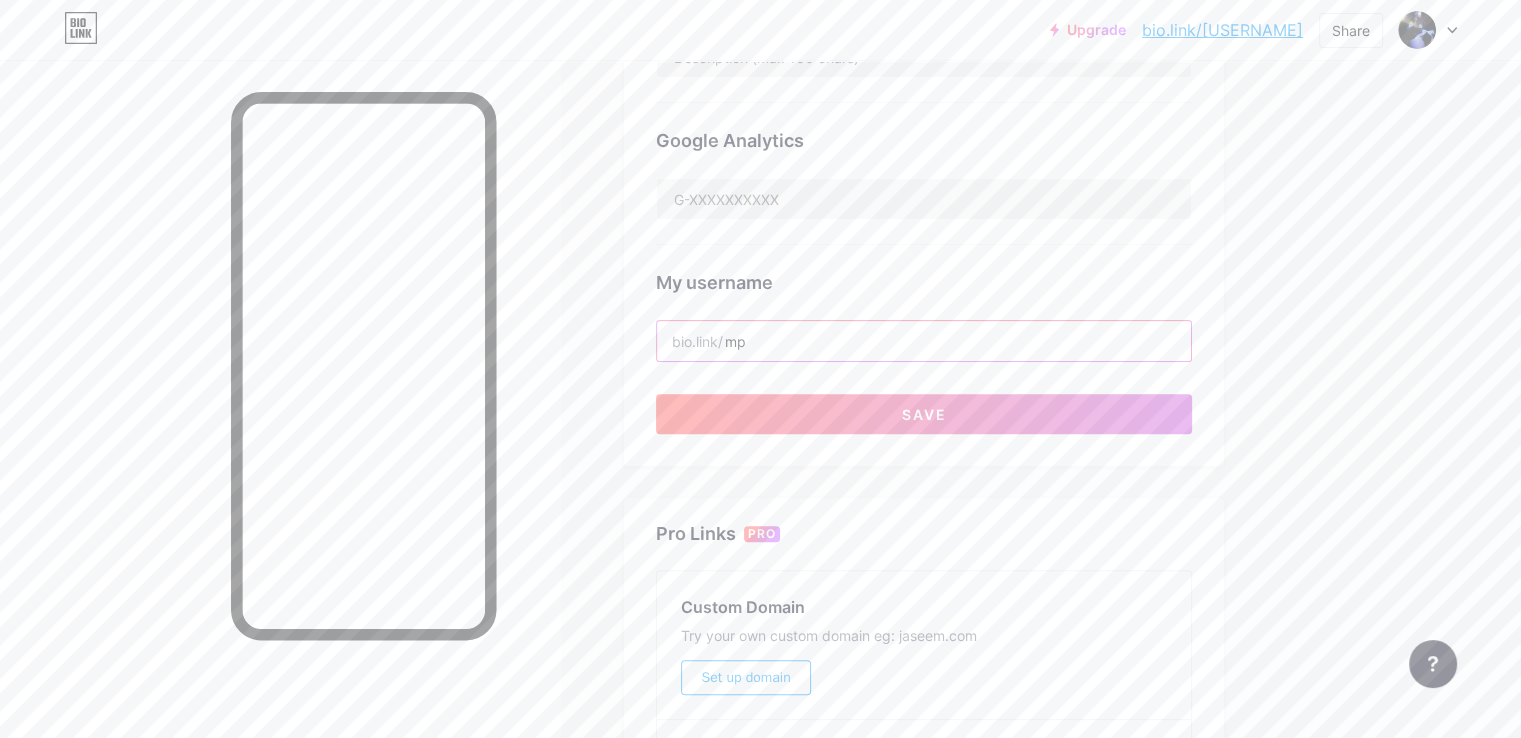 type on "m" 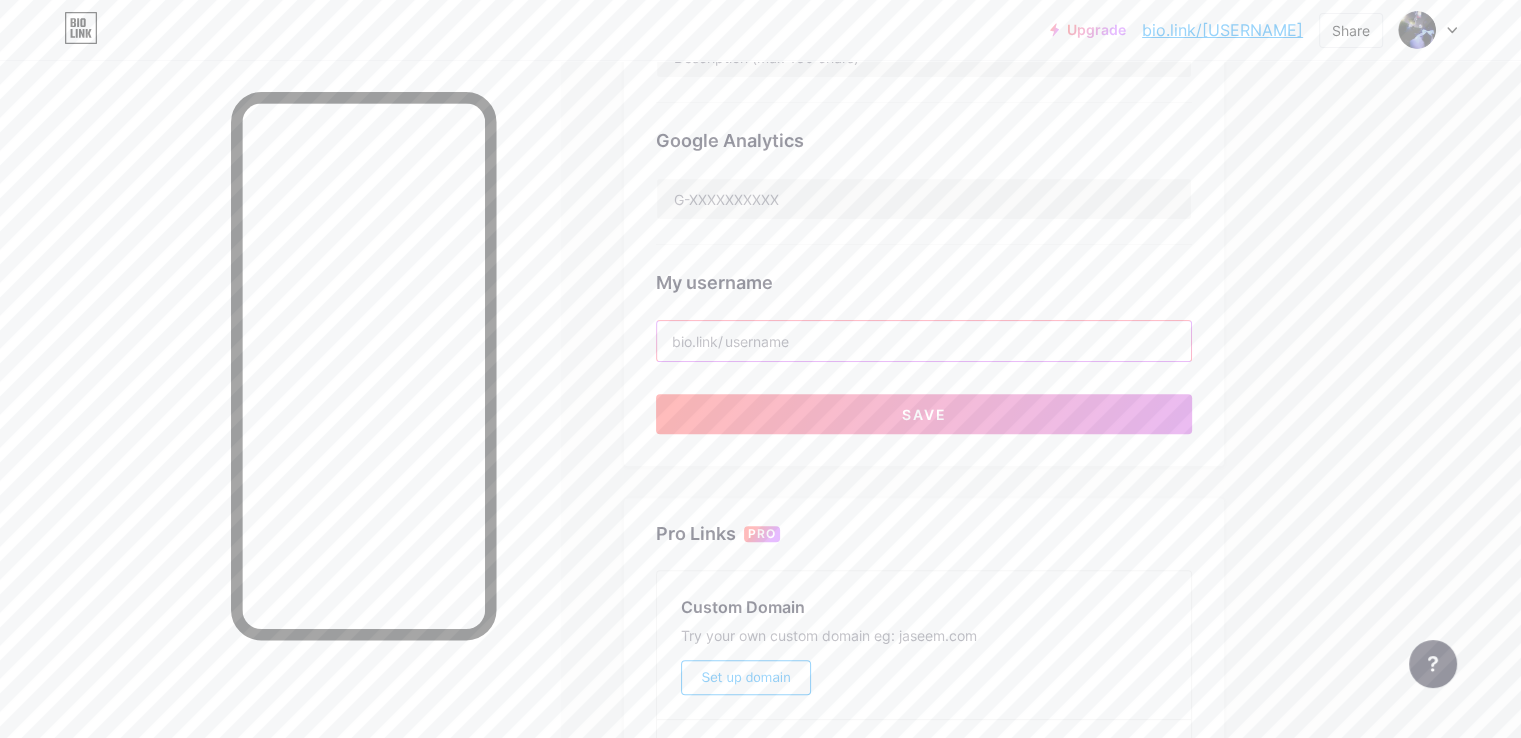 type on "m" 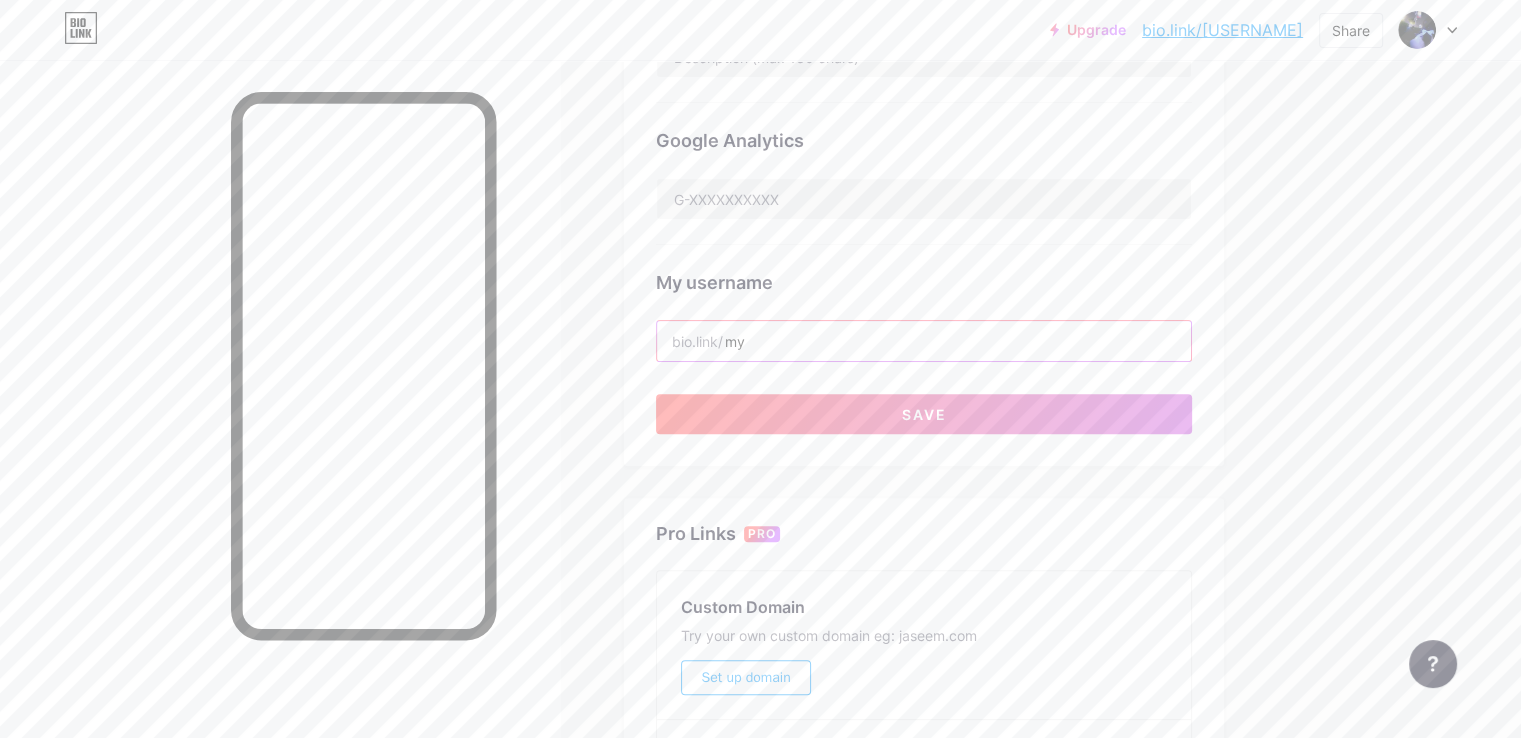 type on "m" 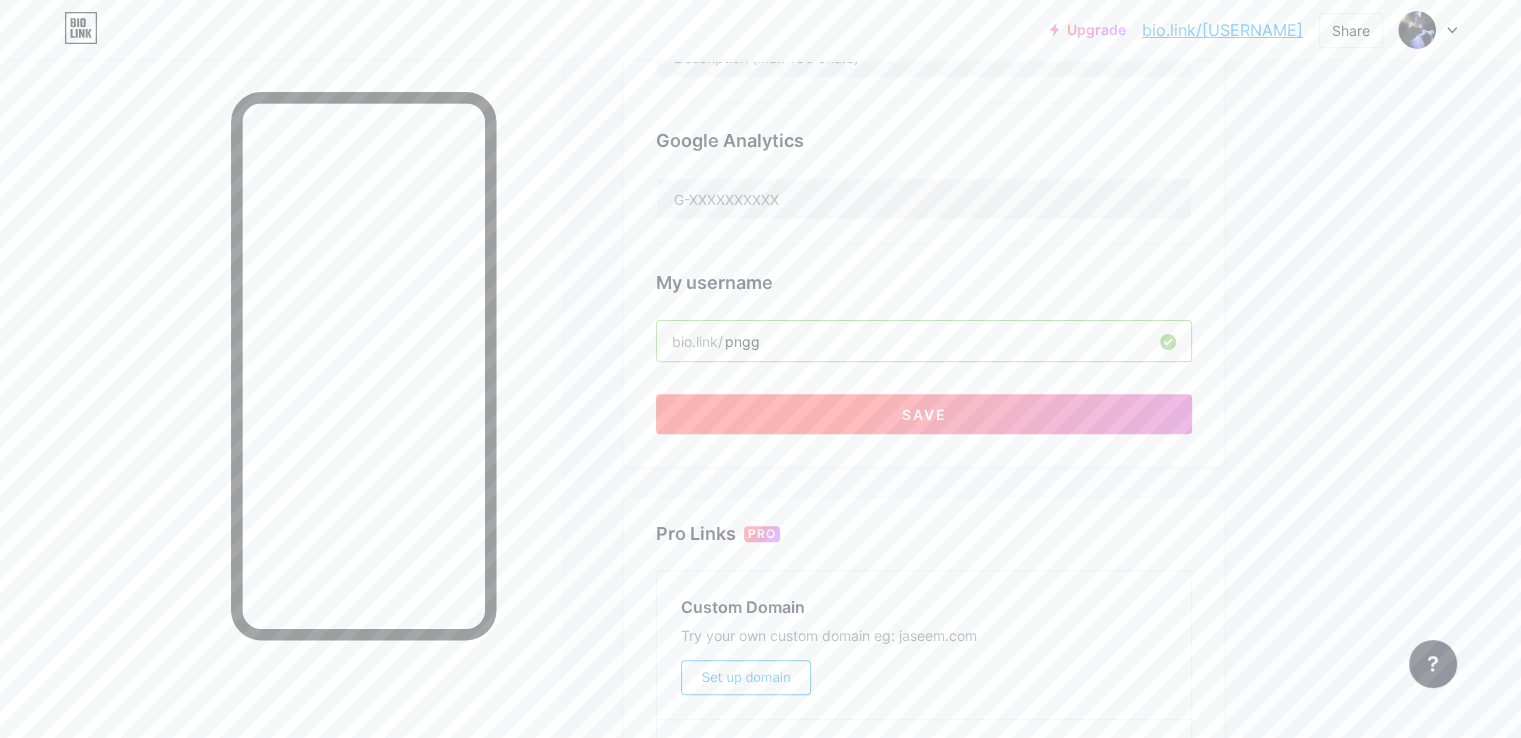 type on "pngg" 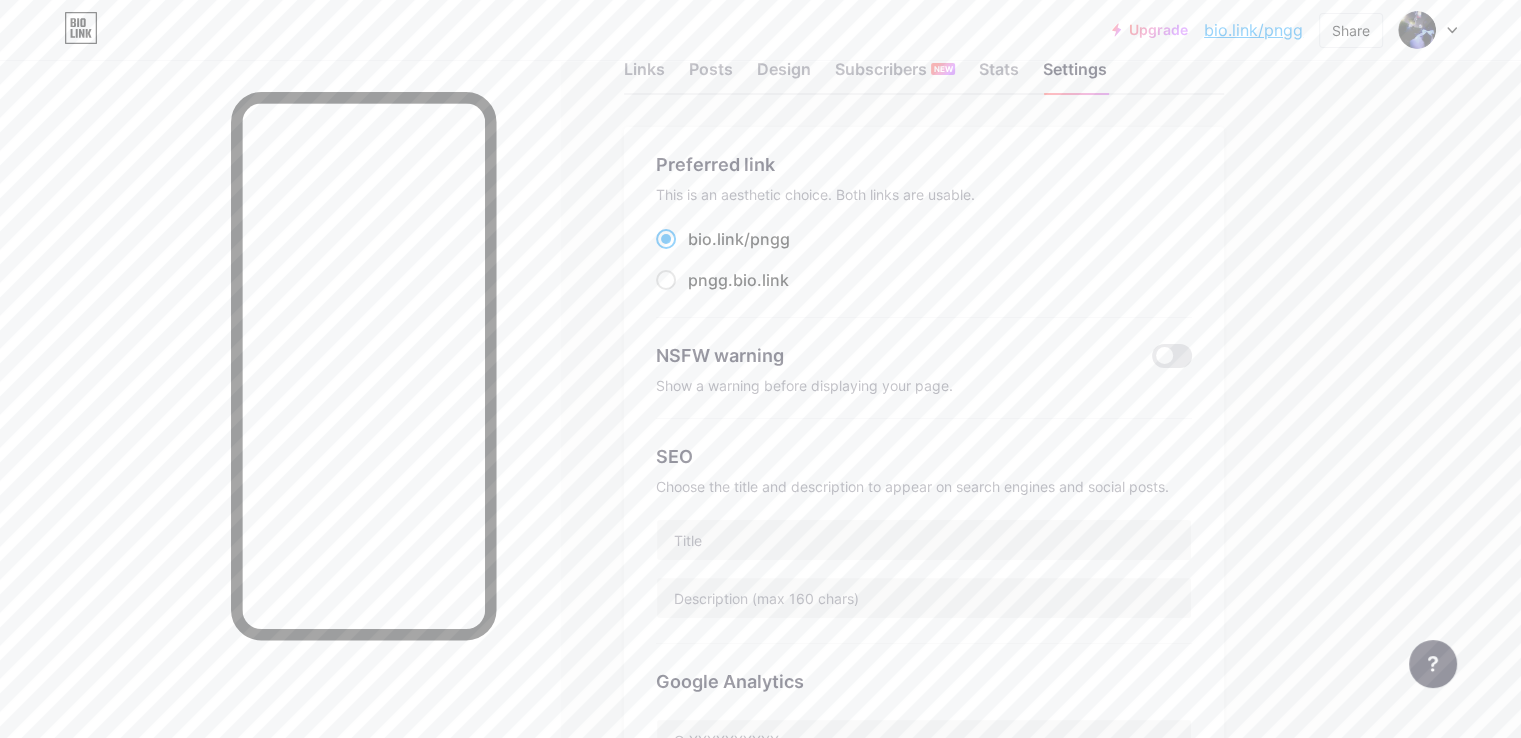 scroll, scrollTop: 0, scrollLeft: 0, axis: both 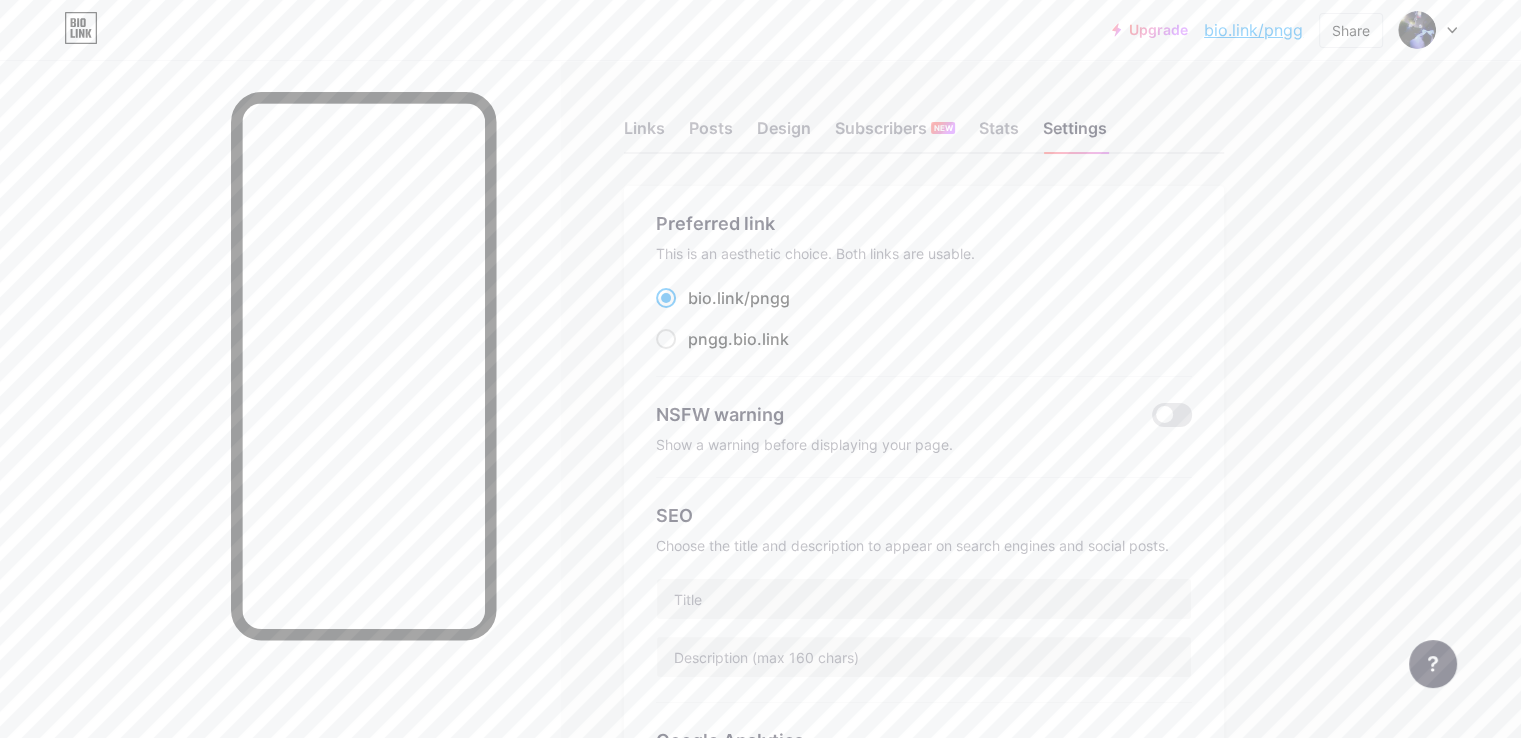 click on "bio.link/pngg" at bounding box center (1253, 30) 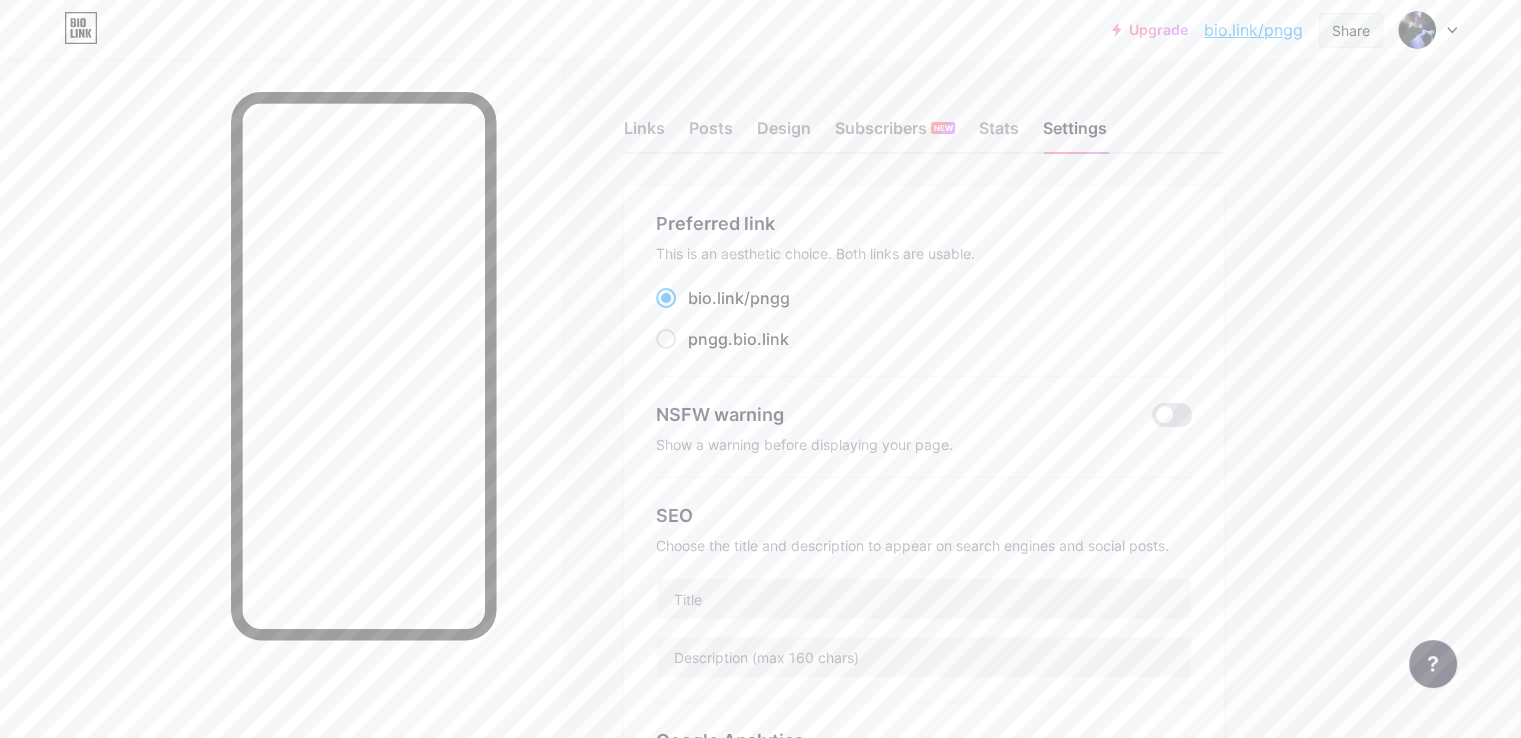 click on "Share" at bounding box center (1351, 30) 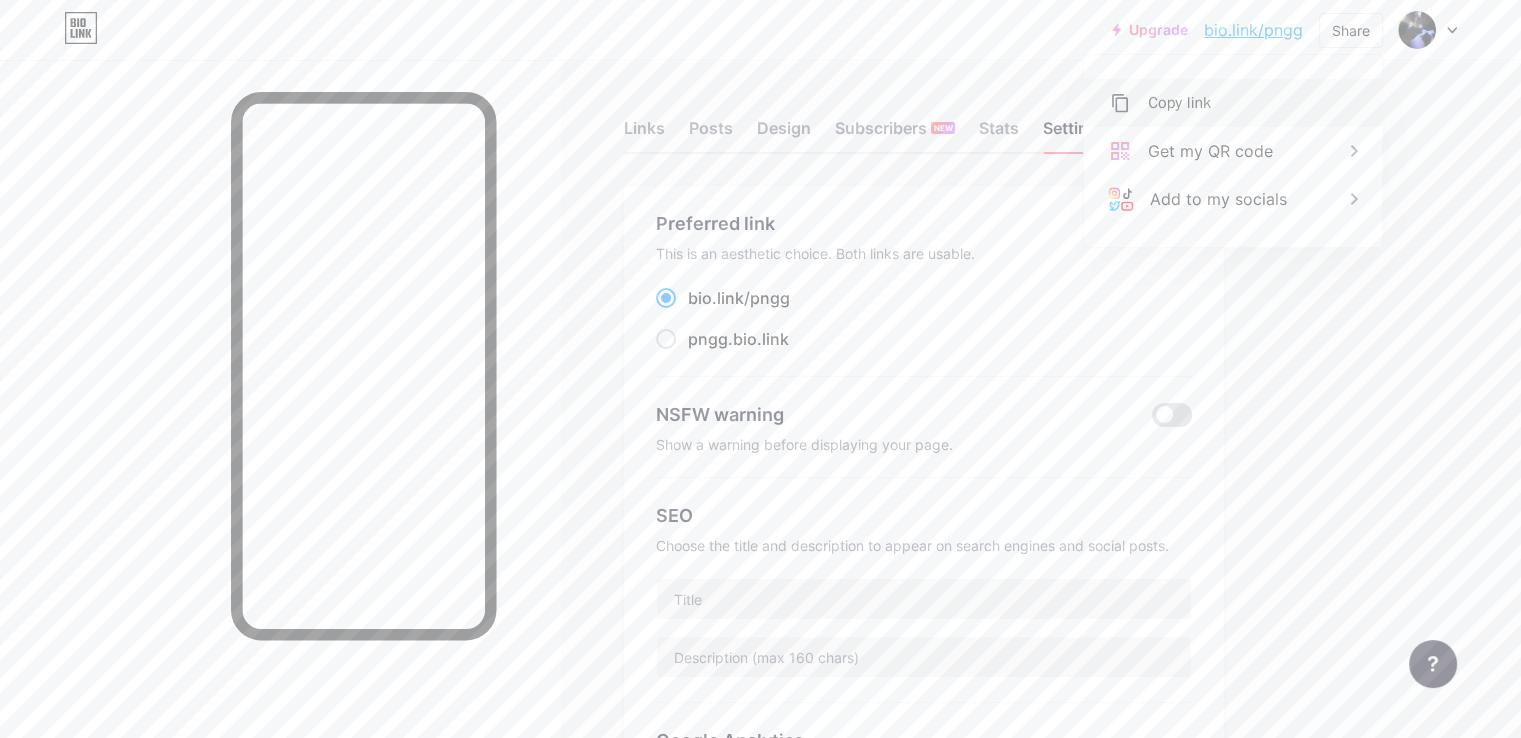 click on "Copy link" at bounding box center [1233, 103] 